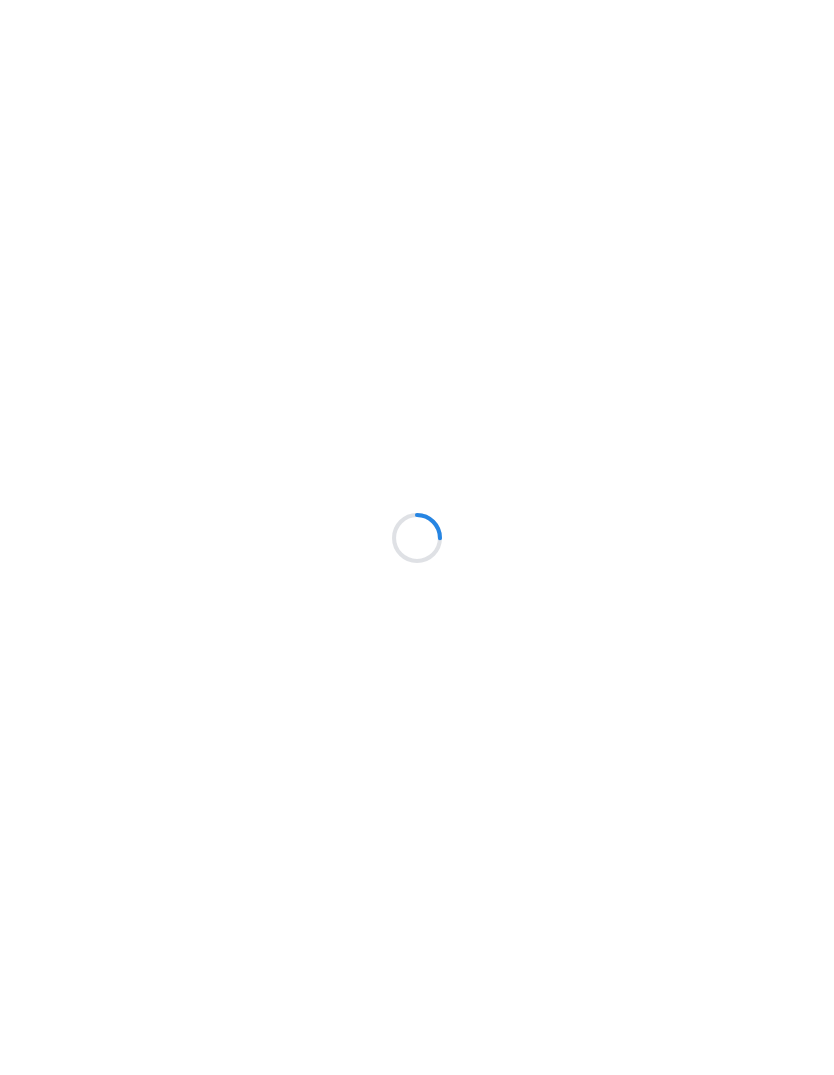 scroll, scrollTop: 0, scrollLeft: 0, axis: both 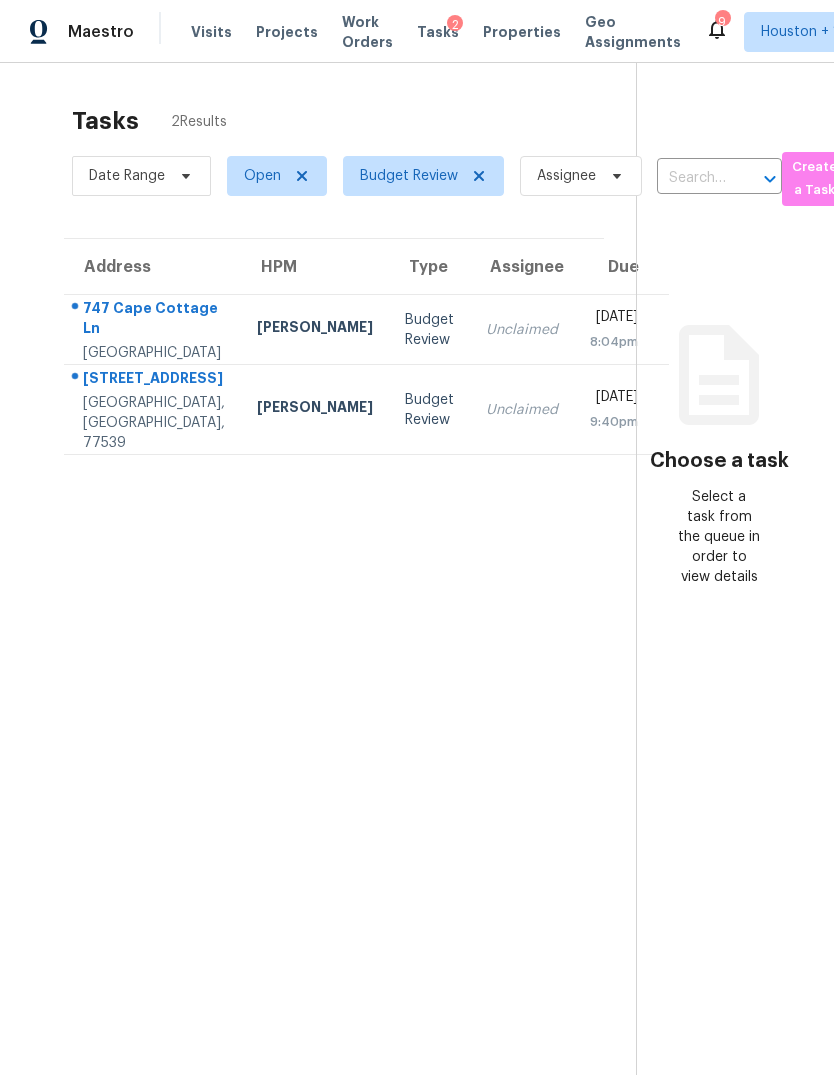 click on "Unclaimed" at bounding box center (522, 410) 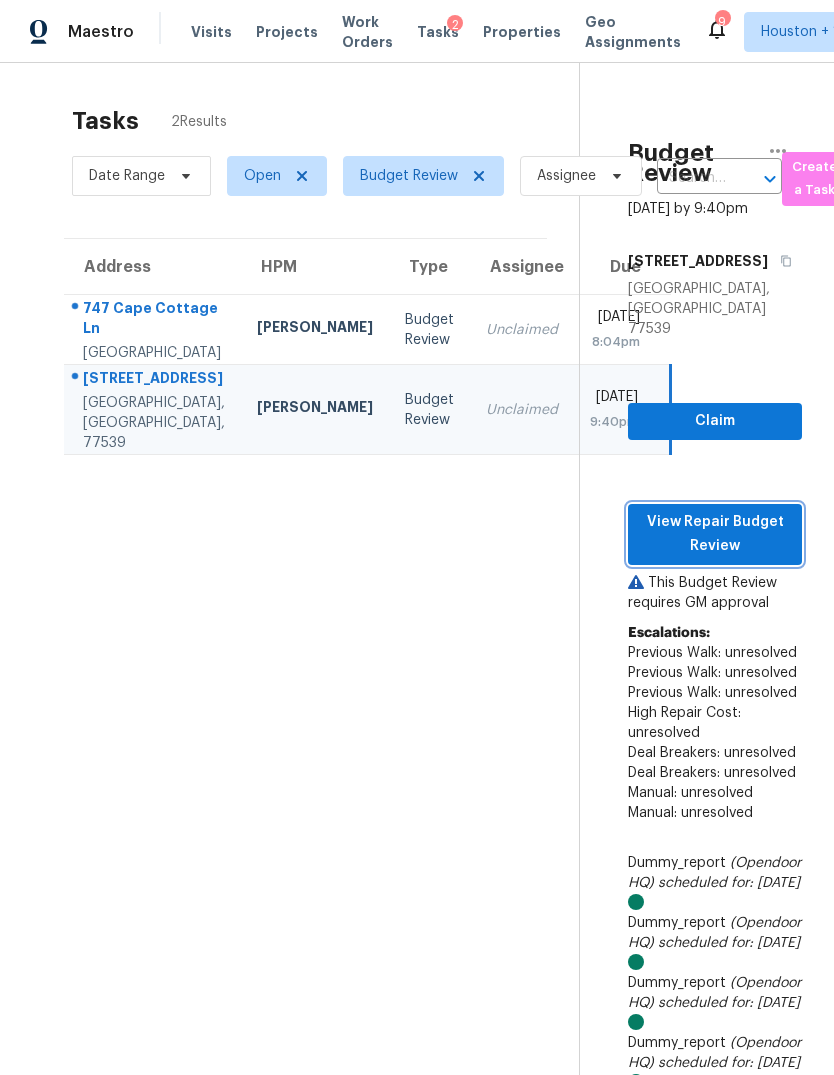 click on "View Repair Budget Review" at bounding box center (715, 534) 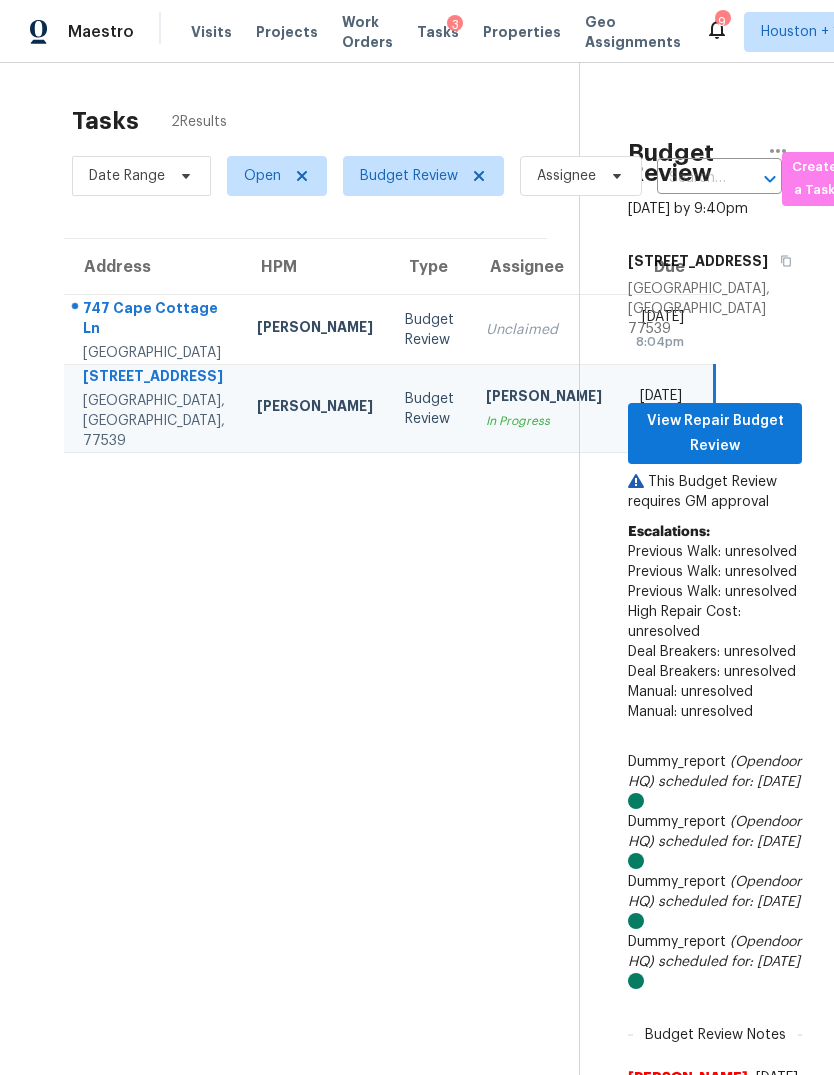 click on "[PERSON_NAME]" at bounding box center [315, 329] 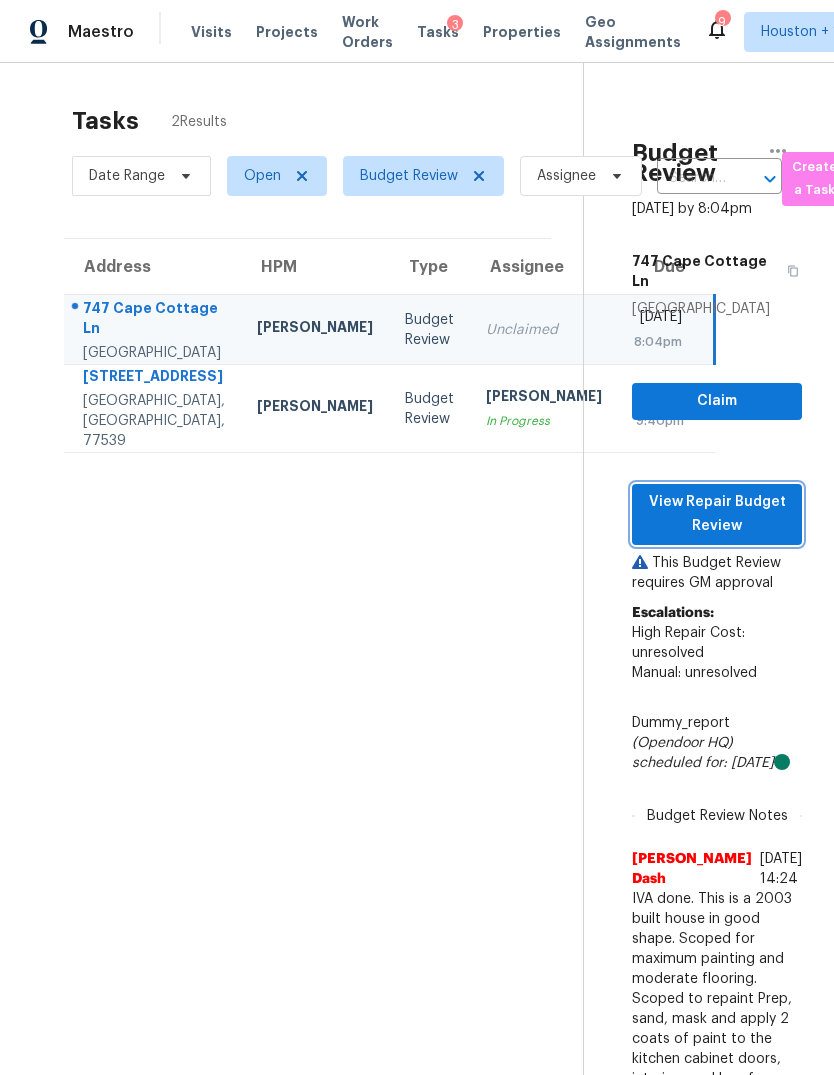 click on "View Repair Budget Review" at bounding box center (717, 514) 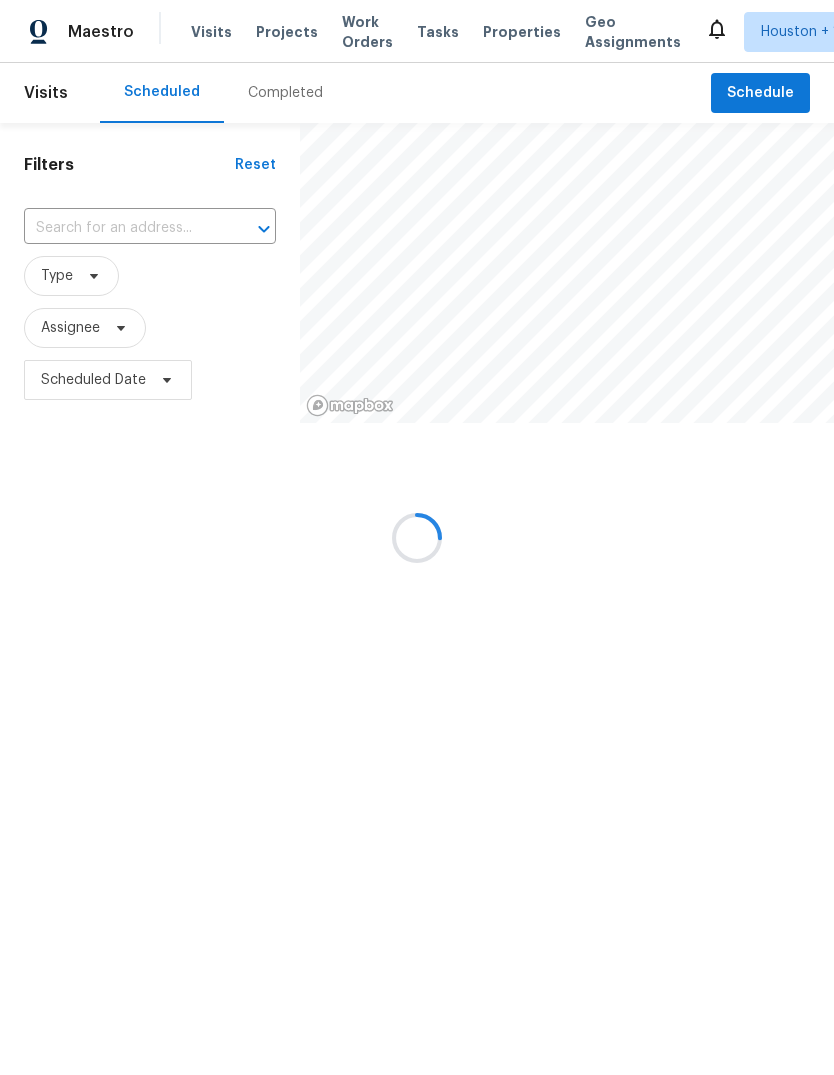 scroll, scrollTop: 0, scrollLeft: 0, axis: both 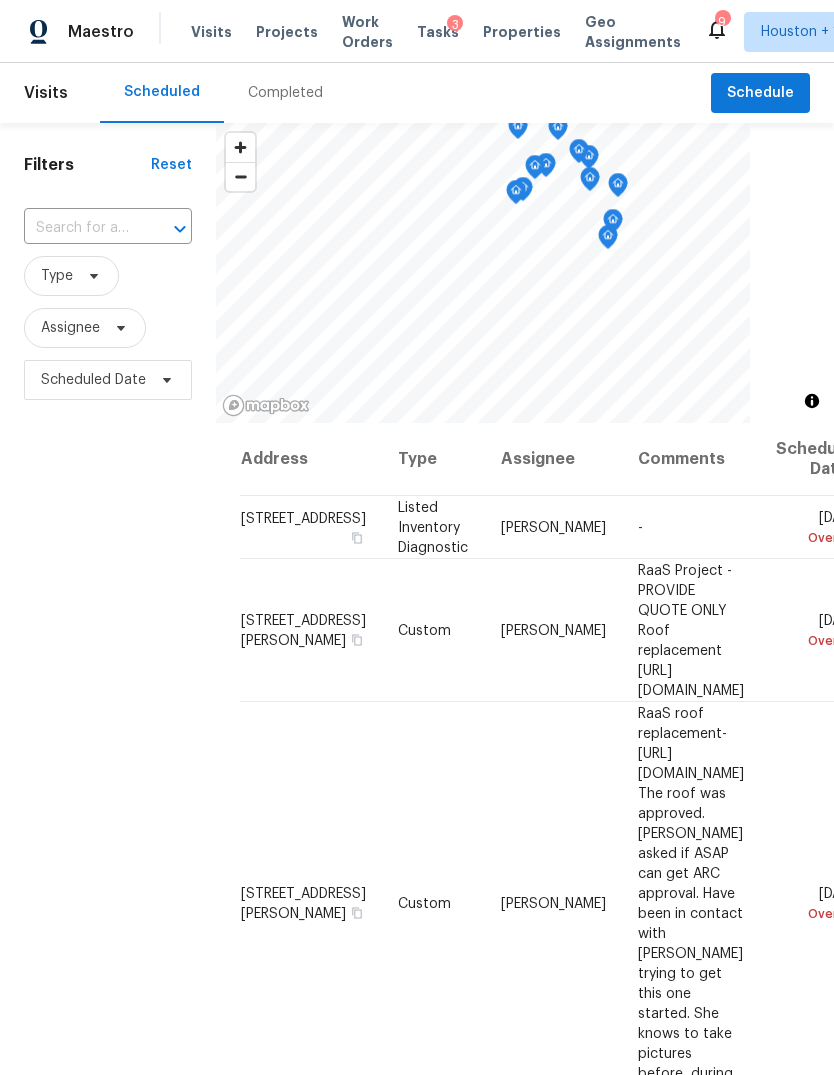 click on "Completed" at bounding box center [285, 93] 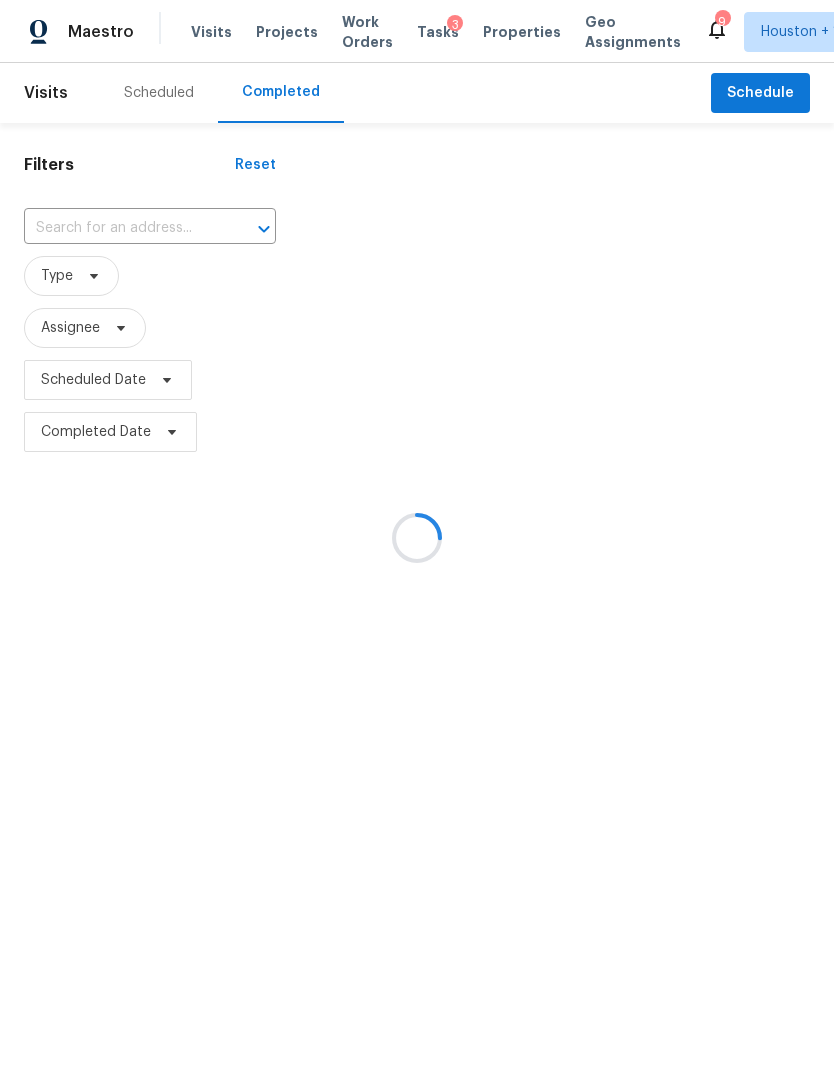 click at bounding box center [417, 537] 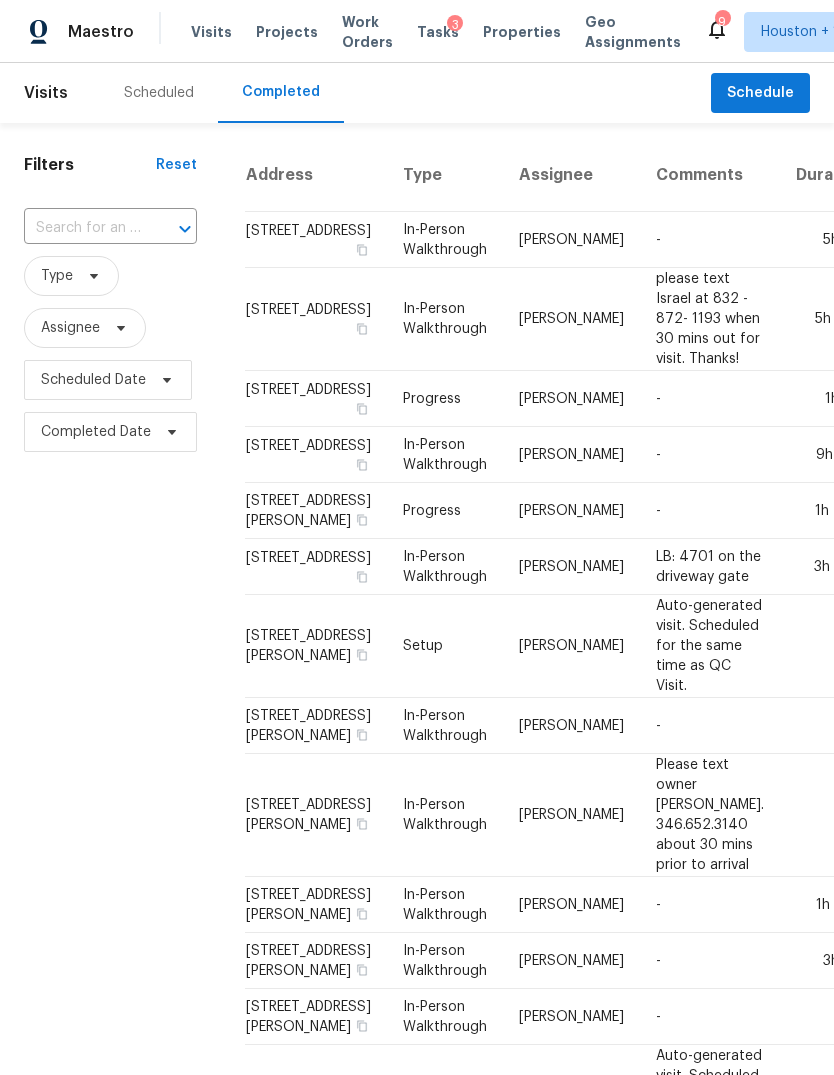 click at bounding box center (82, 228) 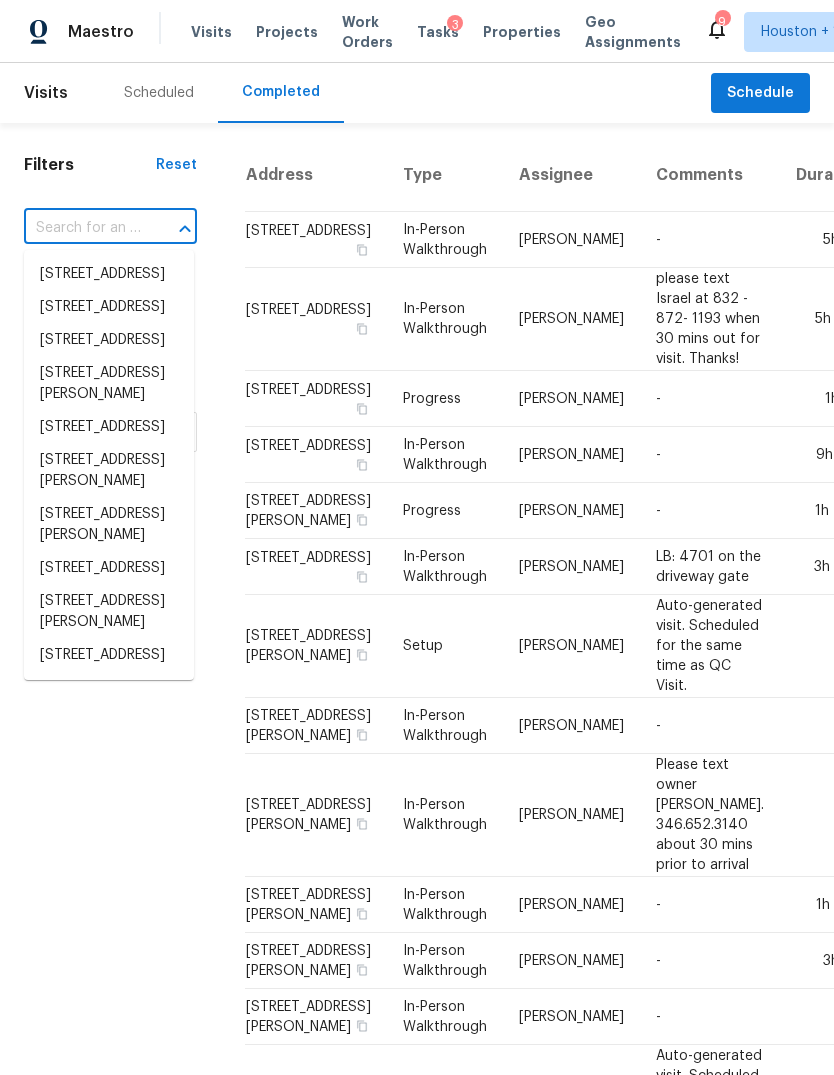 paste on "747 Cape Cottage Ln, Spring, TX 77373" 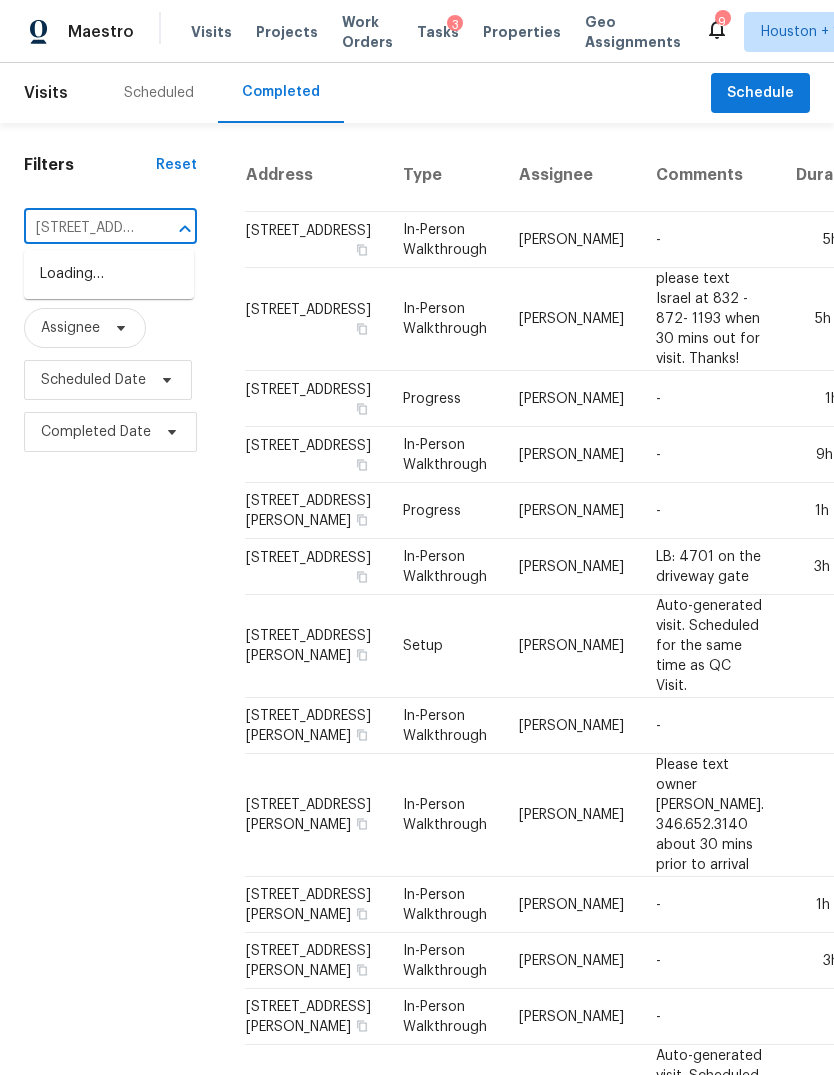 type on "747 Cape Cottage Ln, Spring, TX 77373" 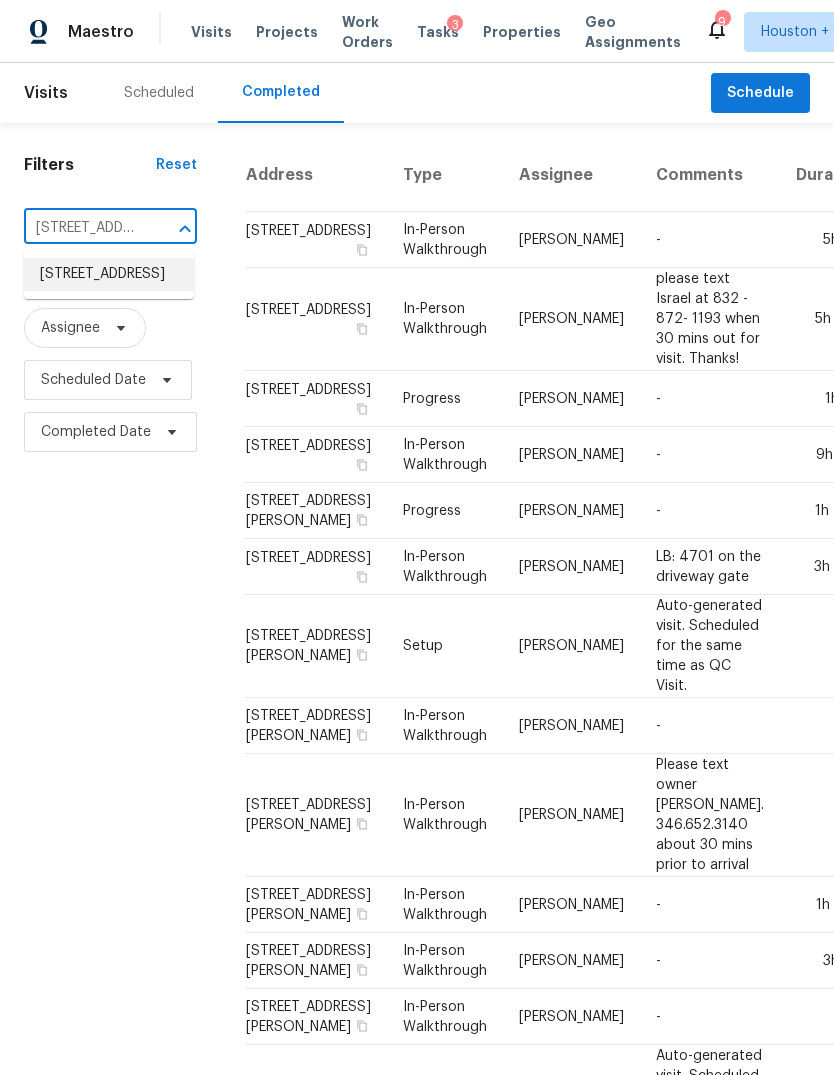 click on "747 Cape Cottage Ln, Spring, TX 77373" at bounding box center (109, 274) 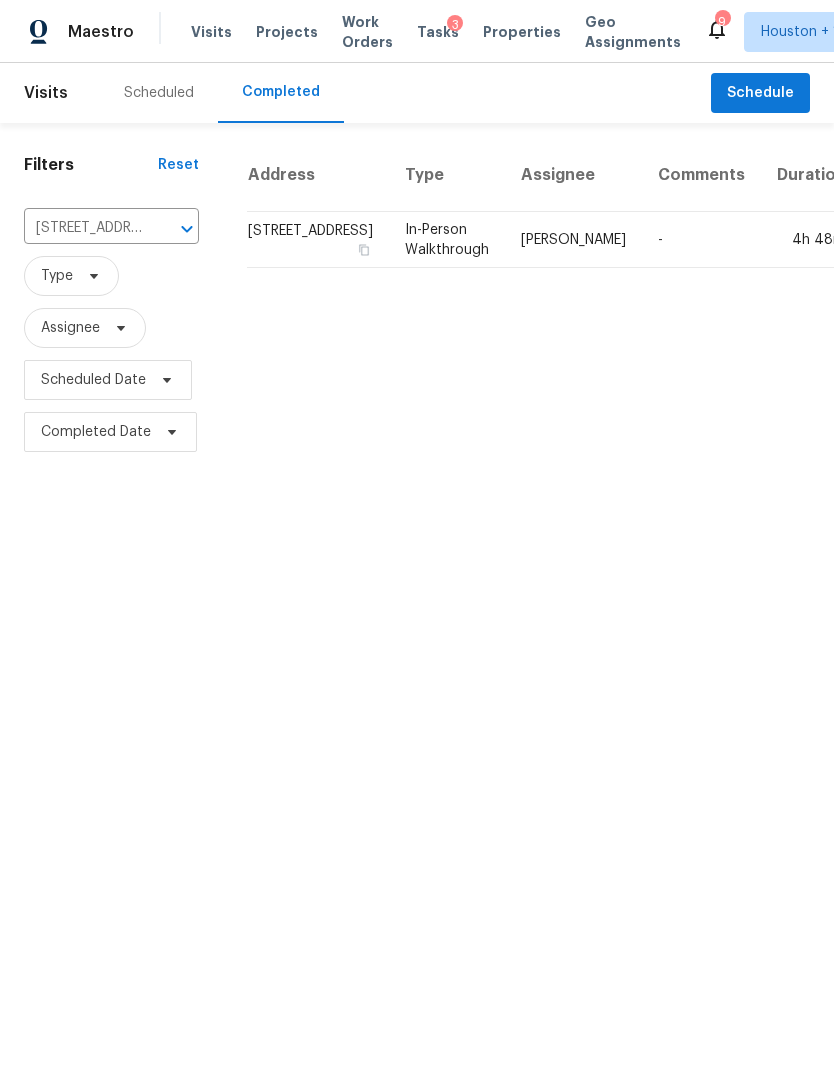 click on "In-Person Walkthrough" at bounding box center [447, 240] 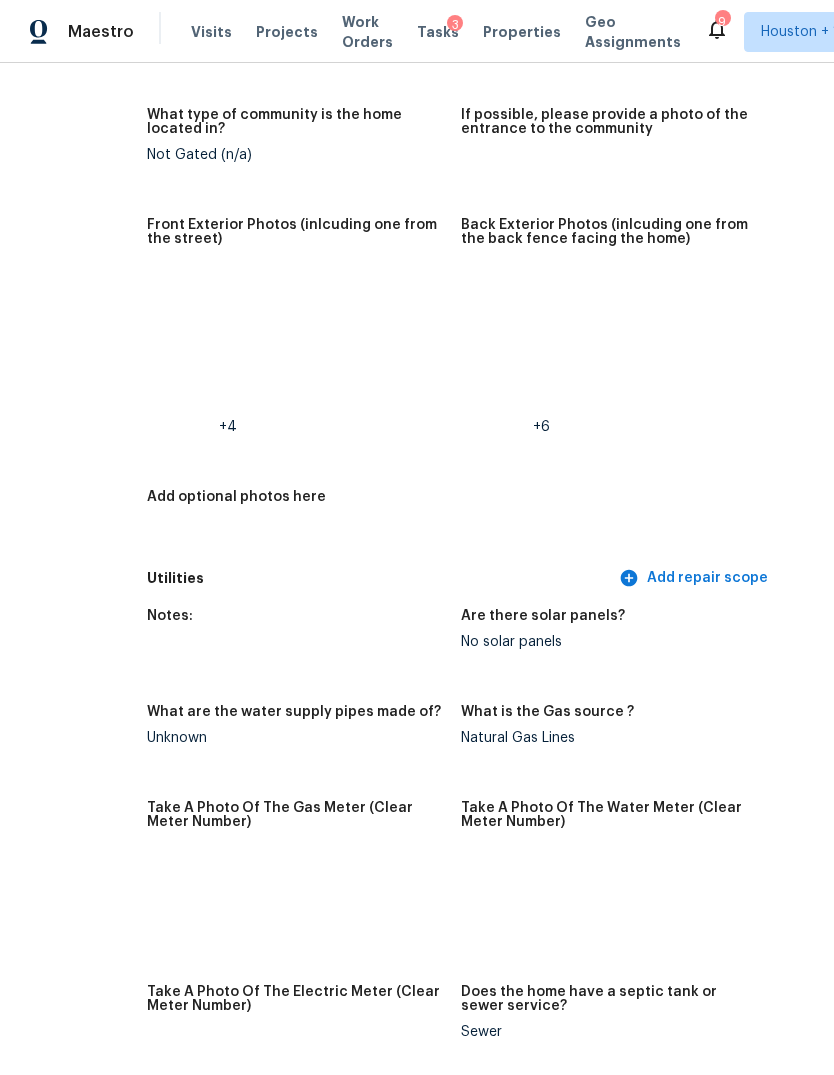 scroll, scrollTop: 988, scrollLeft: 92, axis: both 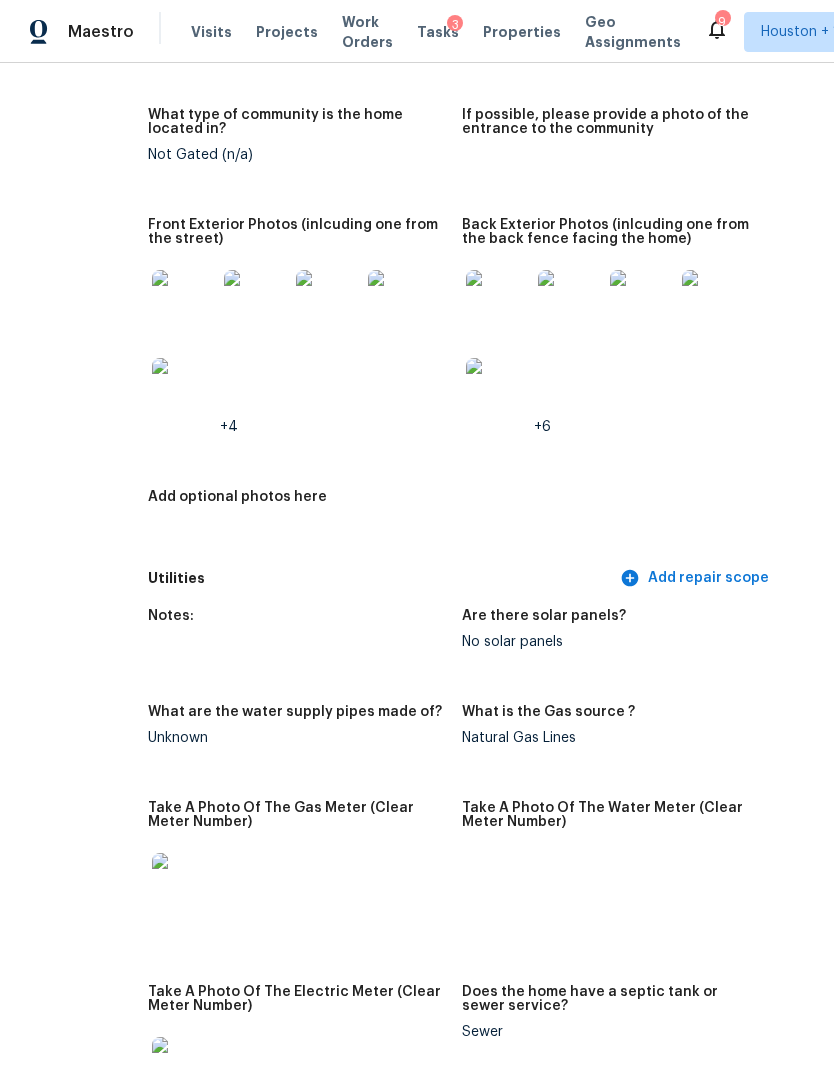 click at bounding box center (184, 302) 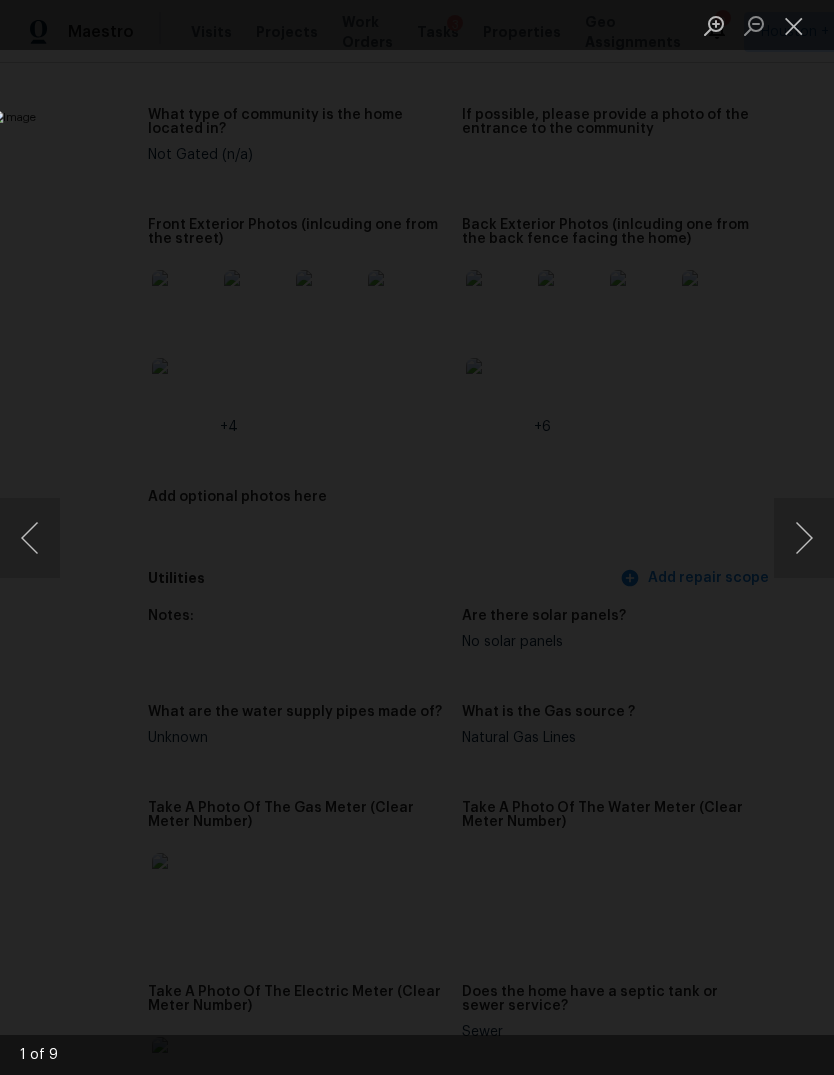 click at bounding box center [417, 537] 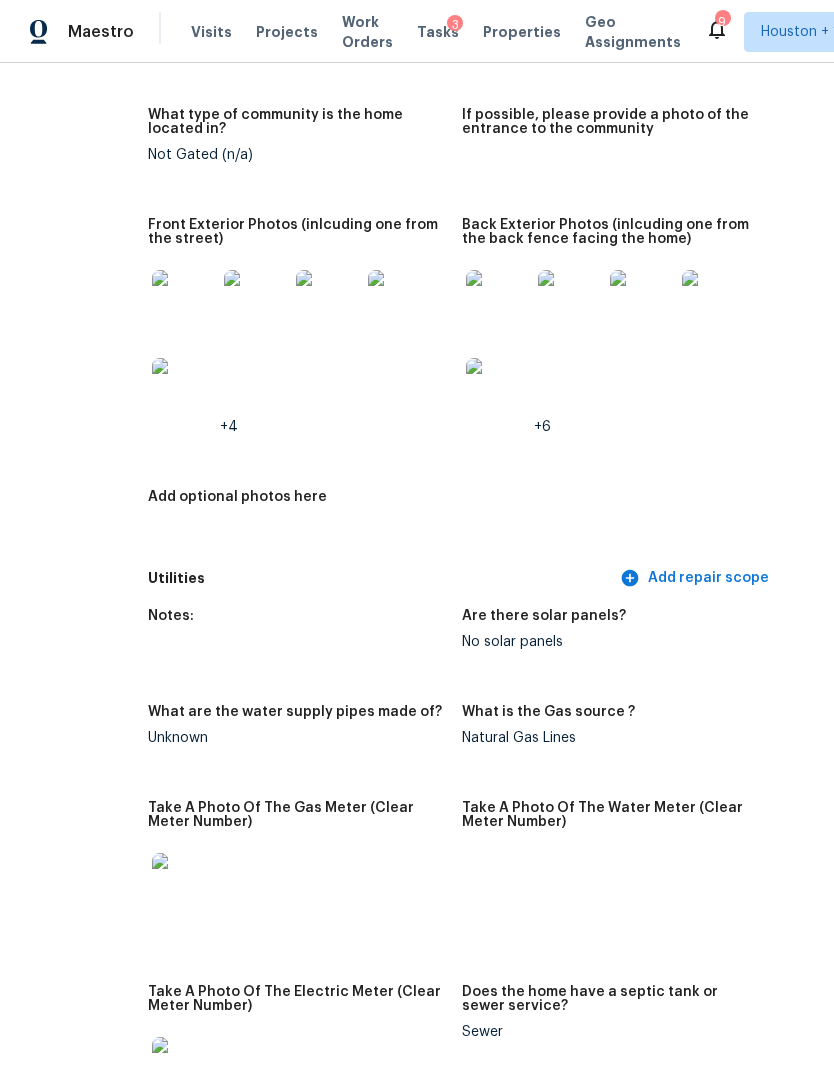 click at bounding box center (400, 302) 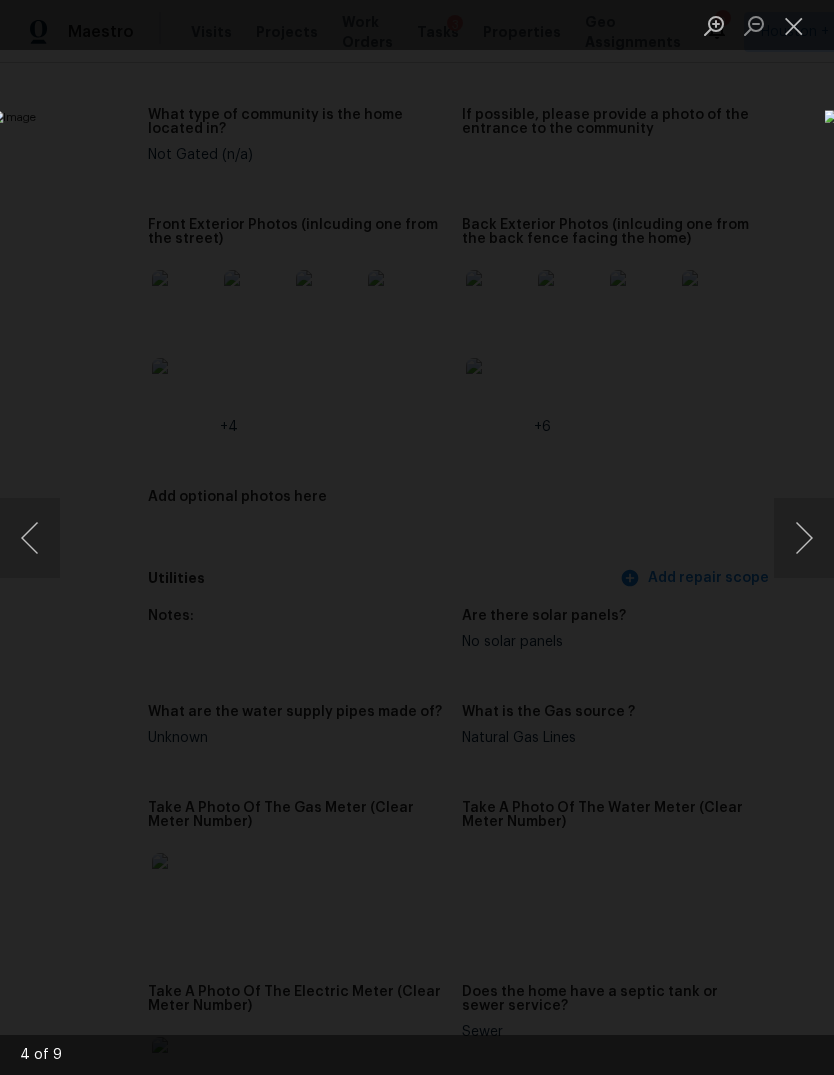 click at bounding box center [417, 537] 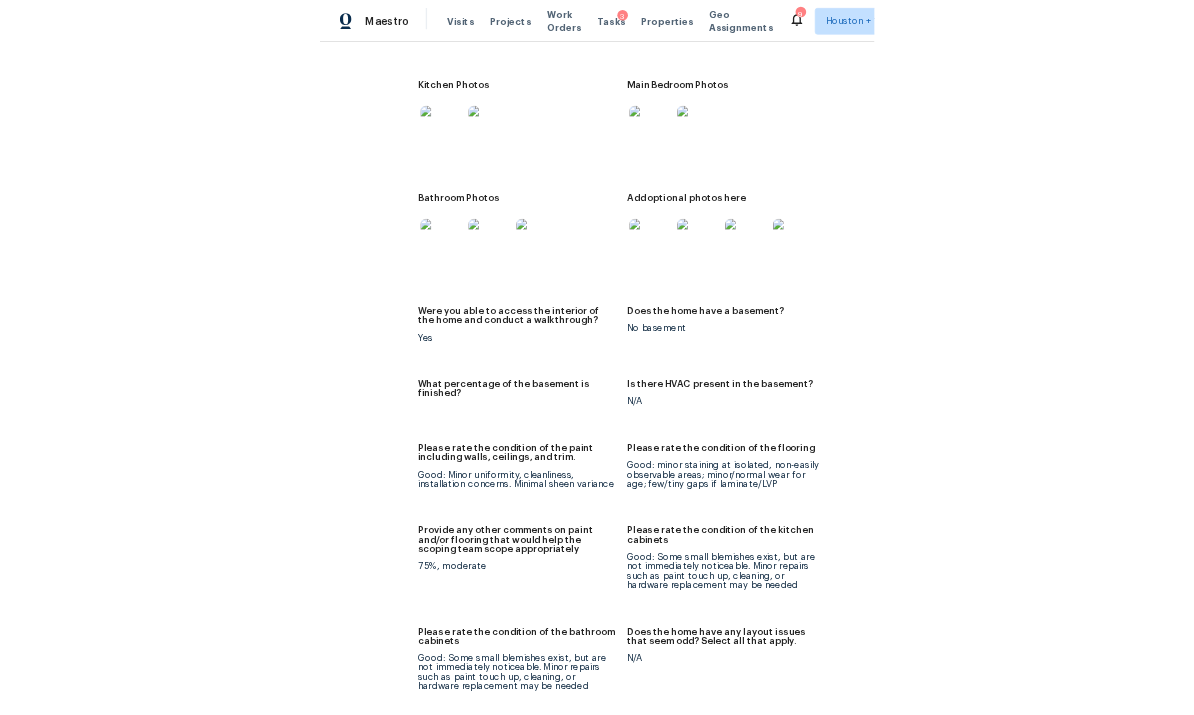 scroll, scrollTop: 2969, scrollLeft: 92, axis: both 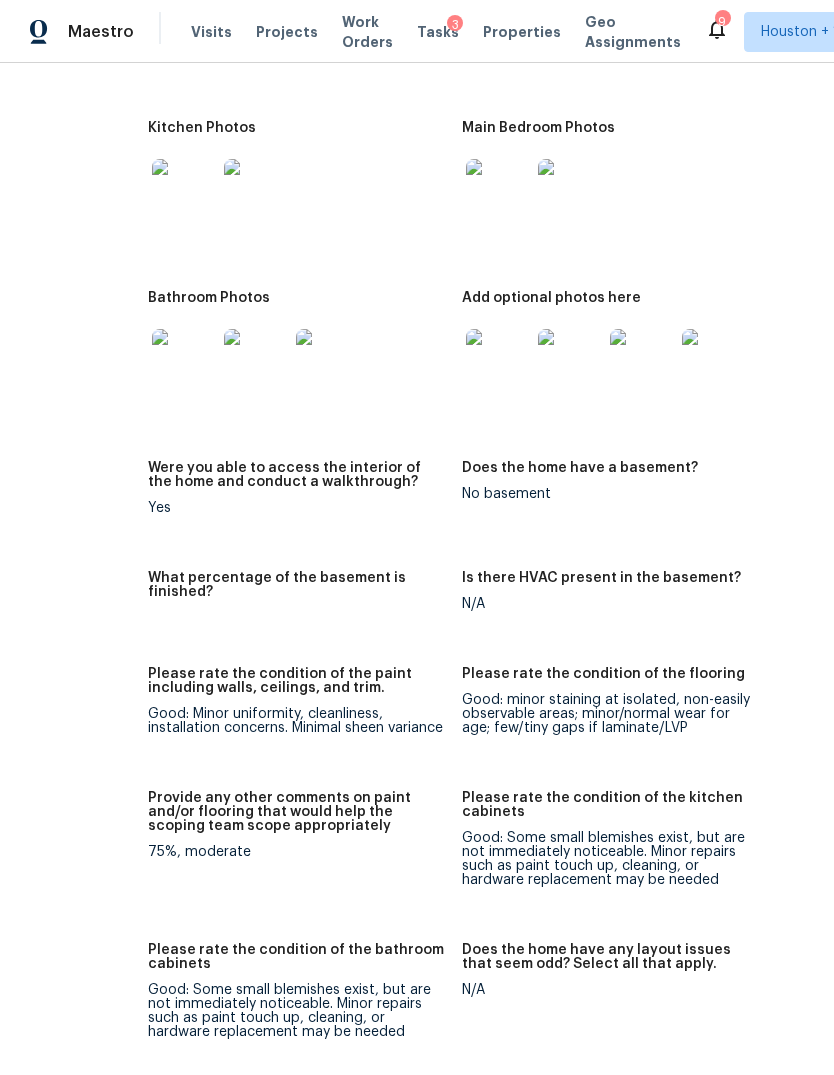 click at bounding box center (184, 191) 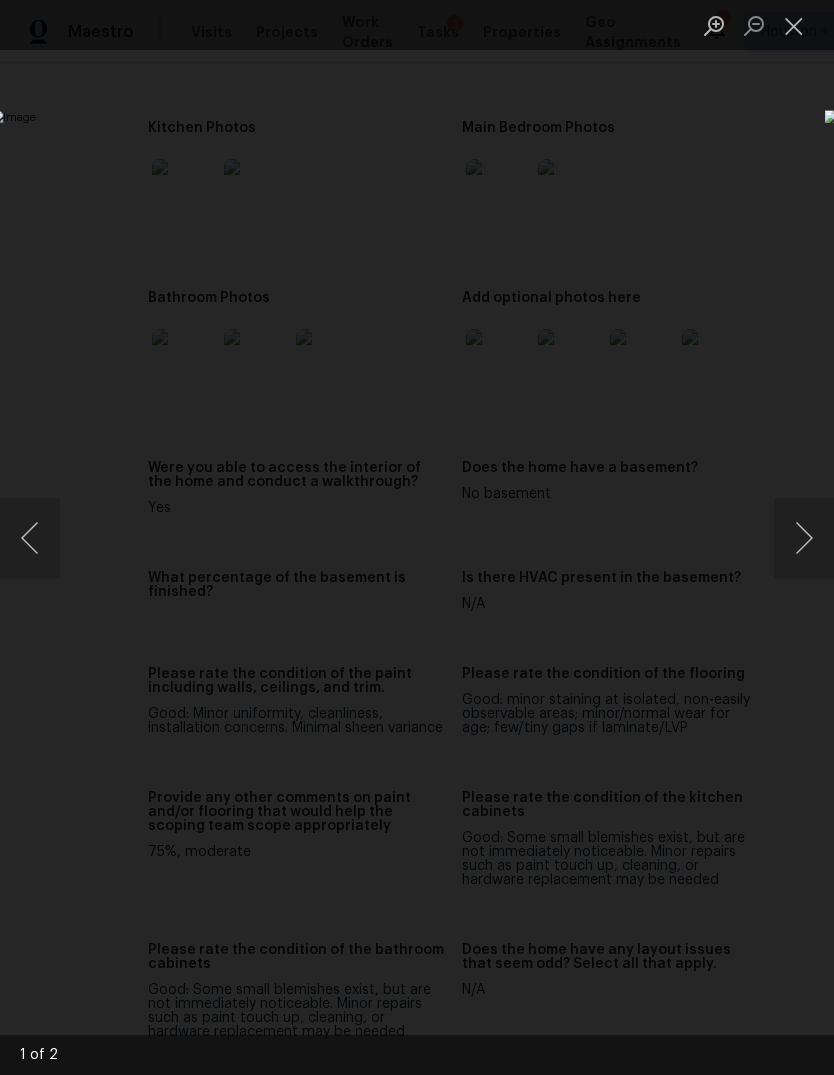 click at bounding box center (417, 537) 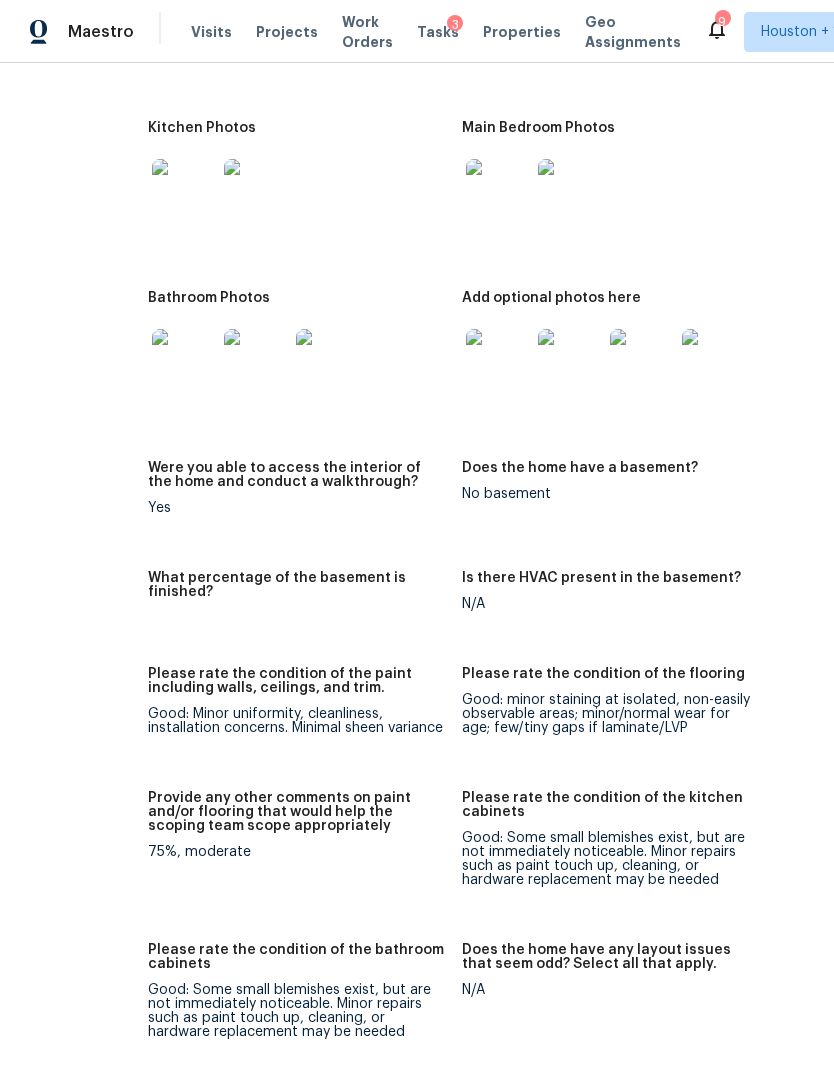 click at bounding box center [498, 361] 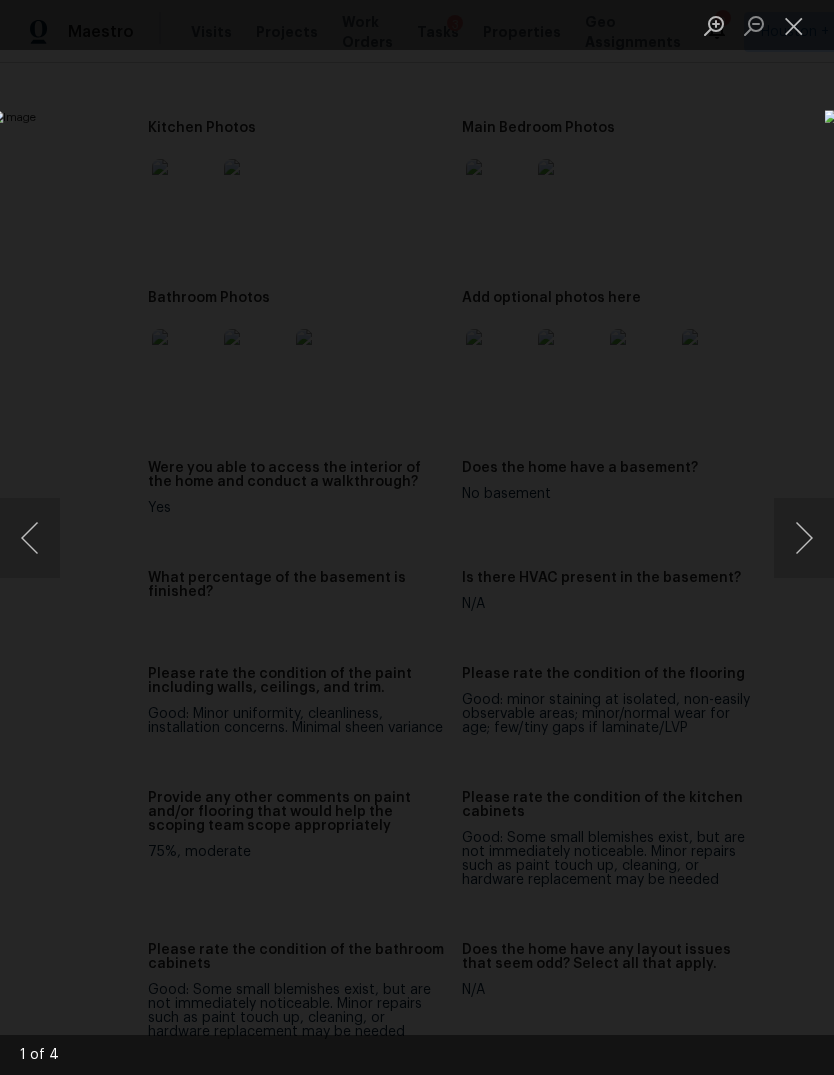 click at bounding box center [417, 537] 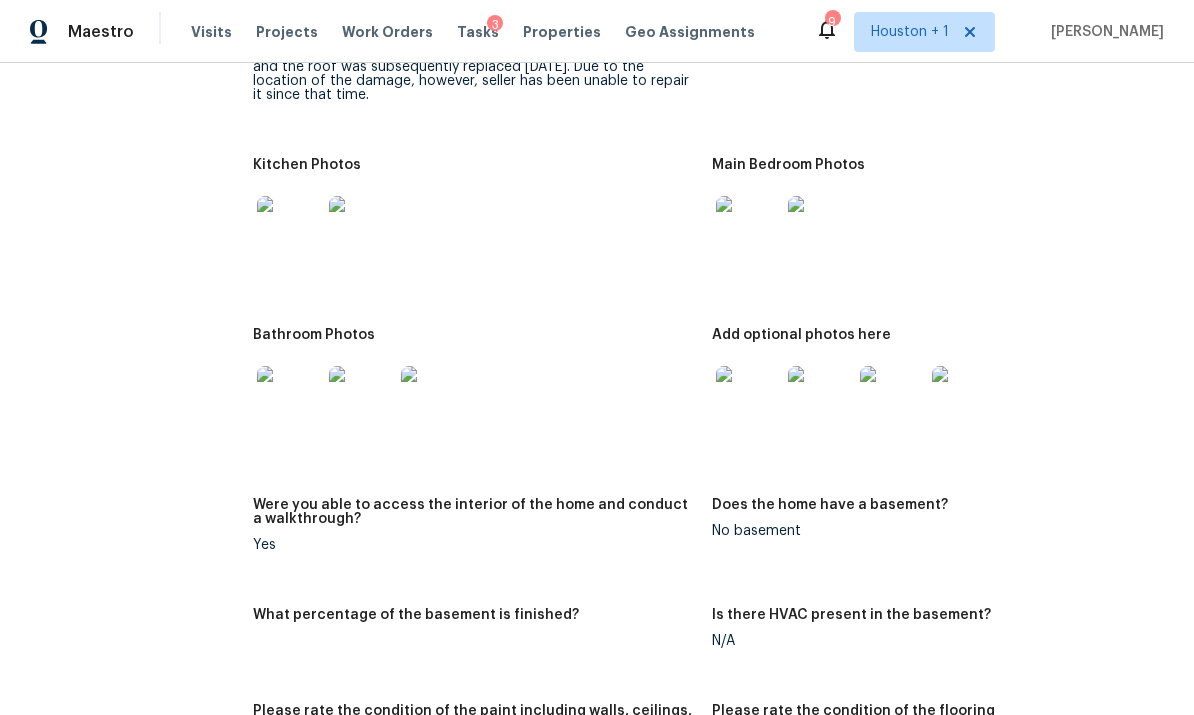 scroll, scrollTop: 2596, scrollLeft: 0, axis: vertical 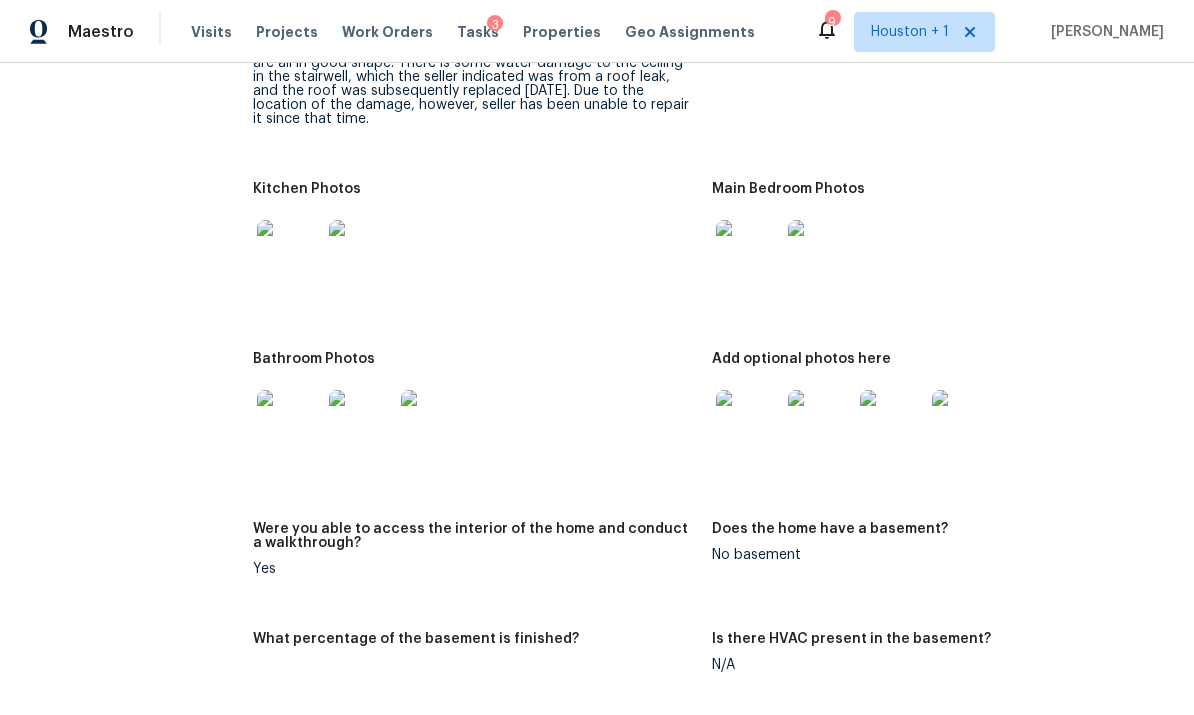 click at bounding box center (289, 422) 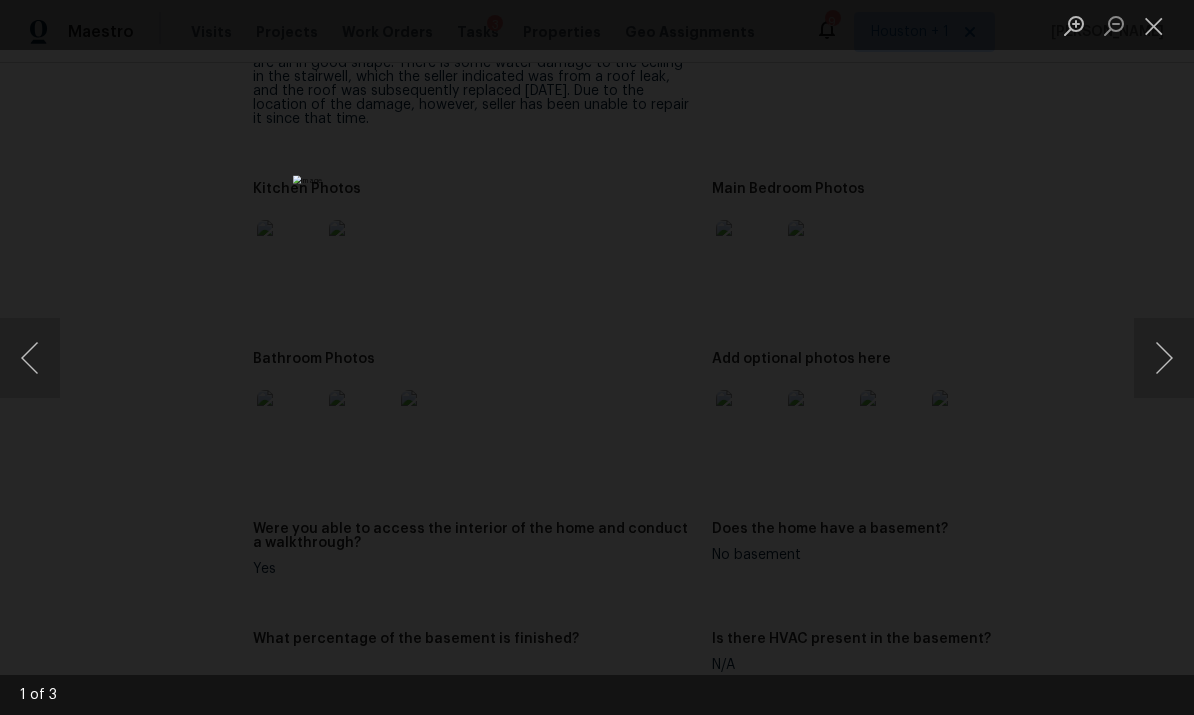 click at bounding box center [1164, 358] 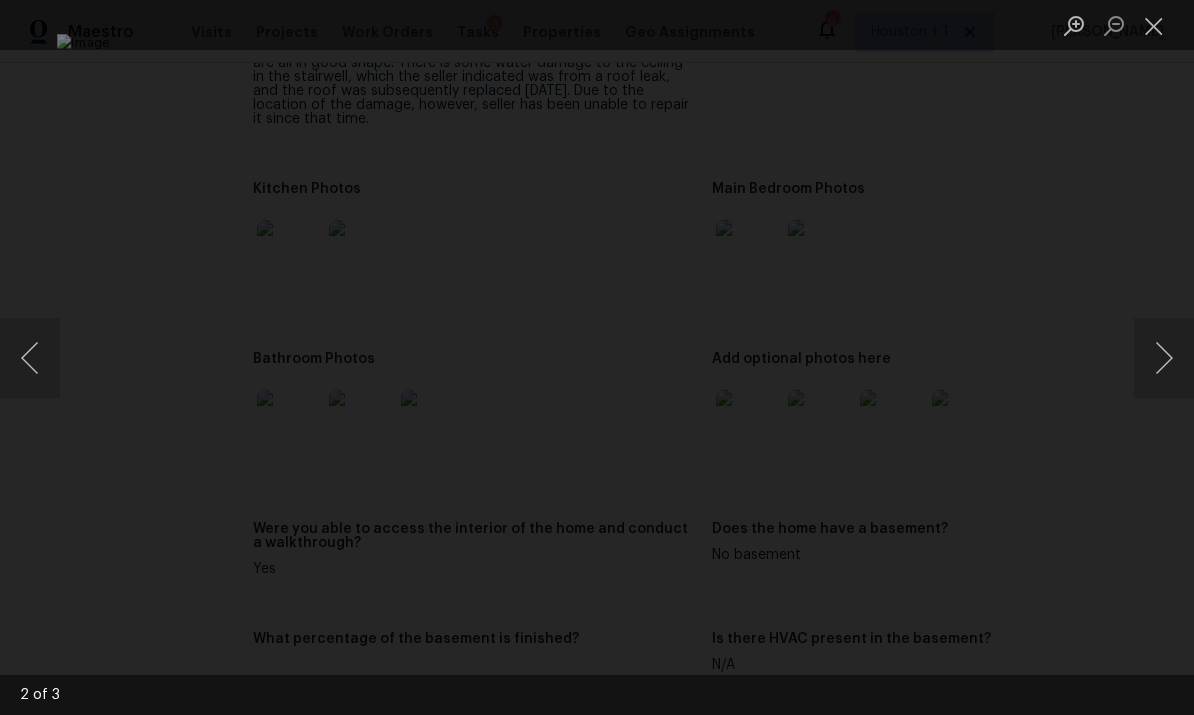click at bounding box center (1164, 358) 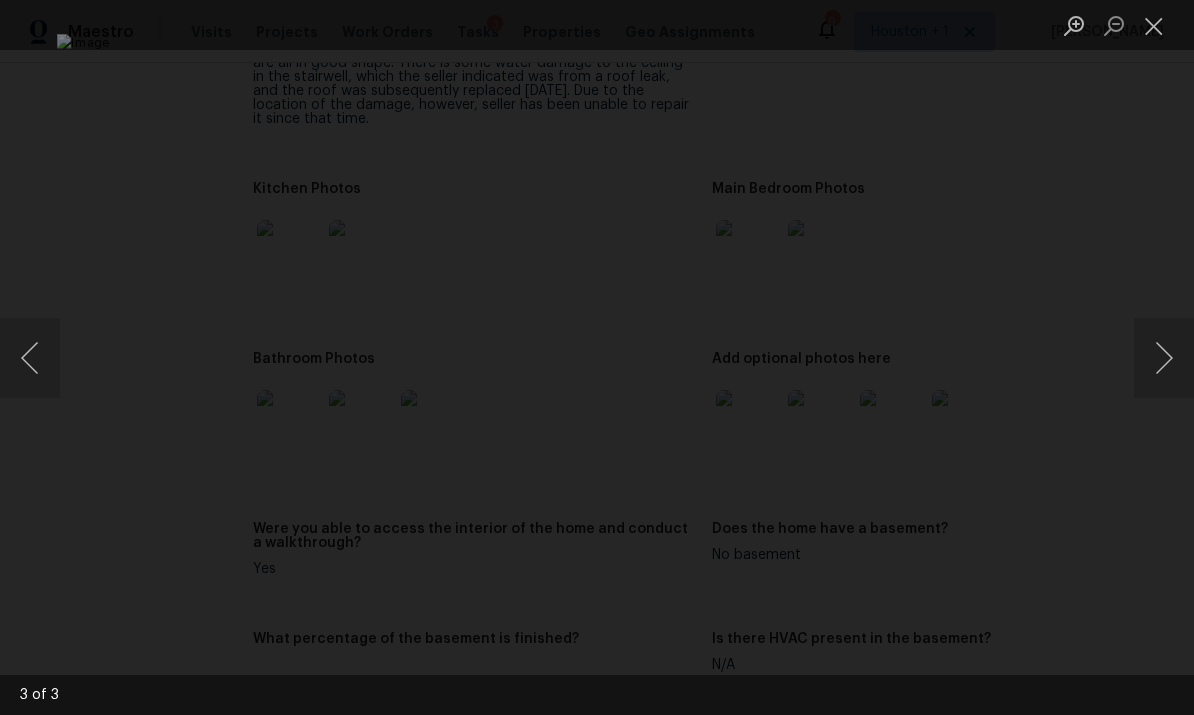 click at bounding box center (1164, 358) 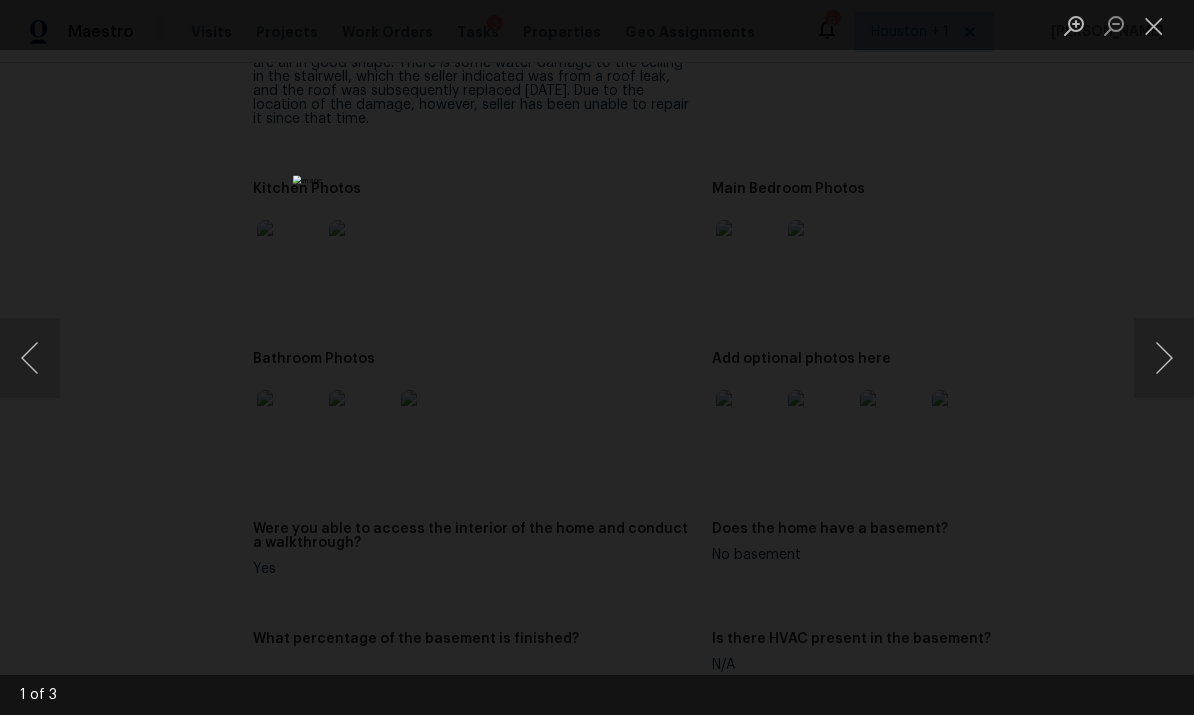 click at bounding box center (1164, 358) 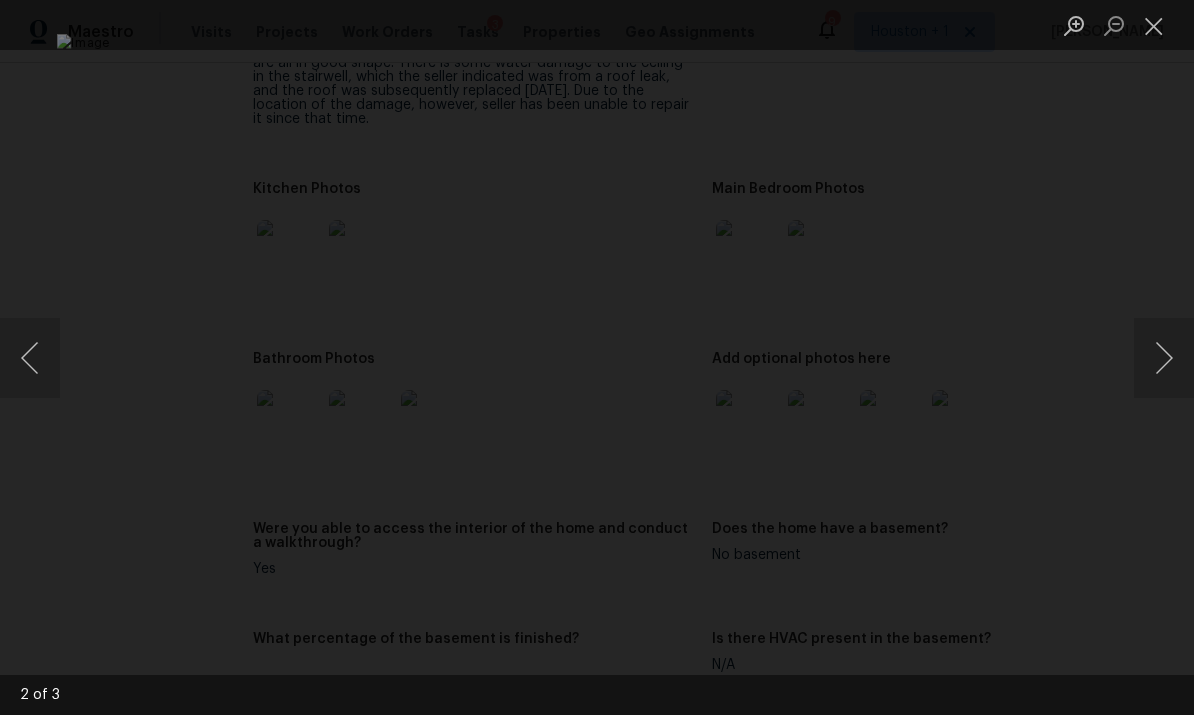 click at bounding box center (1164, 358) 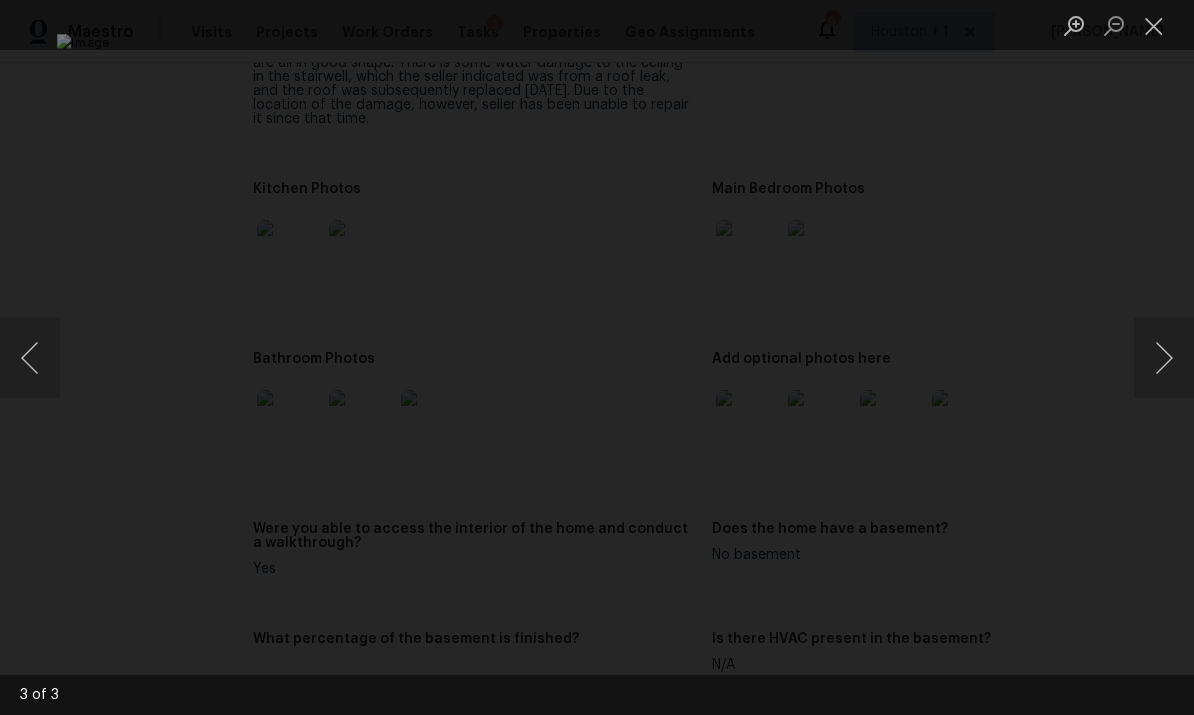 click at bounding box center (597, 357) 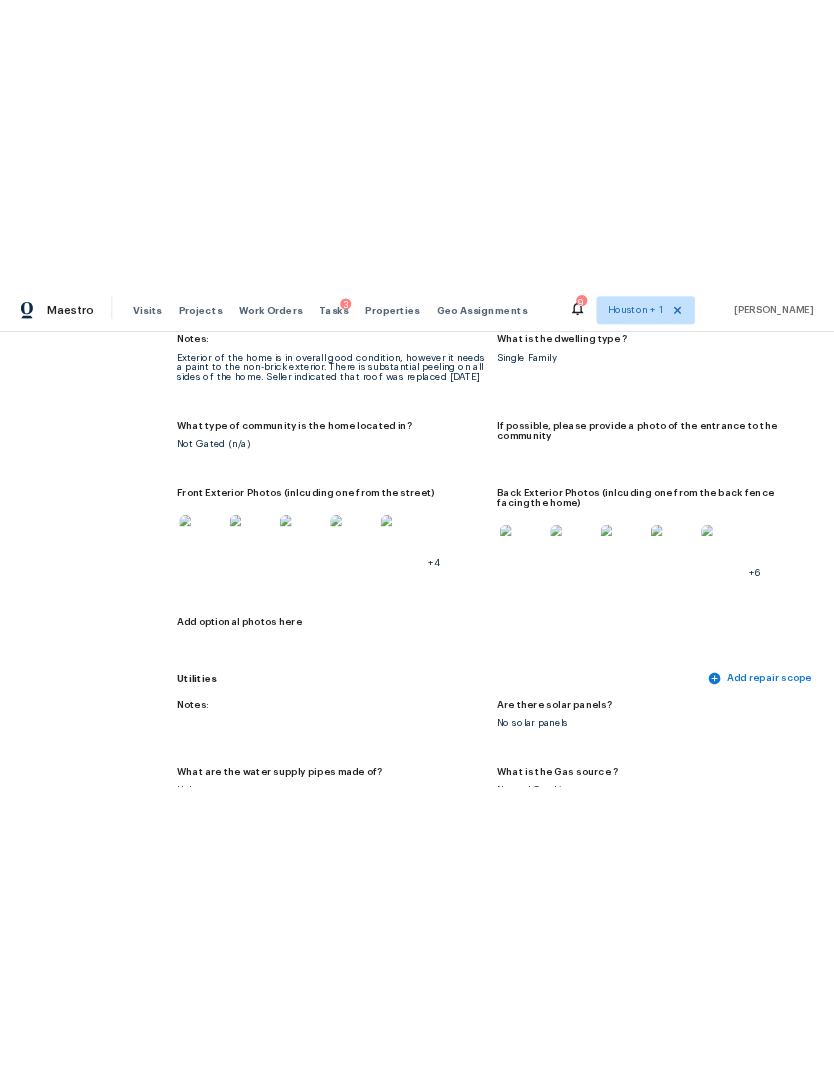 scroll, scrollTop: 782, scrollLeft: 0, axis: vertical 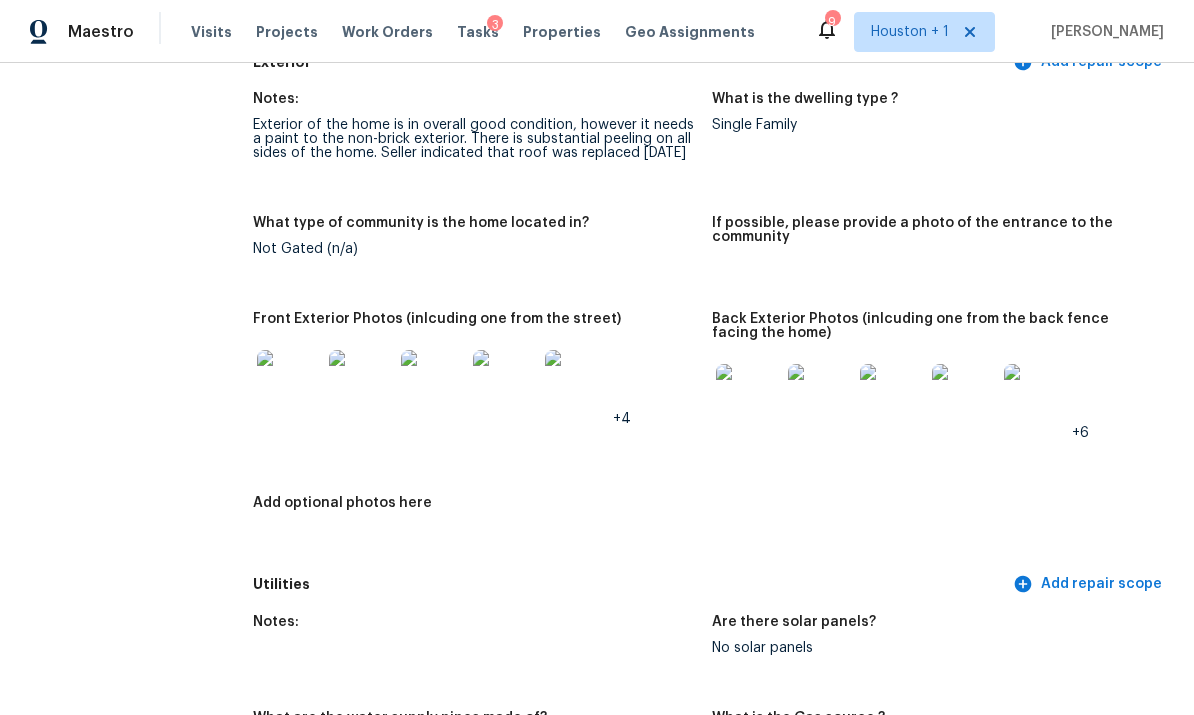 click at bounding box center [748, 396] 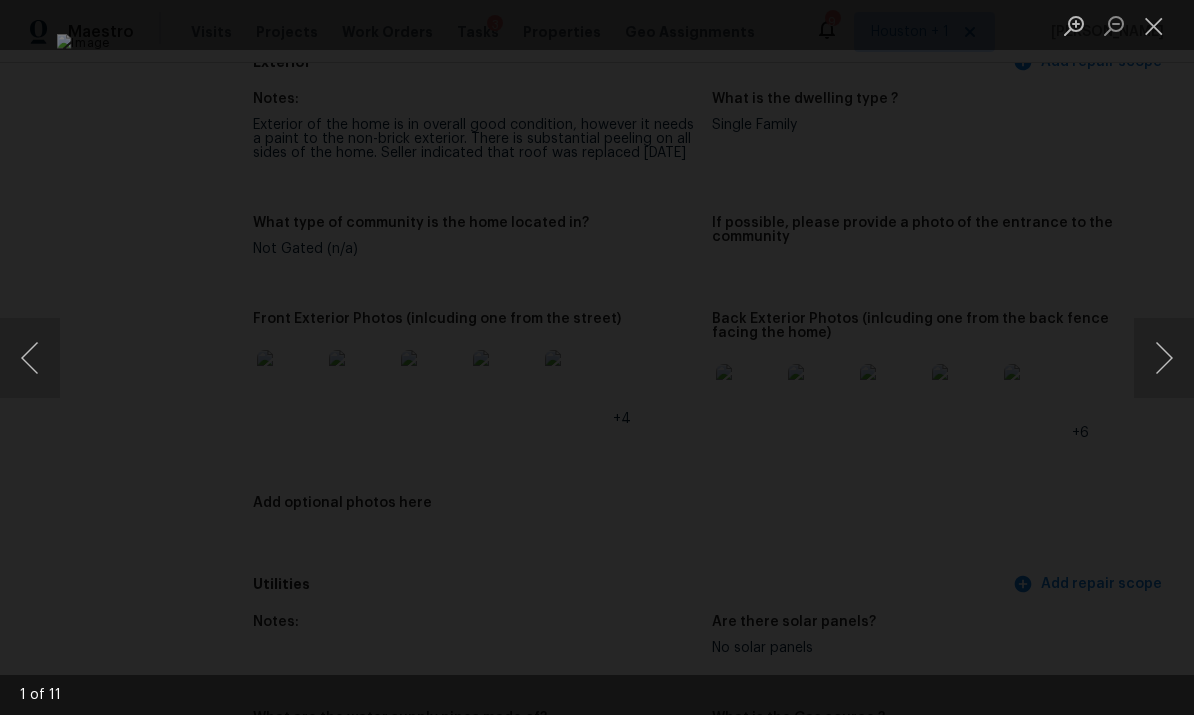 click at bounding box center (1164, 358) 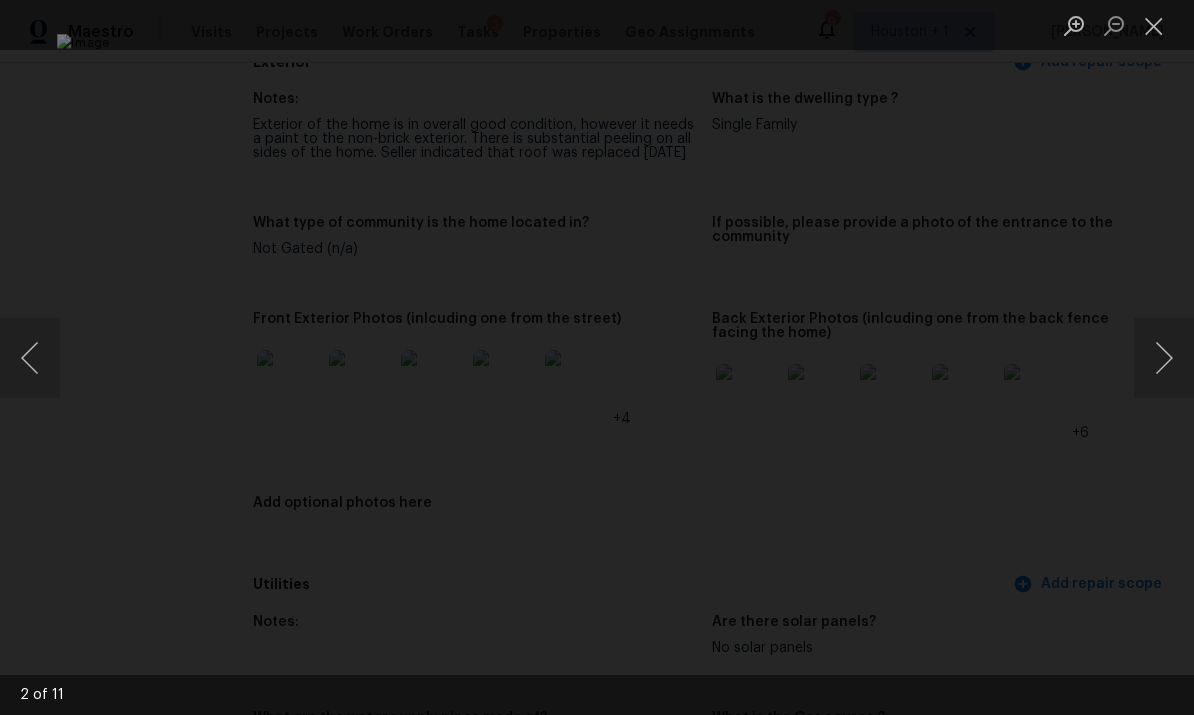 click at bounding box center [1164, 358] 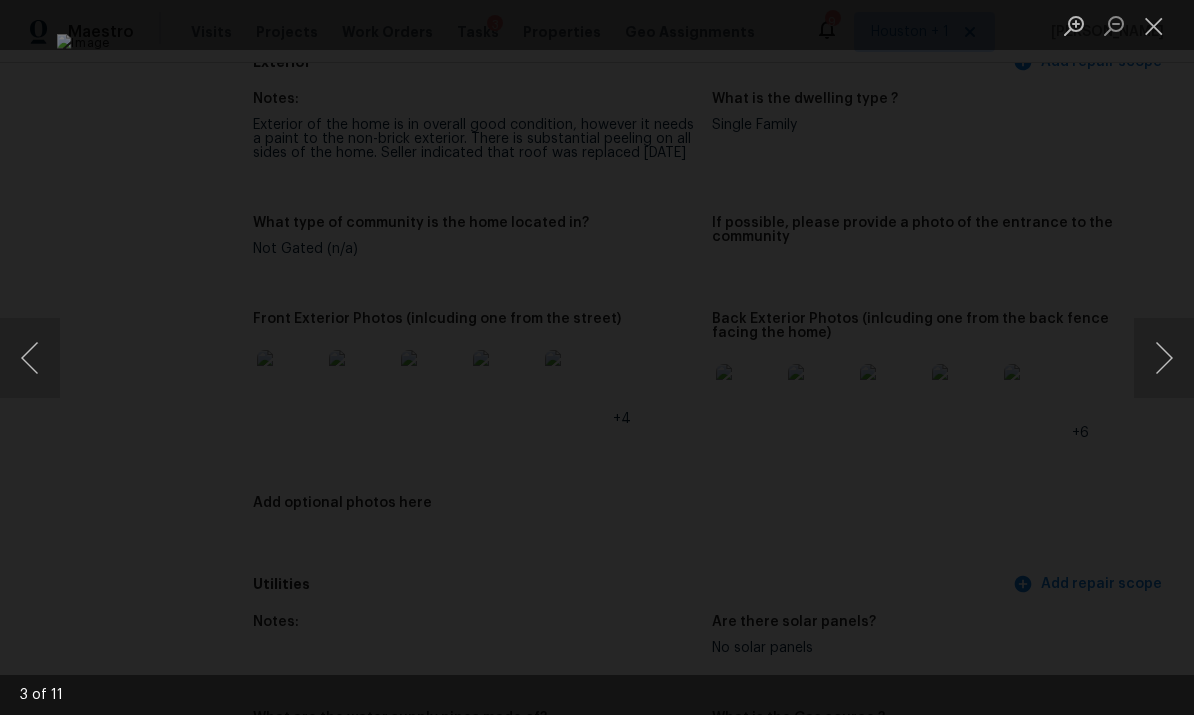 click at bounding box center (1164, 358) 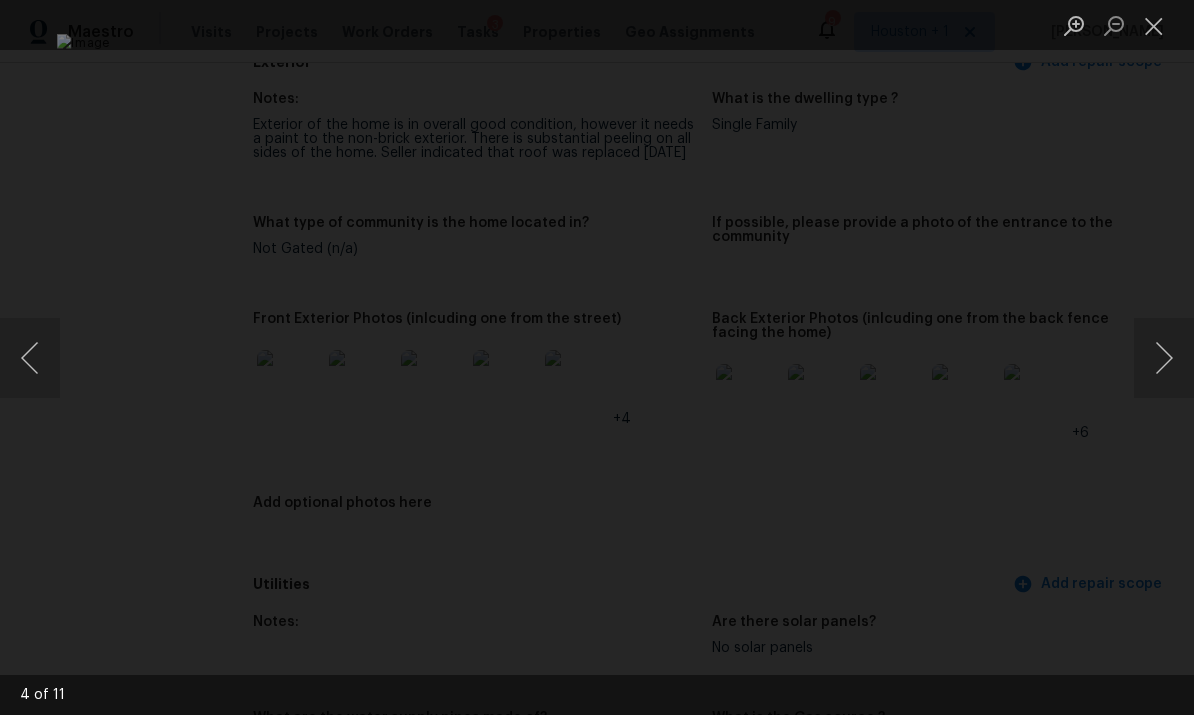 click at bounding box center (1164, 358) 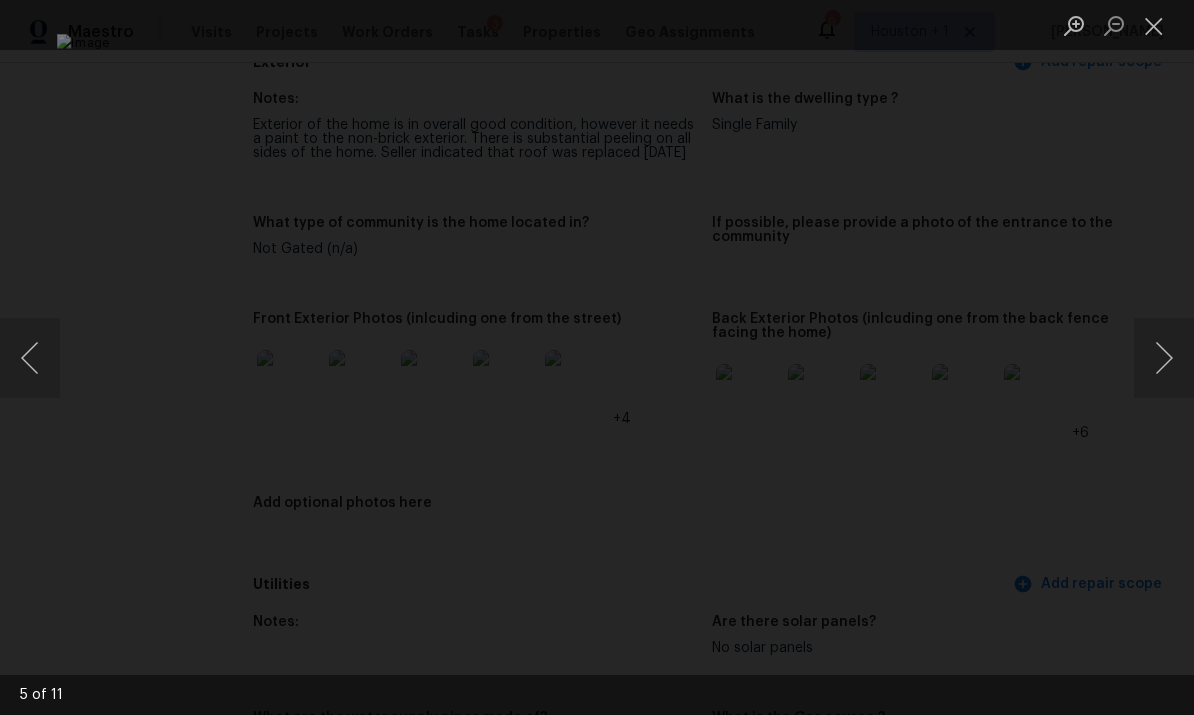click at bounding box center [1164, 358] 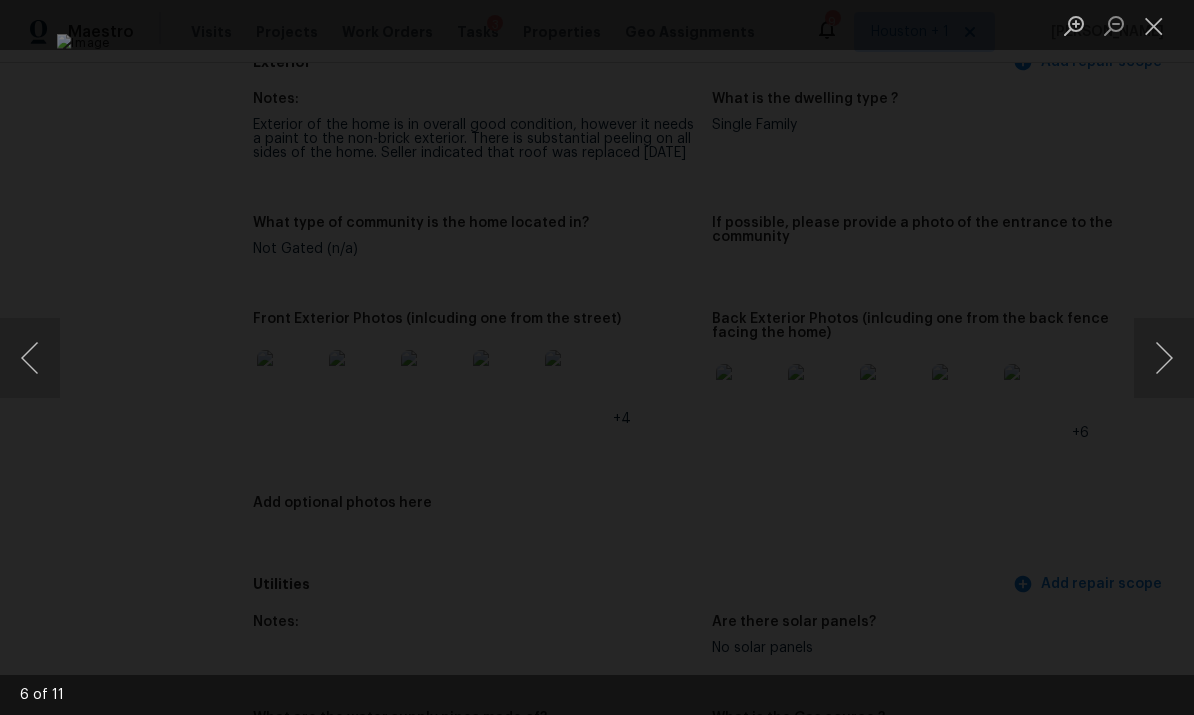 click at bounding box center [1164, 358] 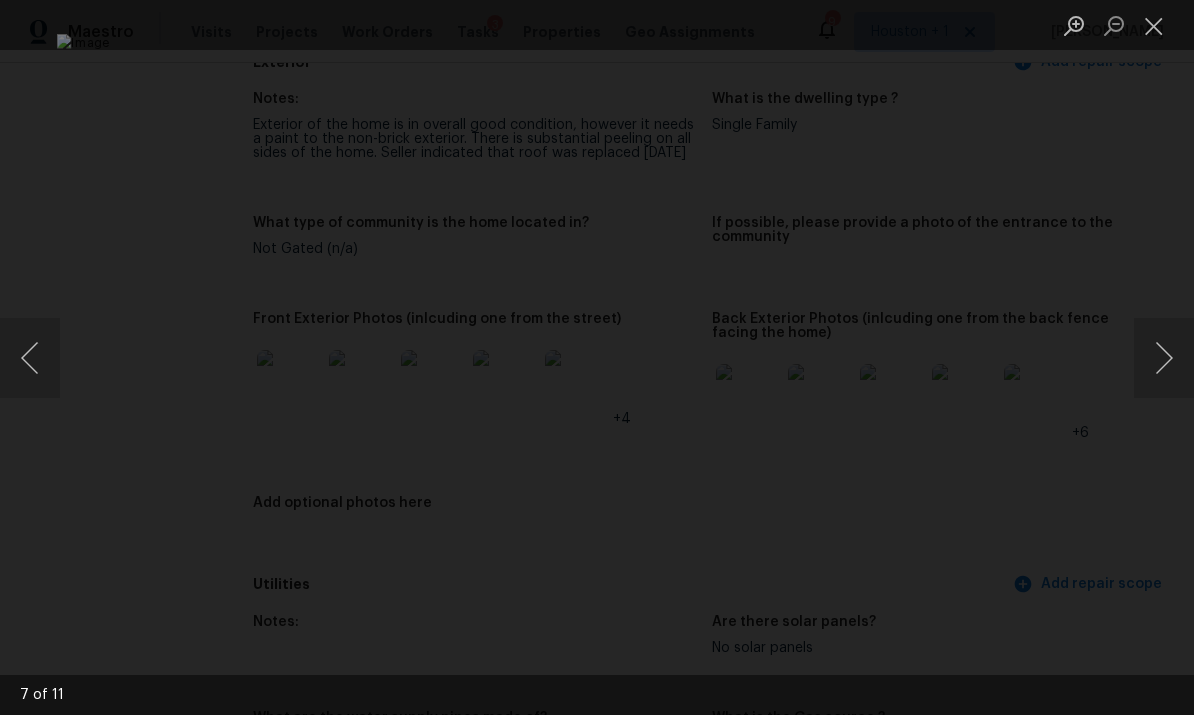 click at bounding box center [1164, 358] 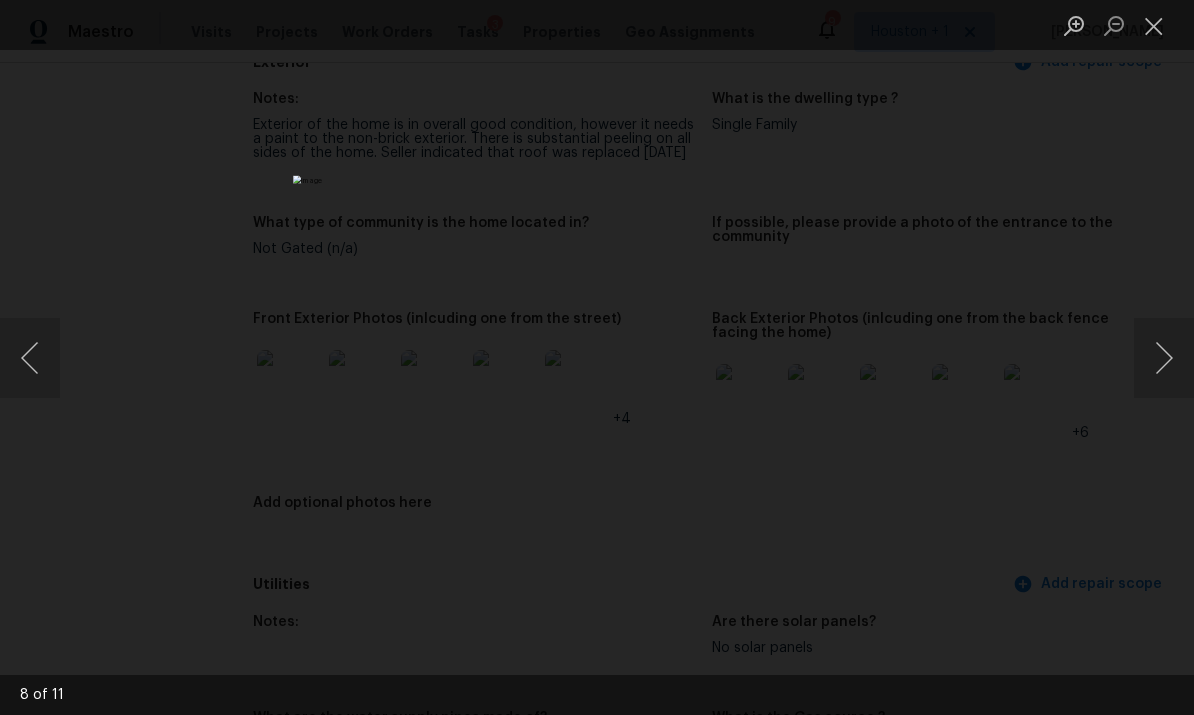 click at bounding box center [597, 357] 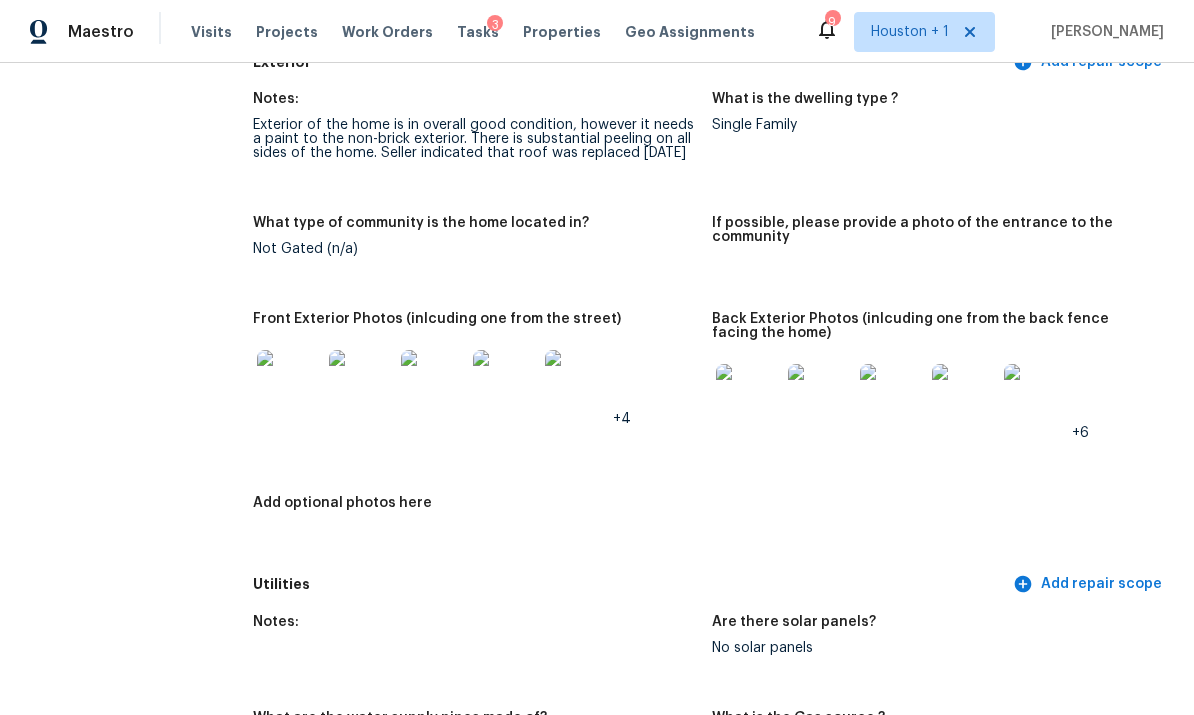 click at bounding box center (1036, 396) 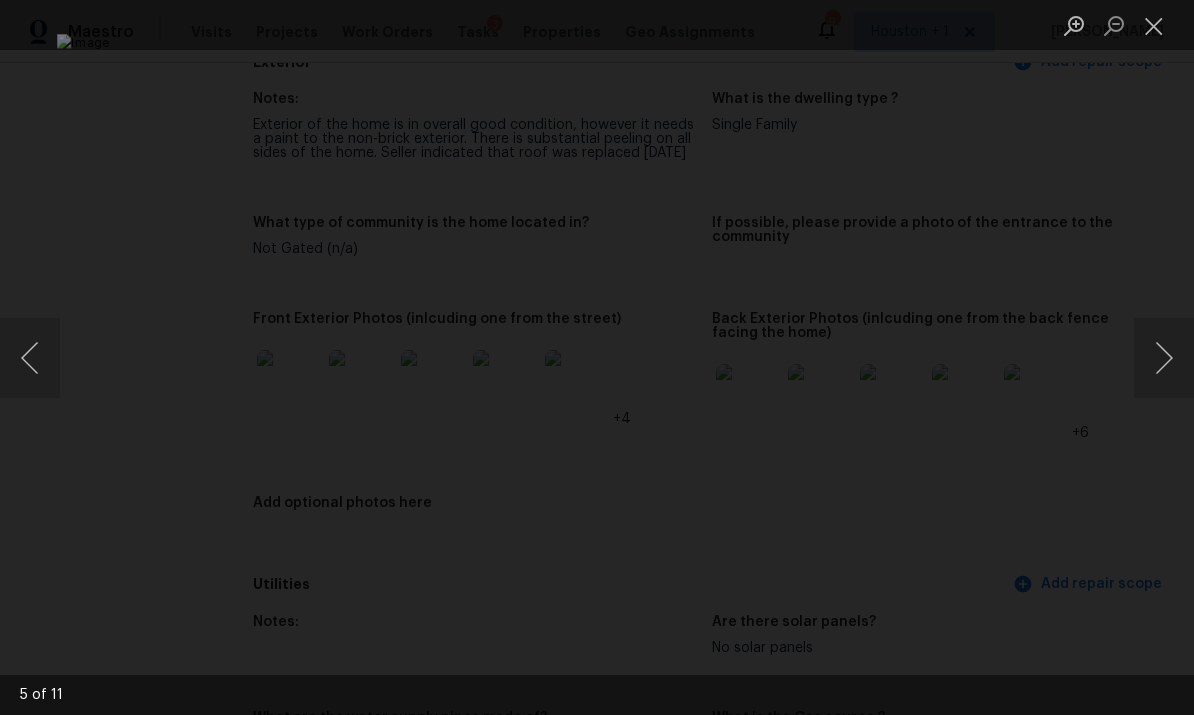 click at bounding box center [1164, 358] 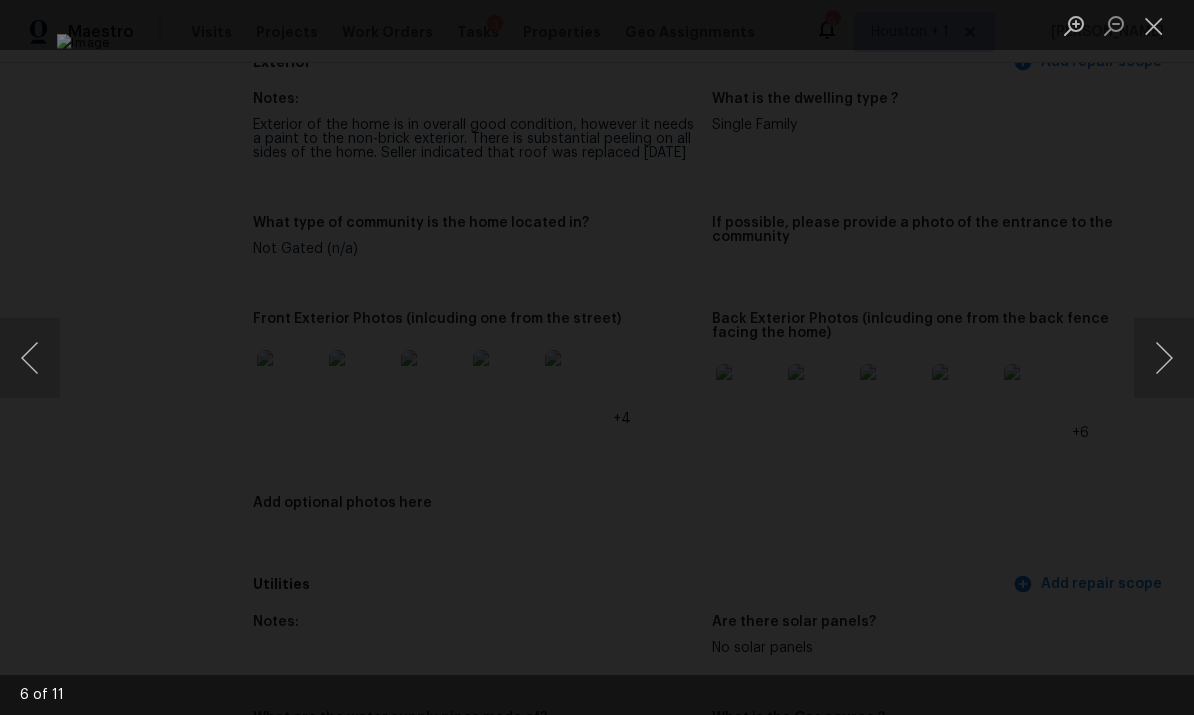 click at bounding box center (597, 357) 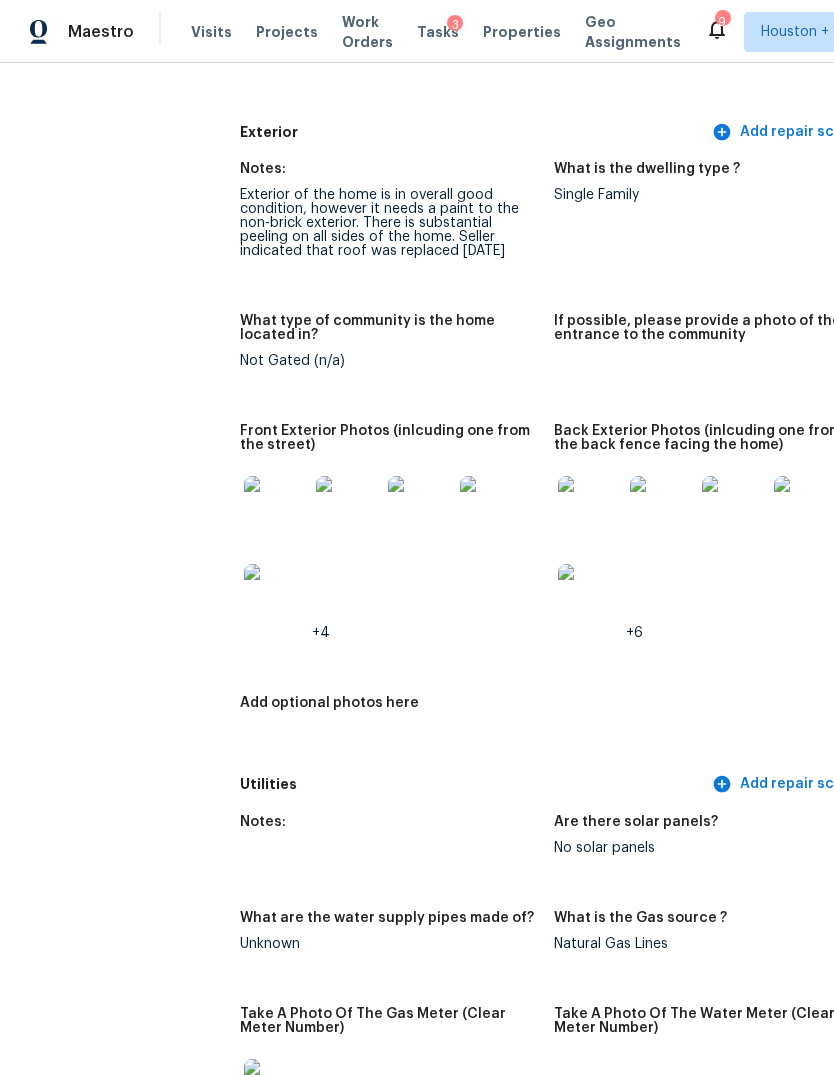click on "Maestro" at bounding box center (67, 32) 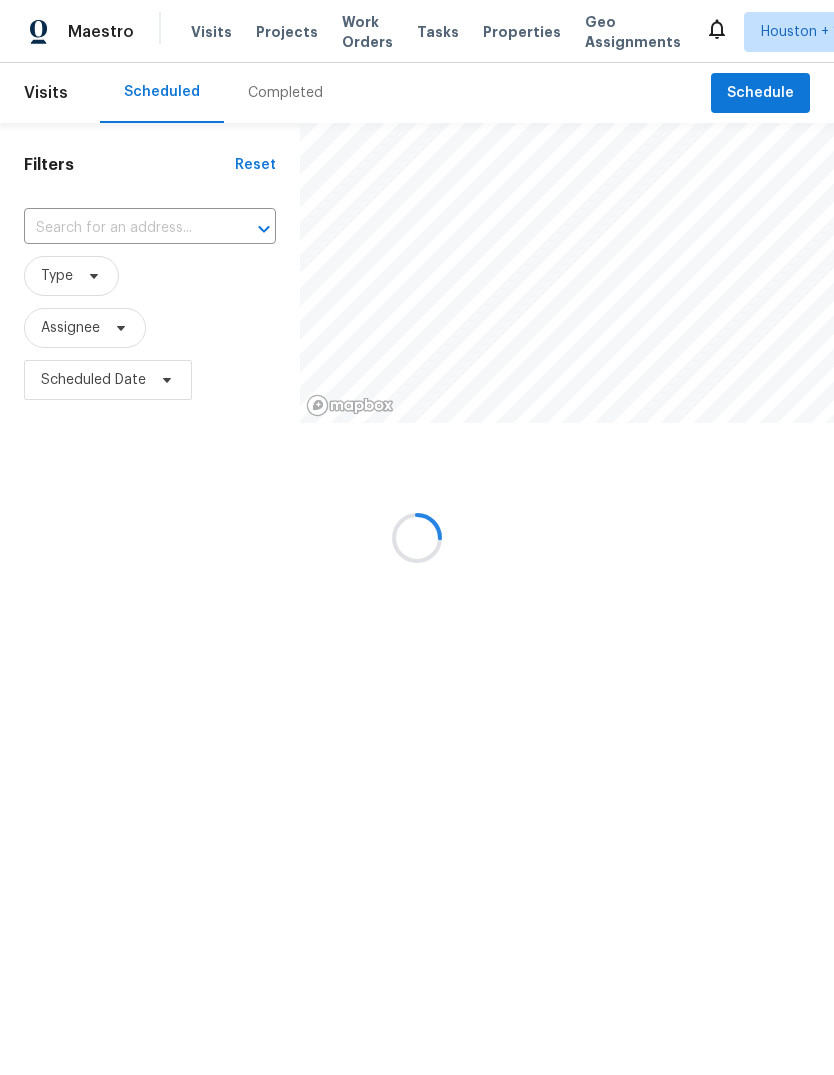 scroll, scrollTop: 0, scrollLeft: 0, axis: both 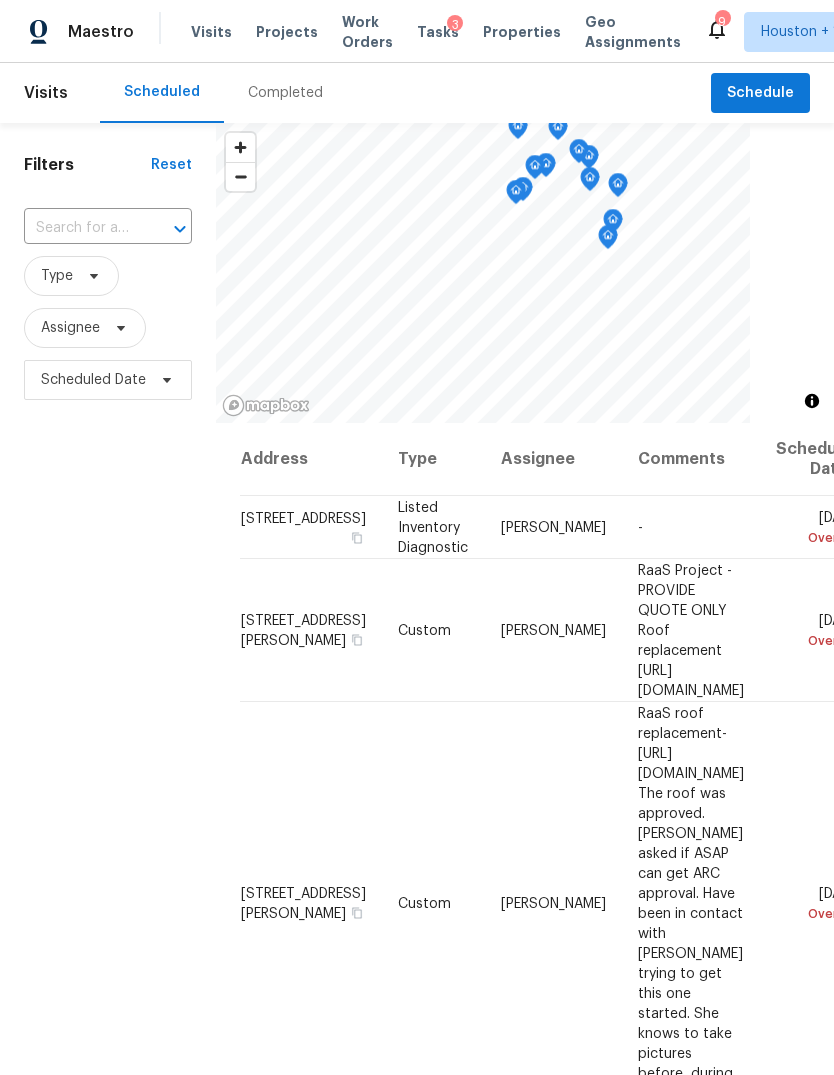 click on "Completed" at bounding box center [285, 93] 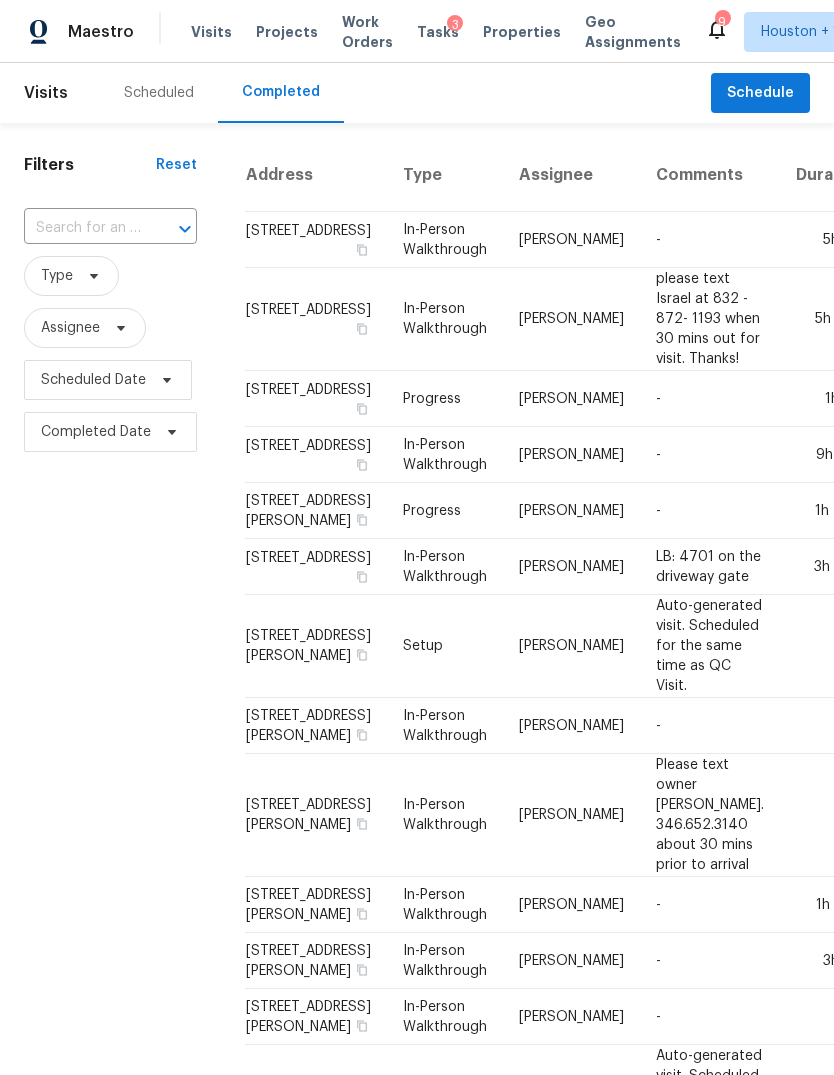 click at bounding box center [82, 228] 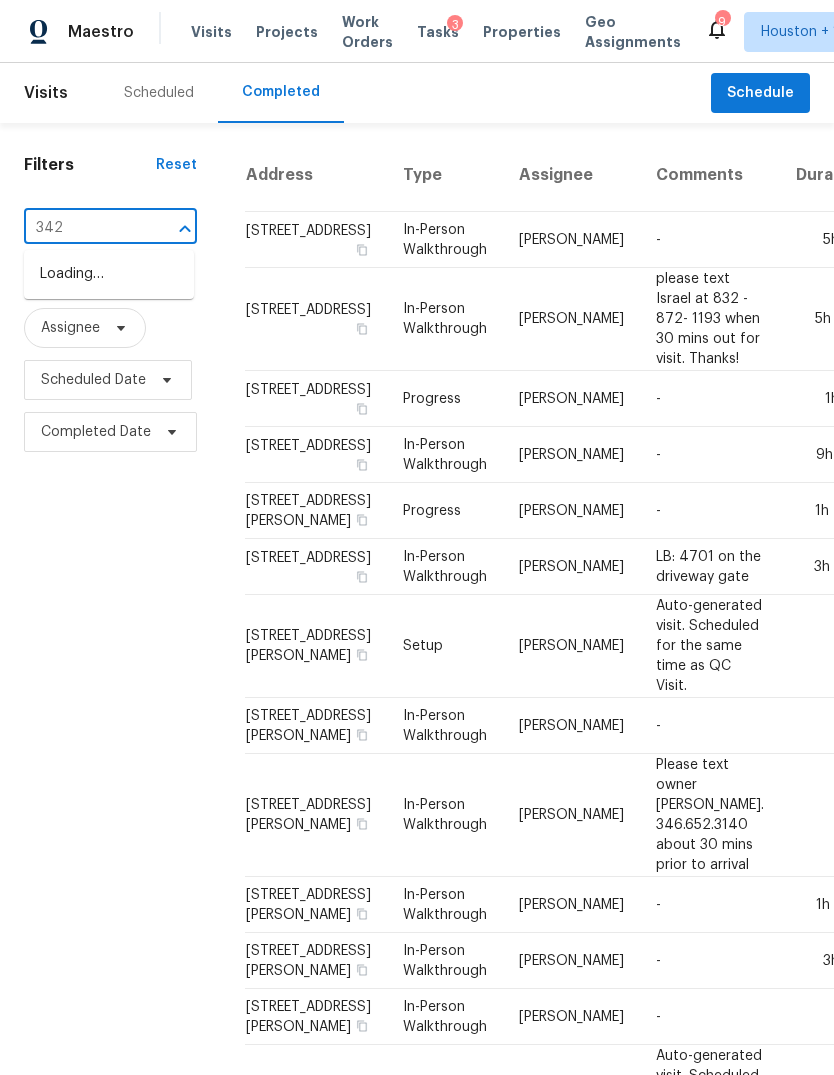 type on "3421" 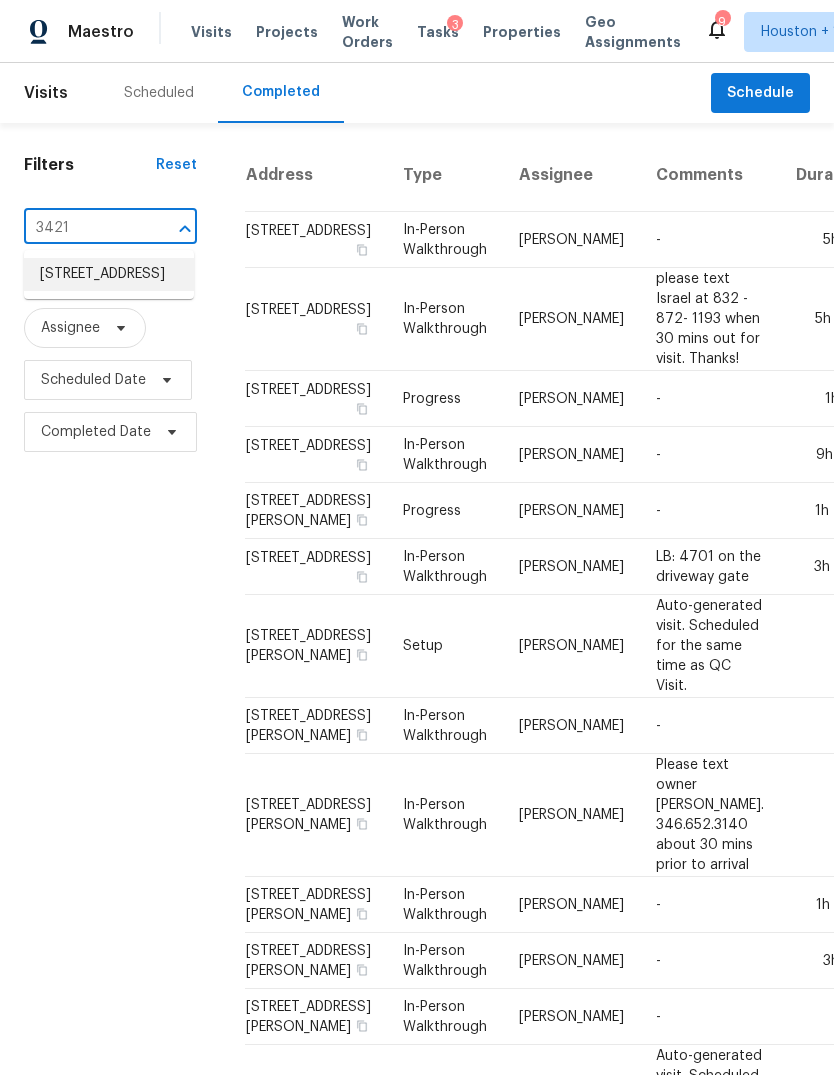 click on "3421 Avenue C, Dickinson, TX 77539" at bounding box center (109, 274) 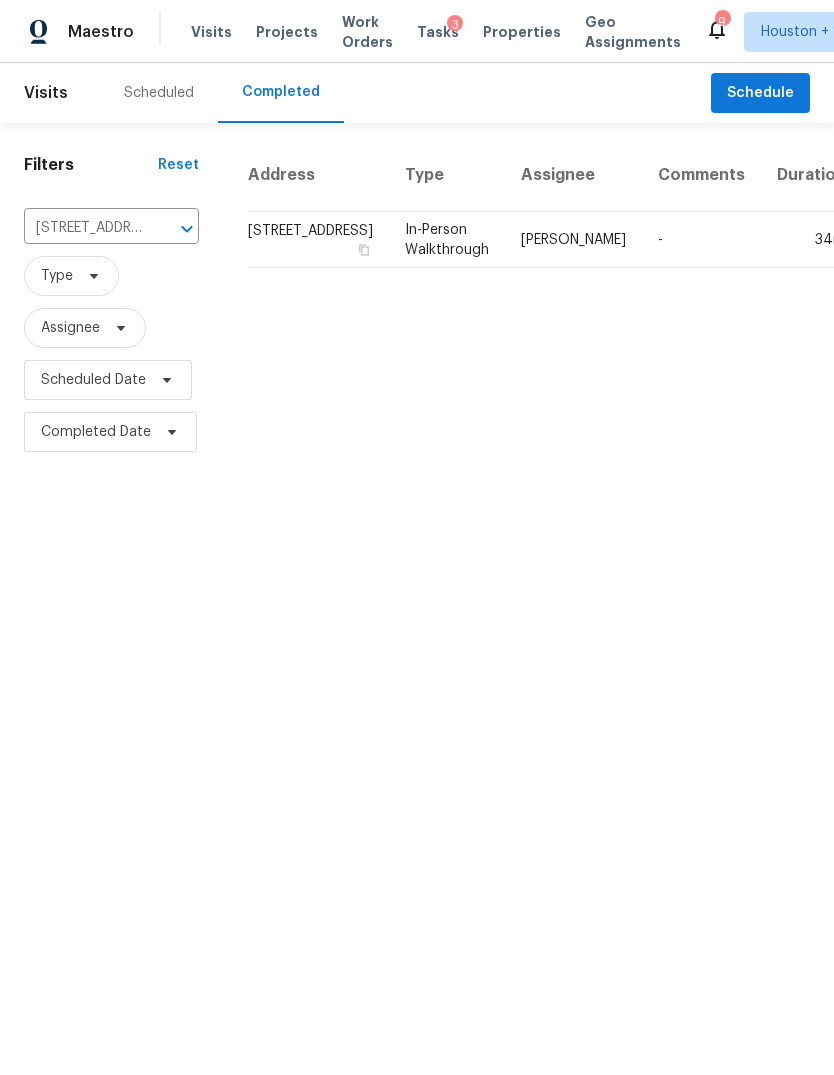 click on "34m" at bounding box center (811, 240) 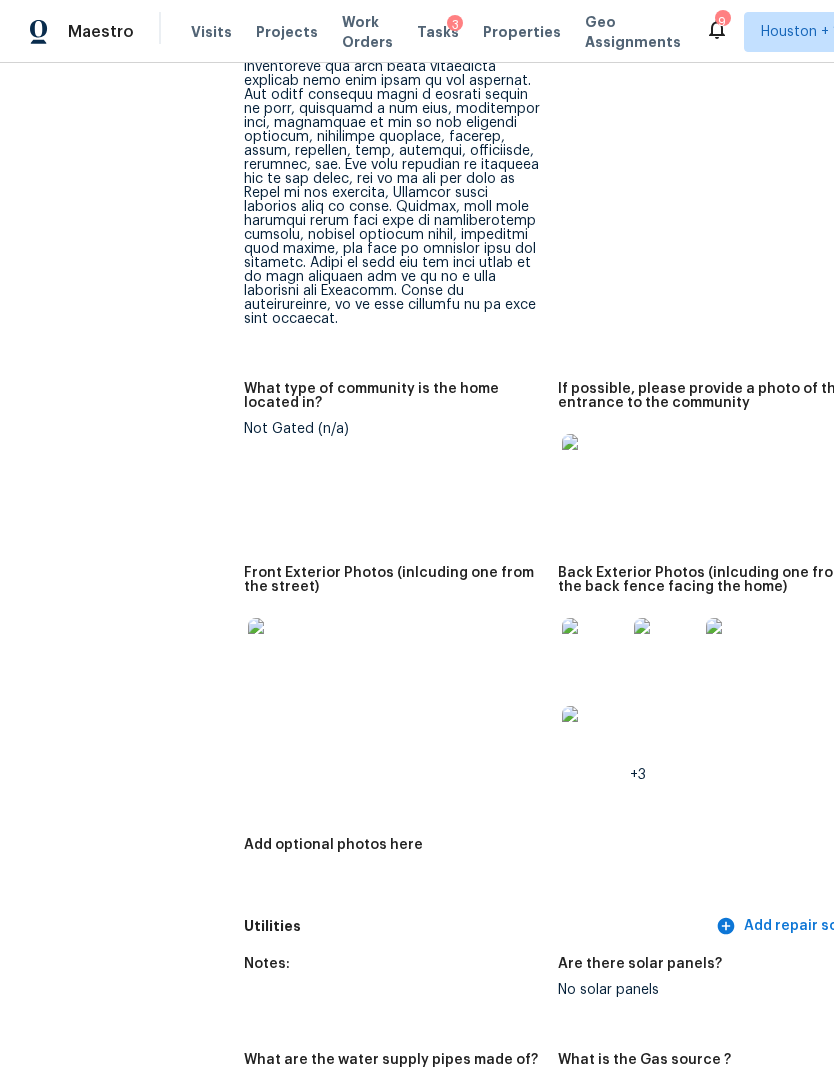 scroll, scrollTop: 1093, scrollLeft: 0, axis: vertical 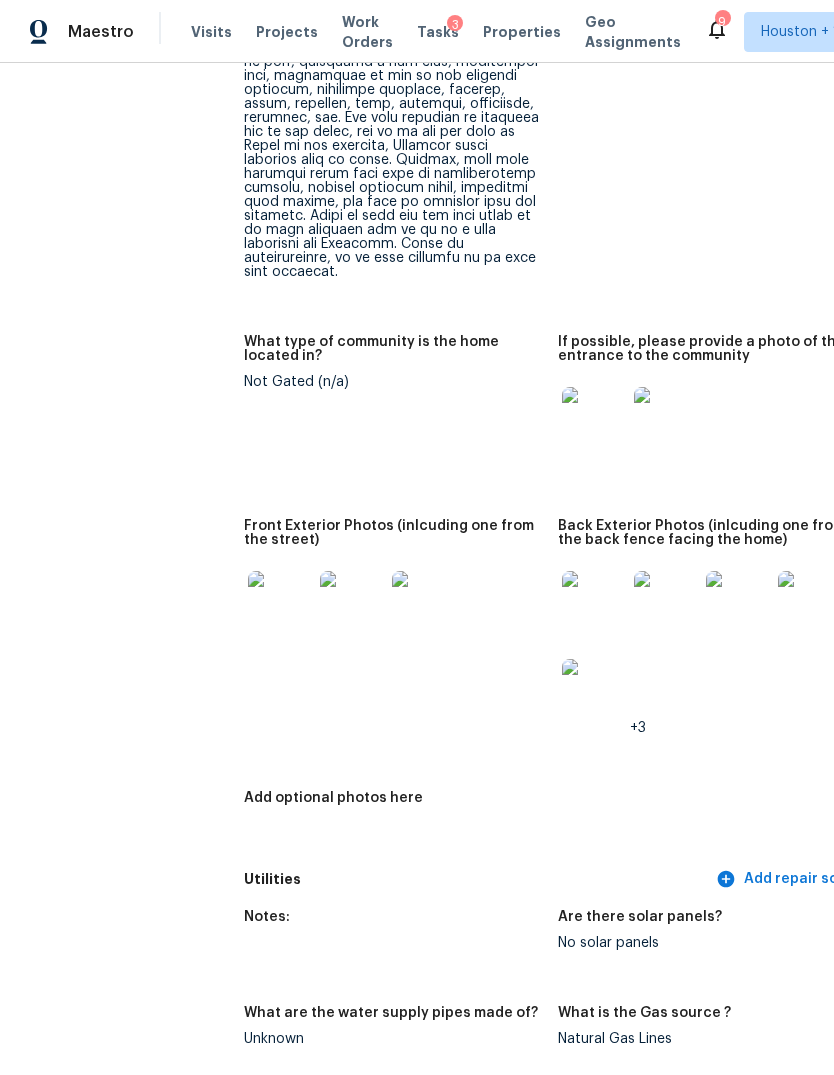 click at bounding box center [594, 419] 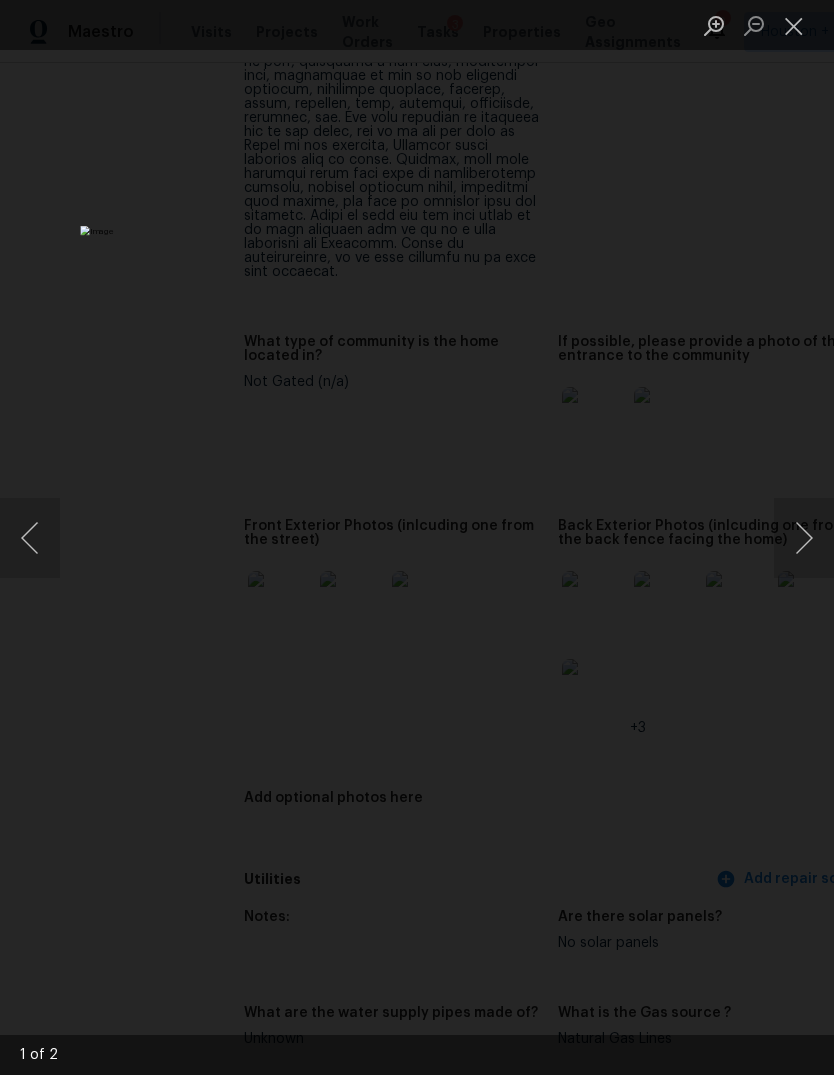 click at bounding box center (804, 538) 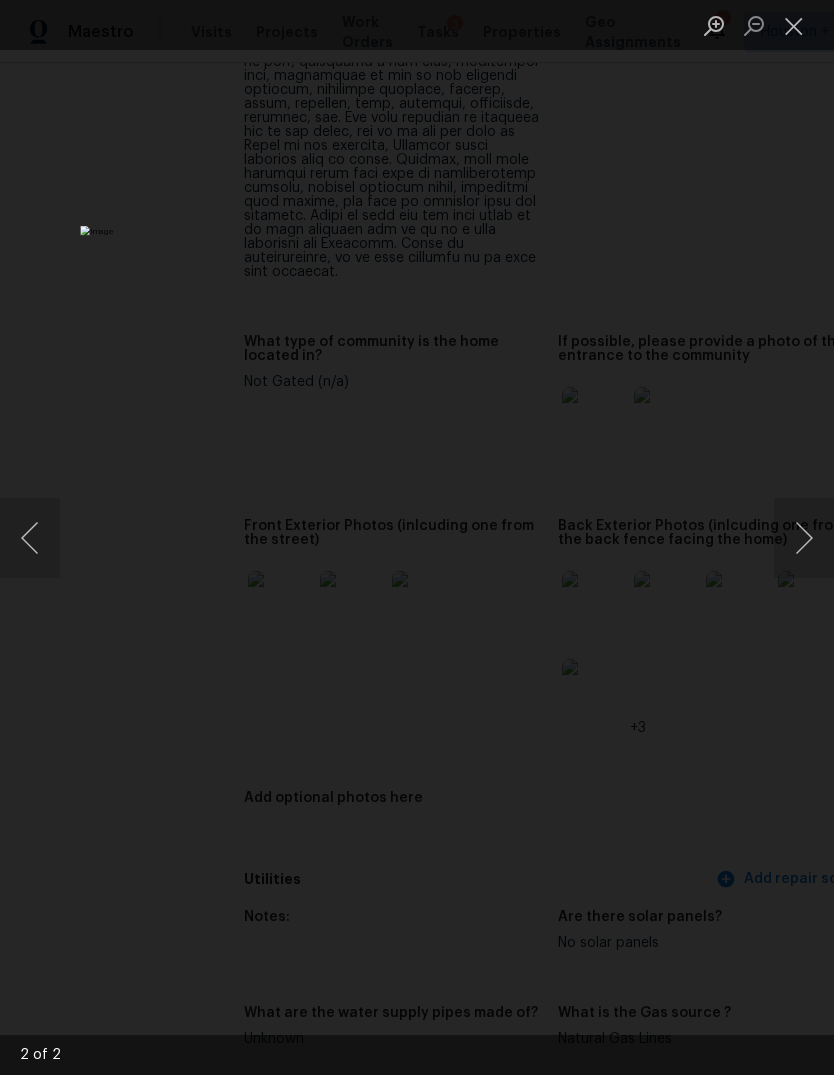 click at bounding box center (417, 537) 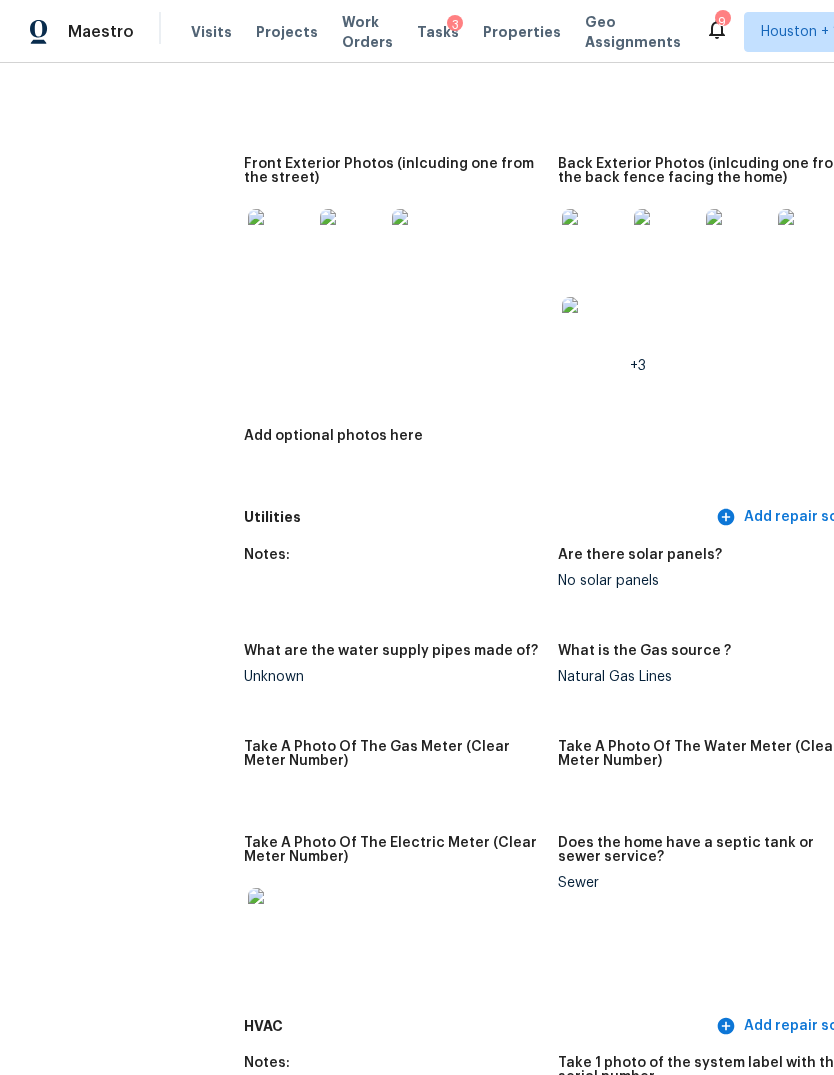 scroll, scrollTop: 1455, scrollLeft: 0, axis: vertical 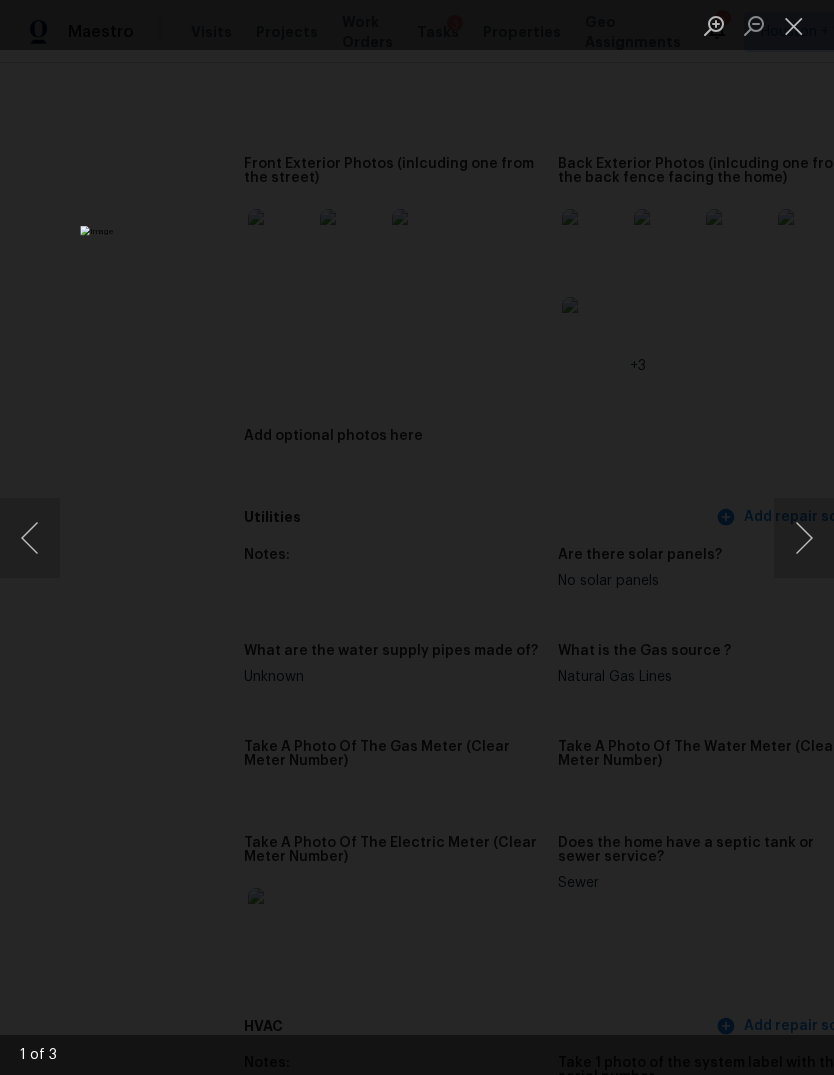 click at bounding box center [804, 538] 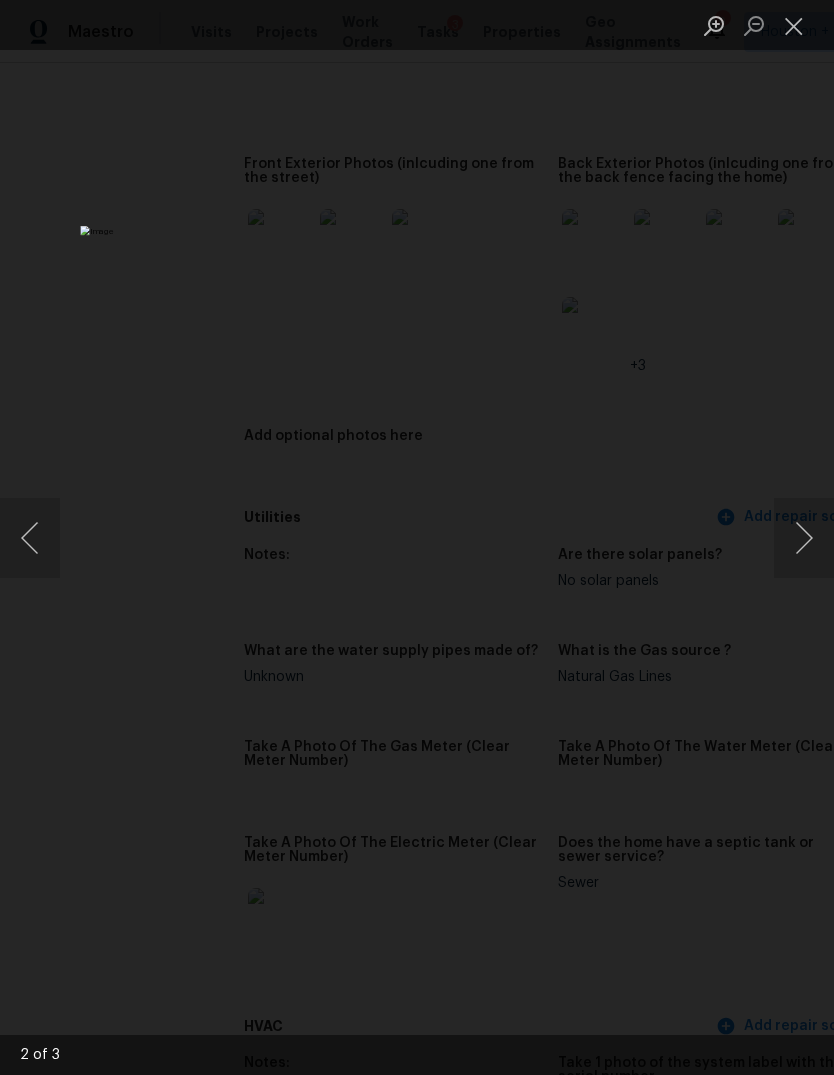 click at bounding box center (804, 538) 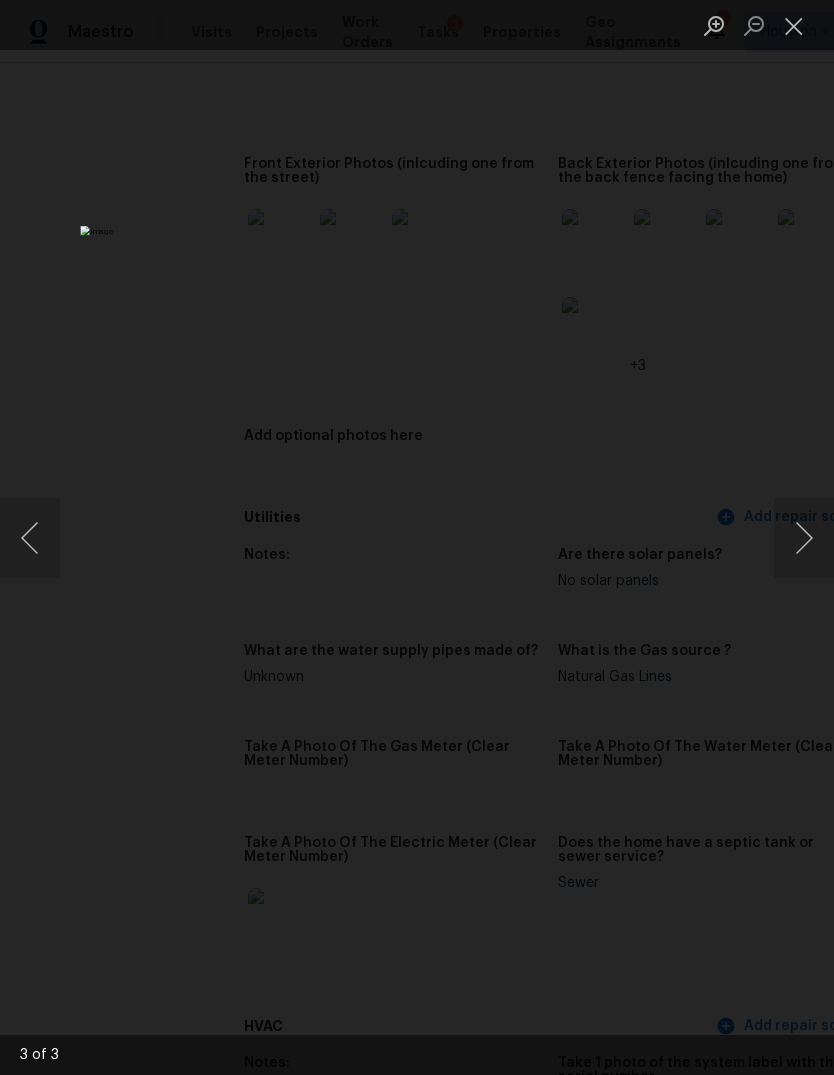 click at bounding box center [804, 538] 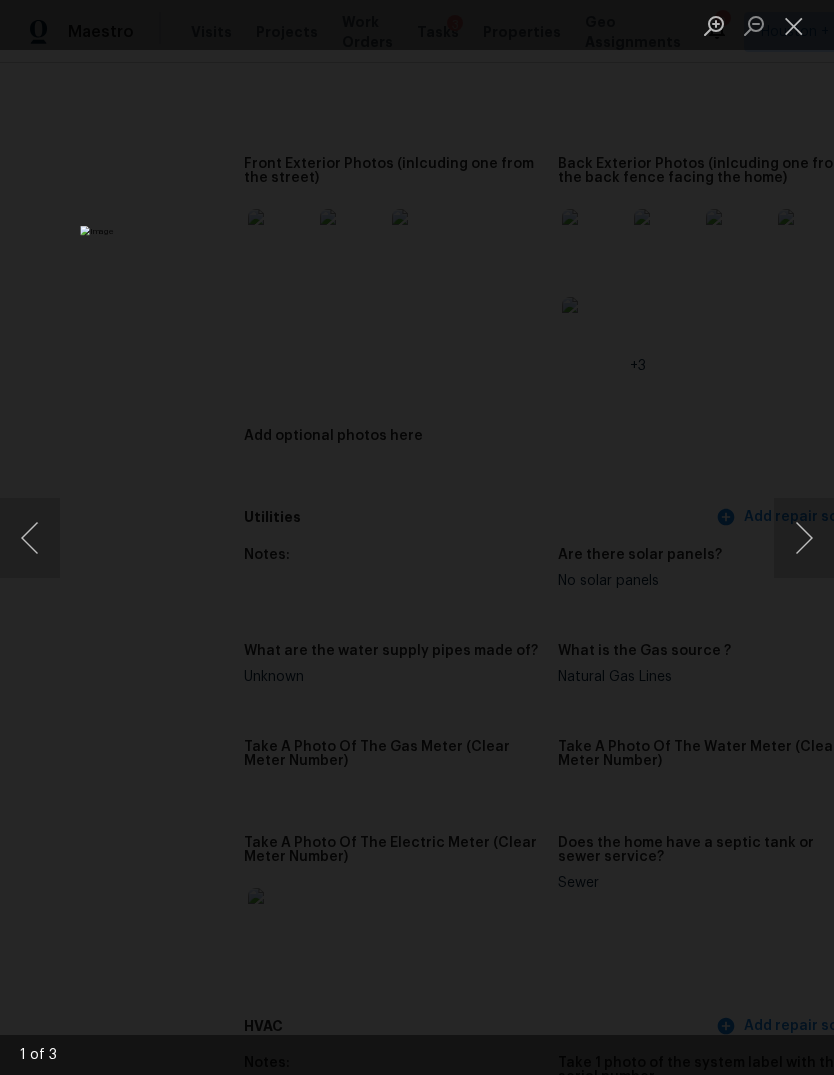 click at bounding box center (804, 538) 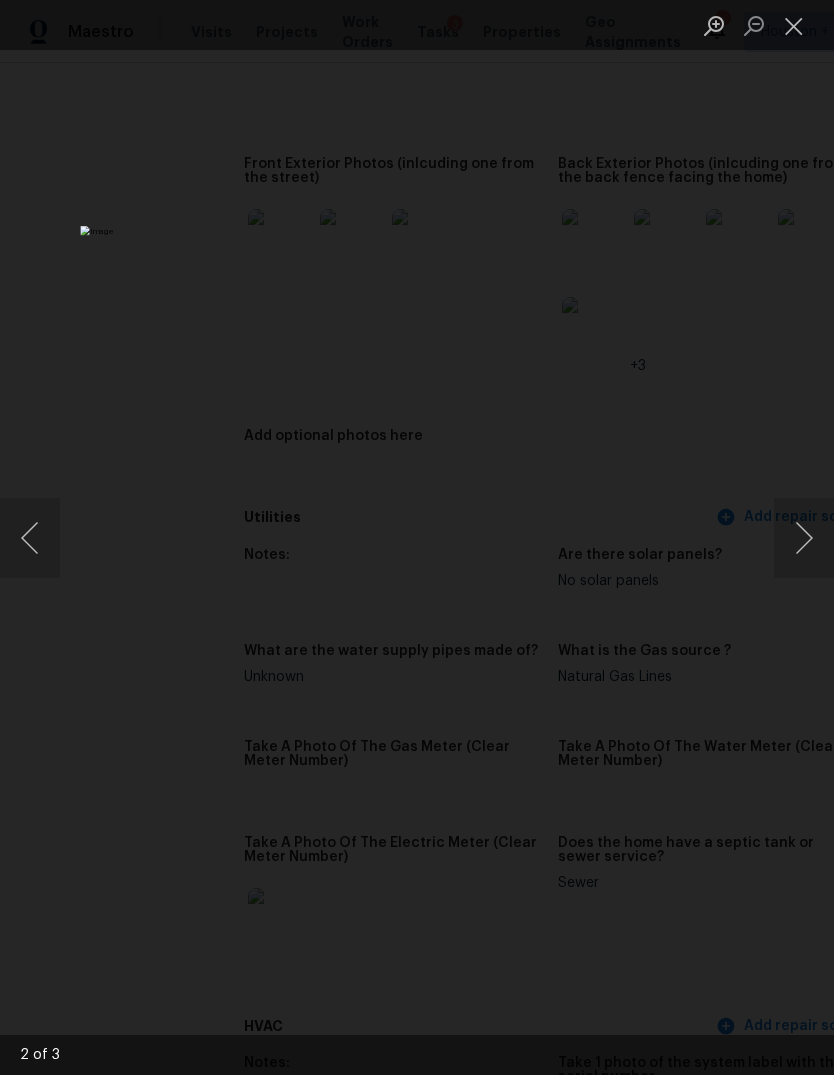 click at bounding box center [417, 537] 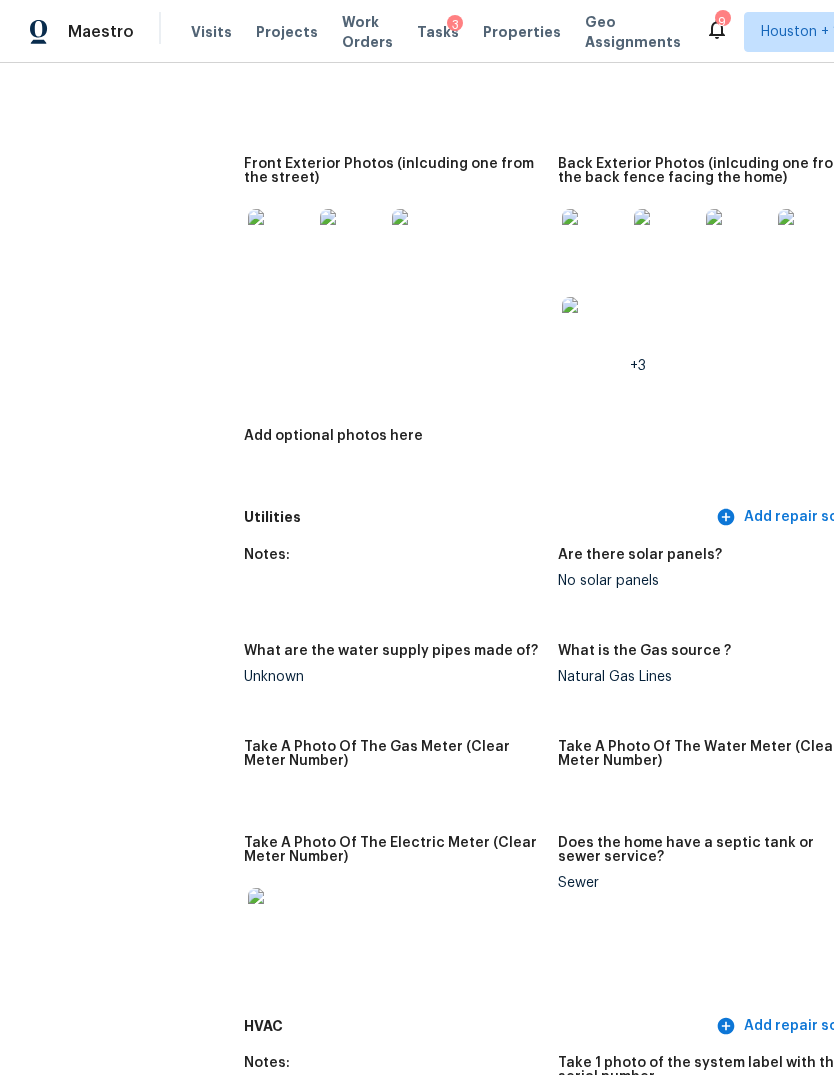 click at bounding box center [594, 241] 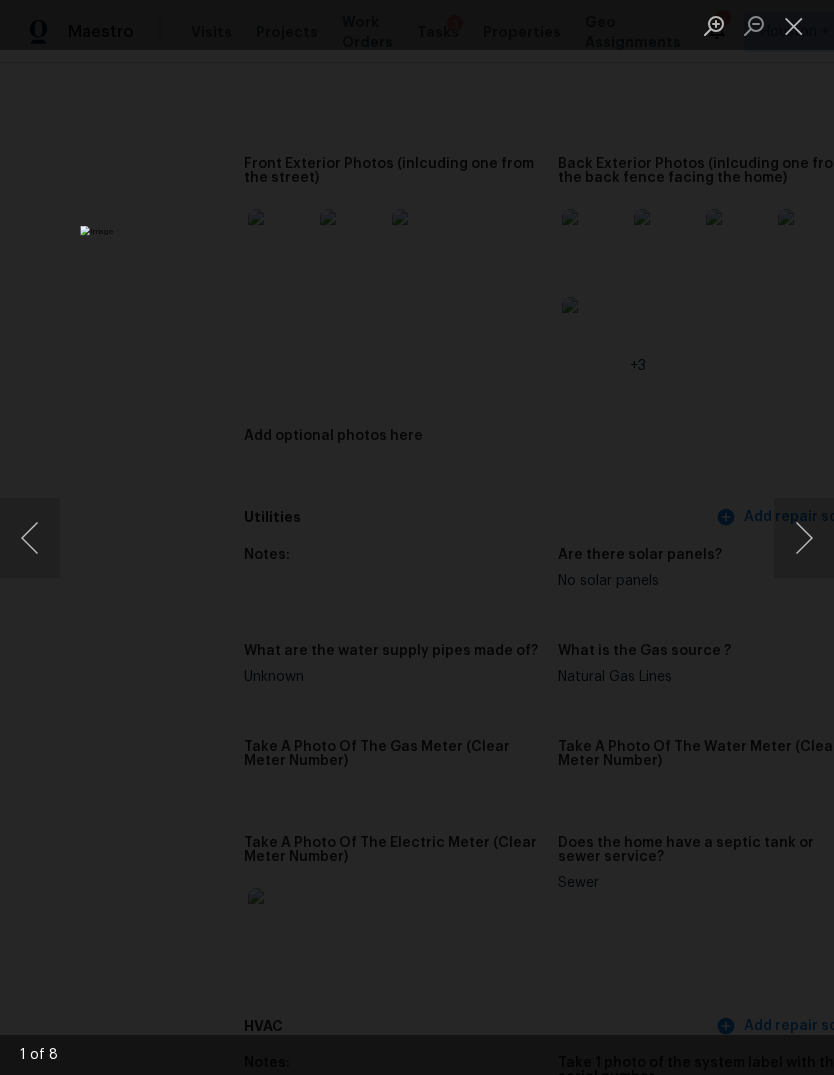 click at bounding box center [804, 538] 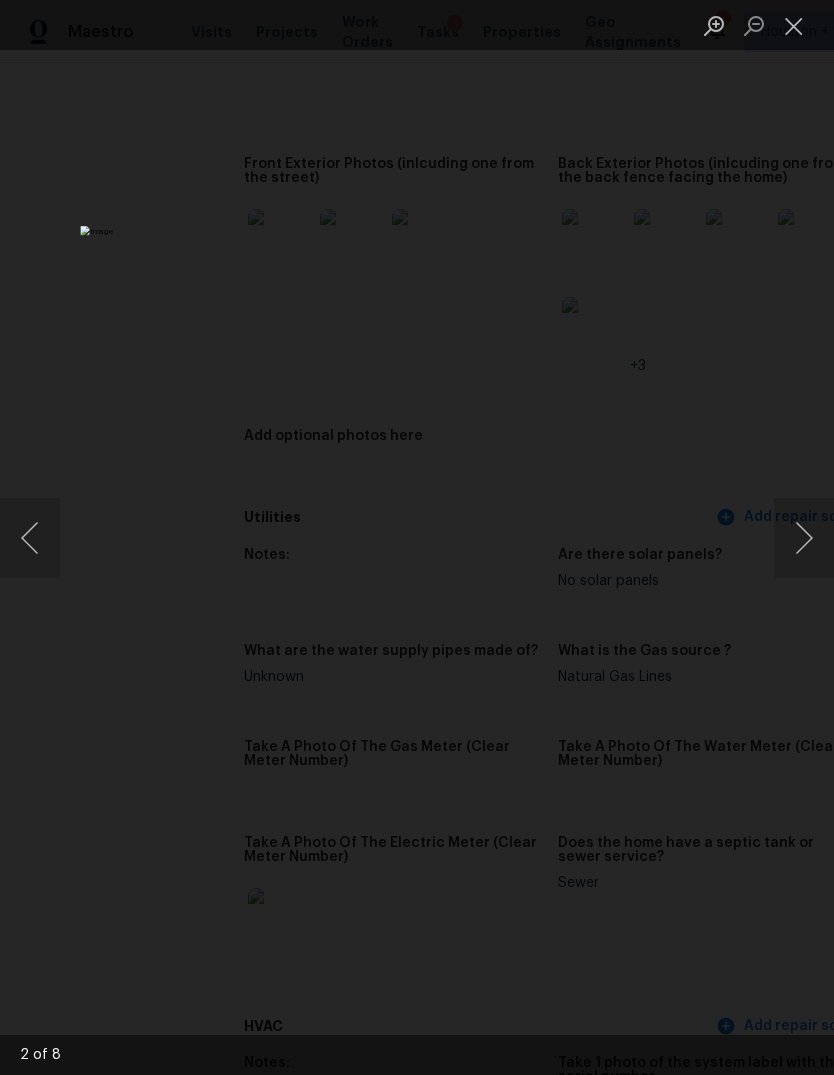 click at bounding box center (804, 538) 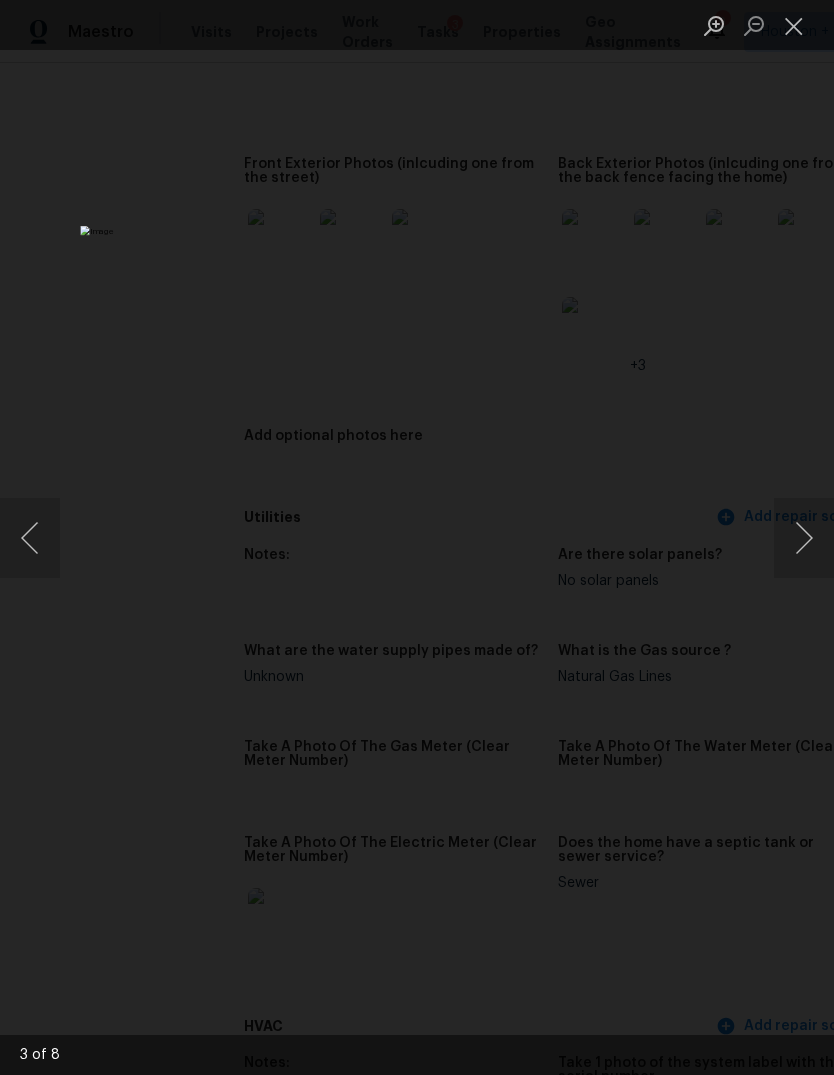 click at bounding box center (804, 538) 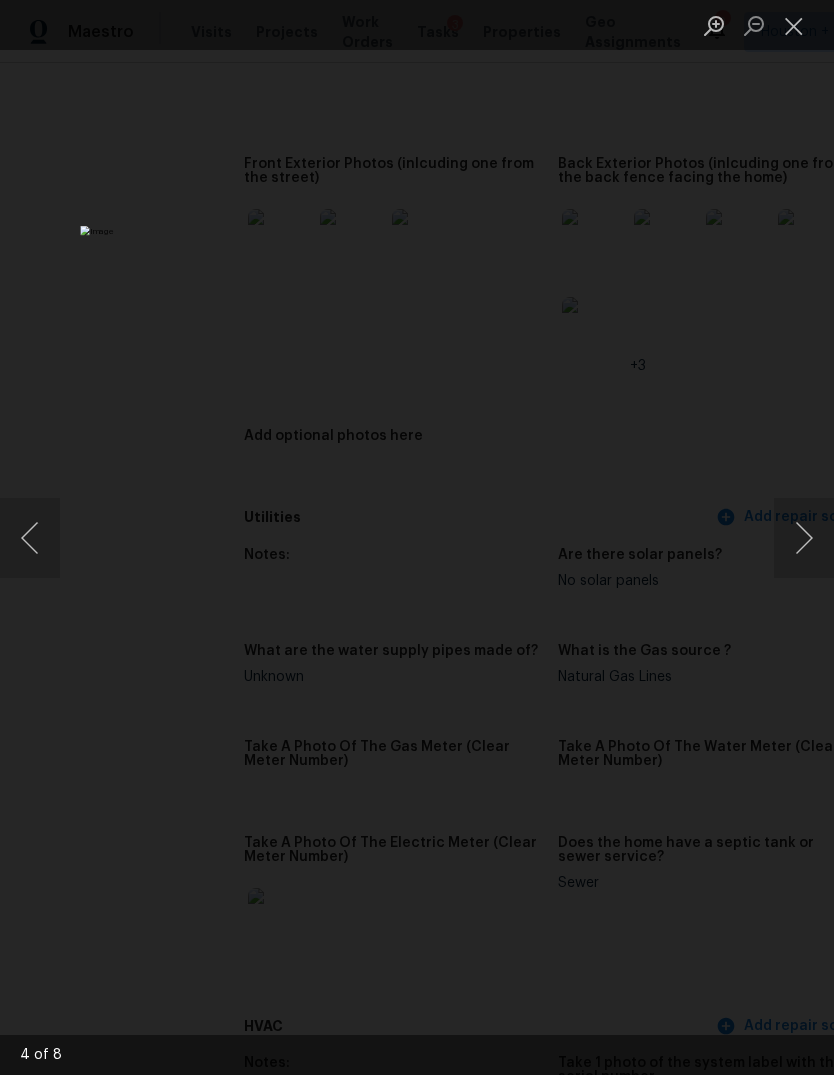 click at bounding box center [804, 538] 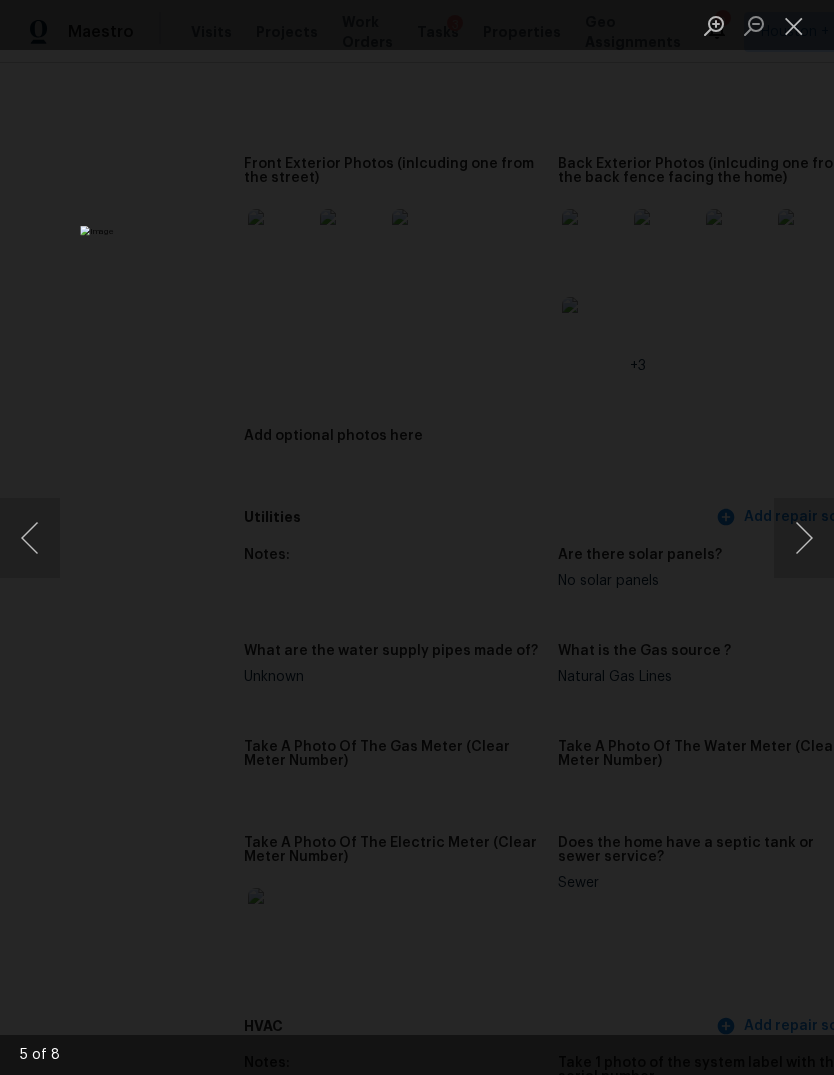click at bounding box center (804, 538) 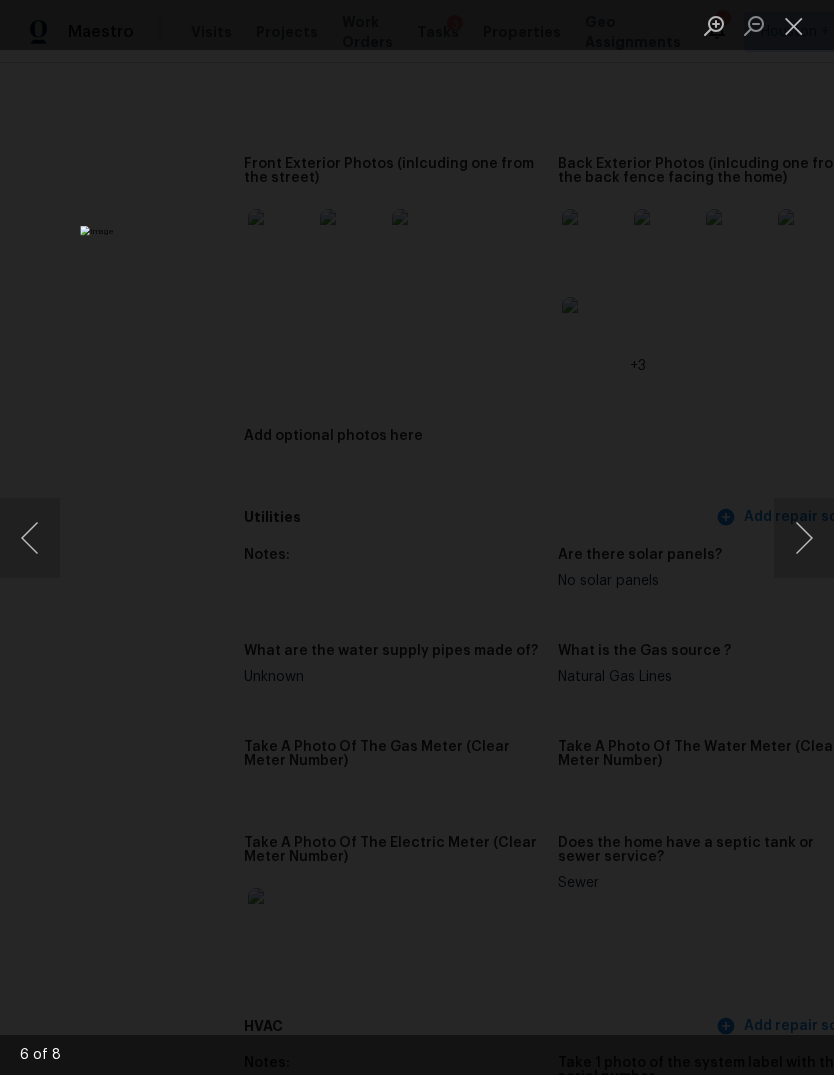click at bounding box center [804, 538] 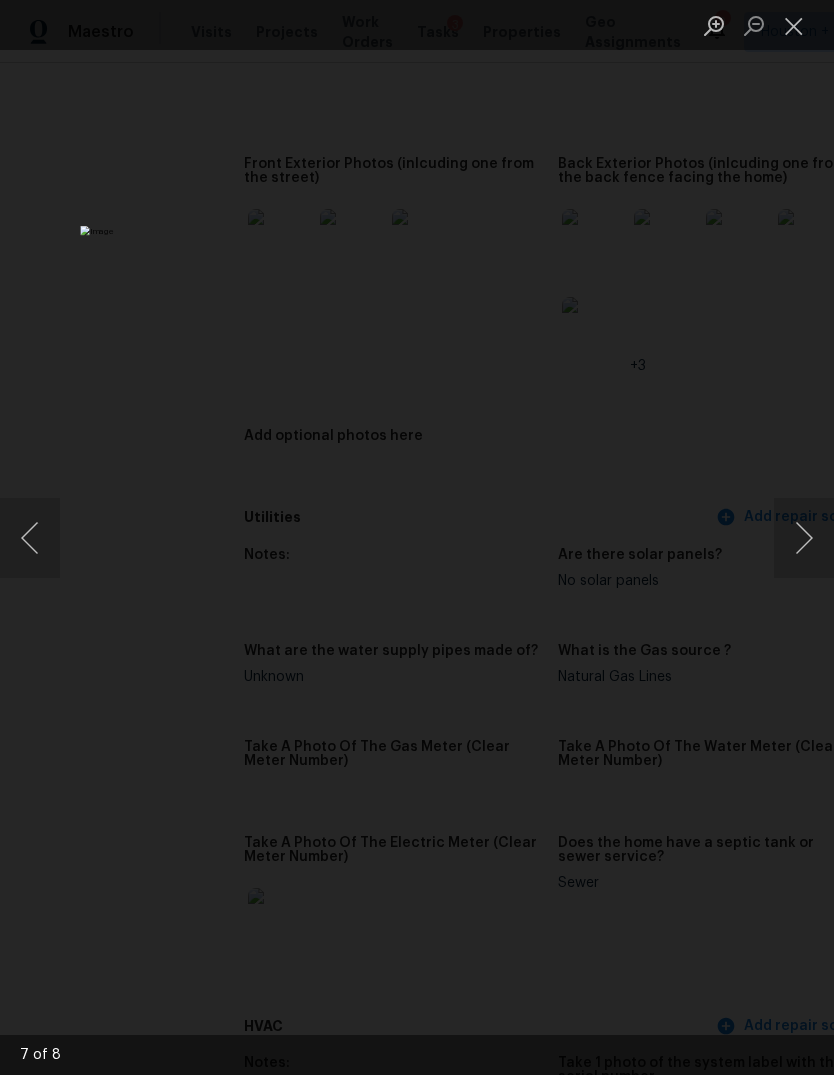 click at bounding box center [804, 538] 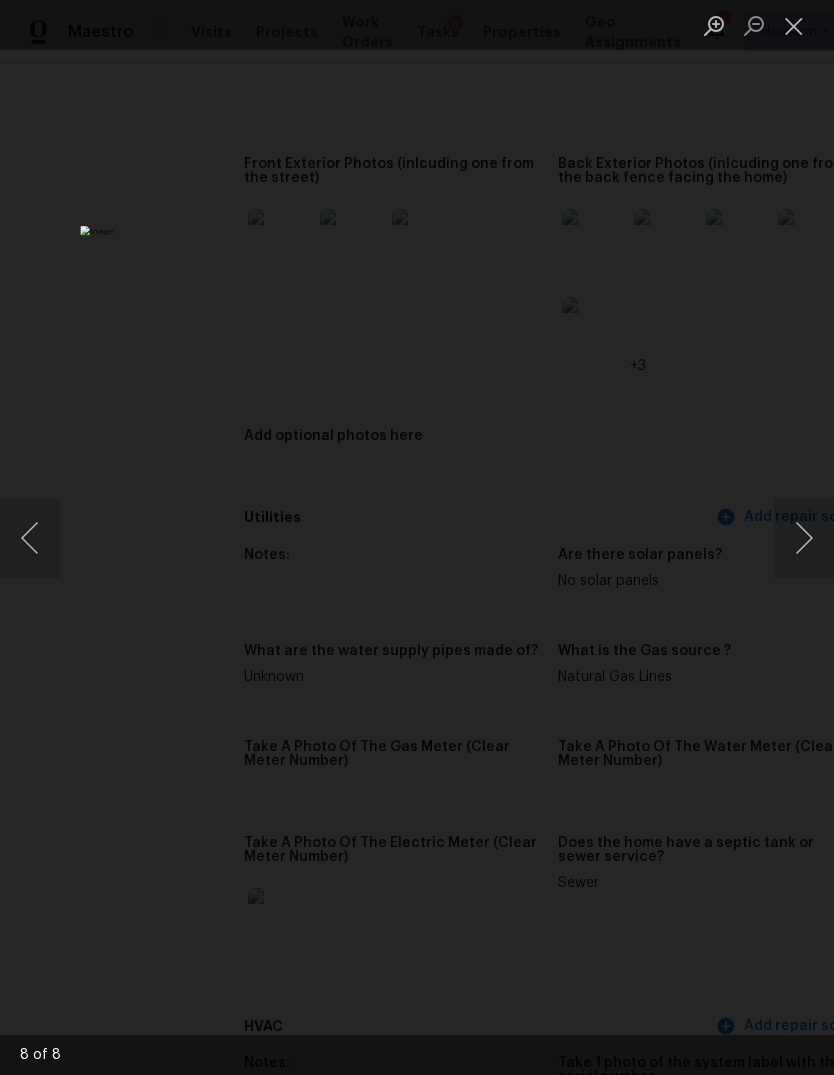 click at bounding box center [804, 538] 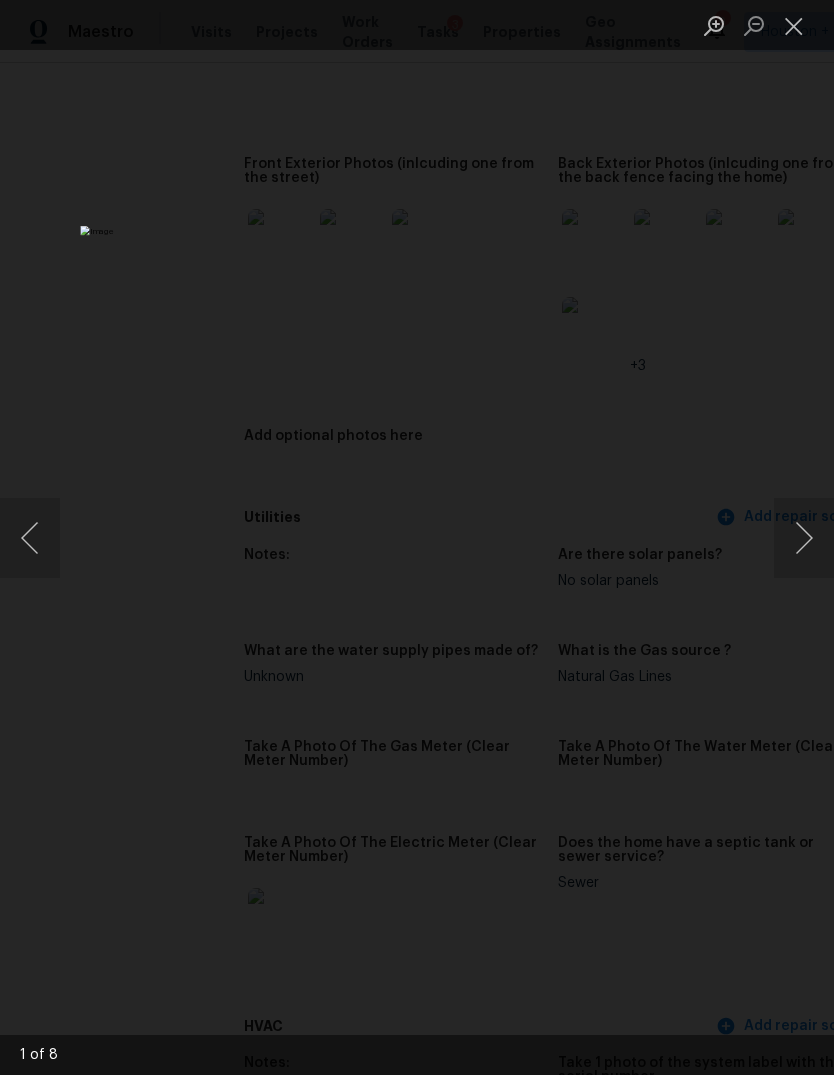 click at bounding box center (804, 538) 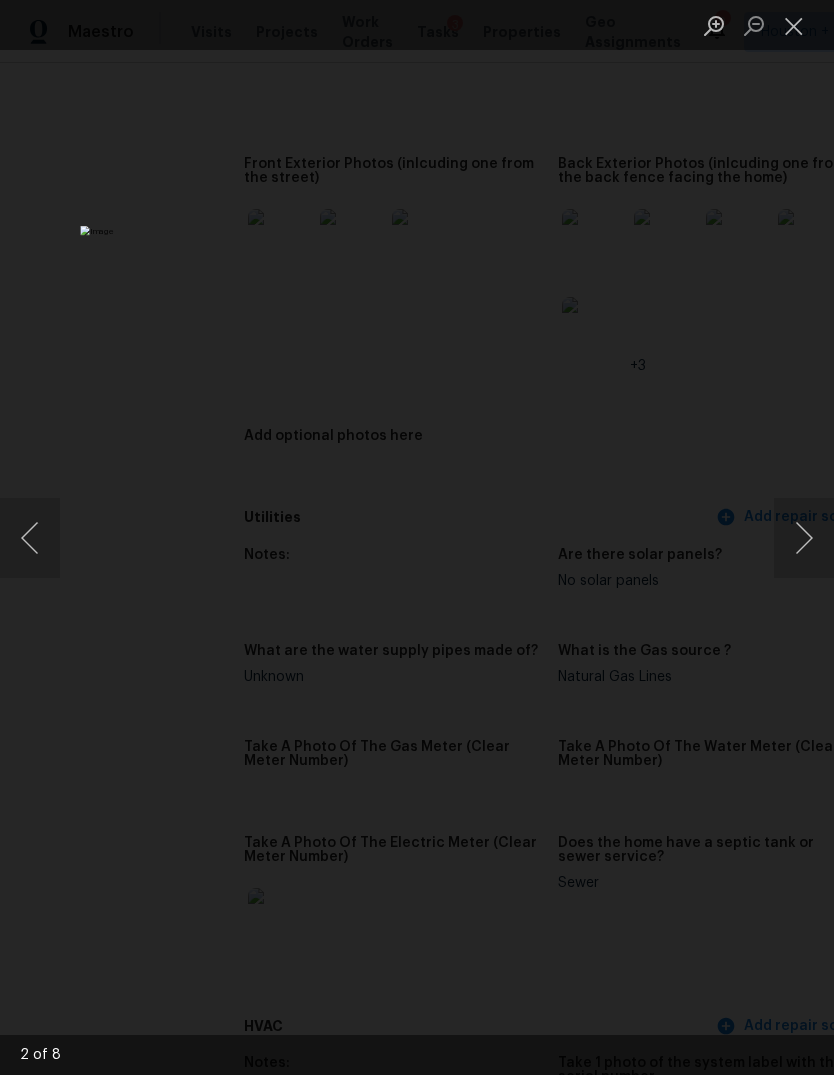 click at bounding box center (417, 537) 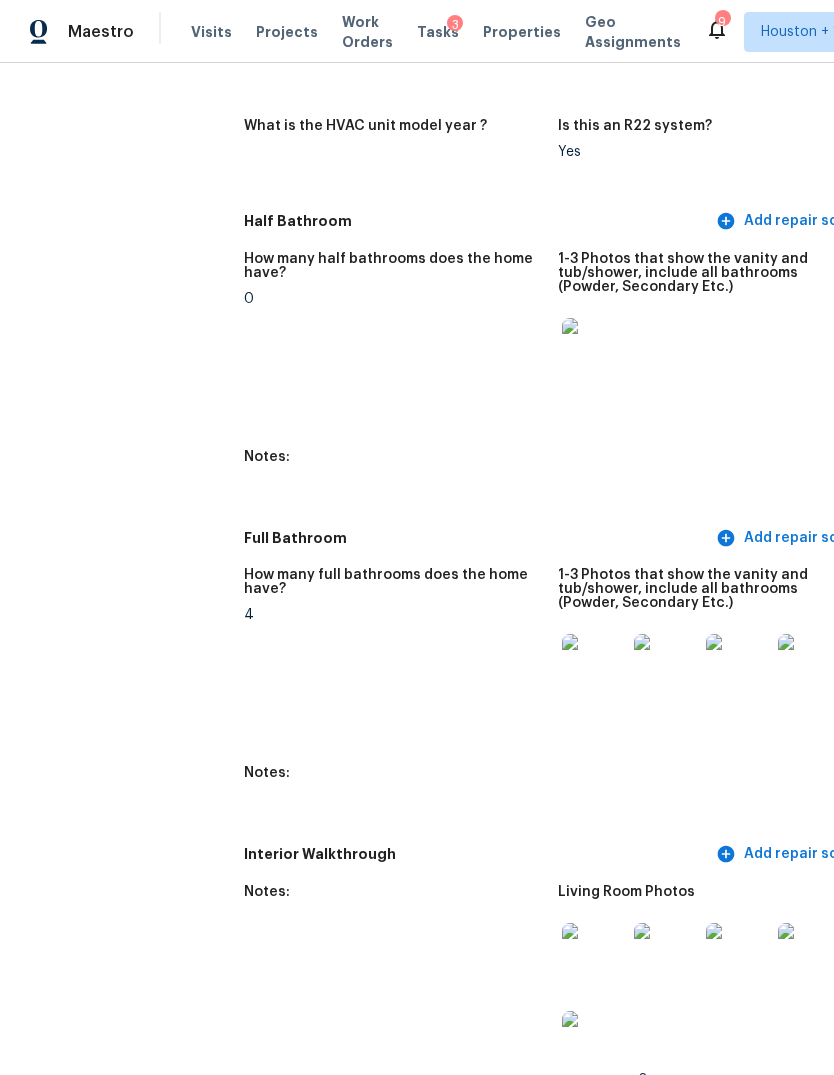 scroll, scrollTop: 2577, scrollLeft: 0, axis: vertical 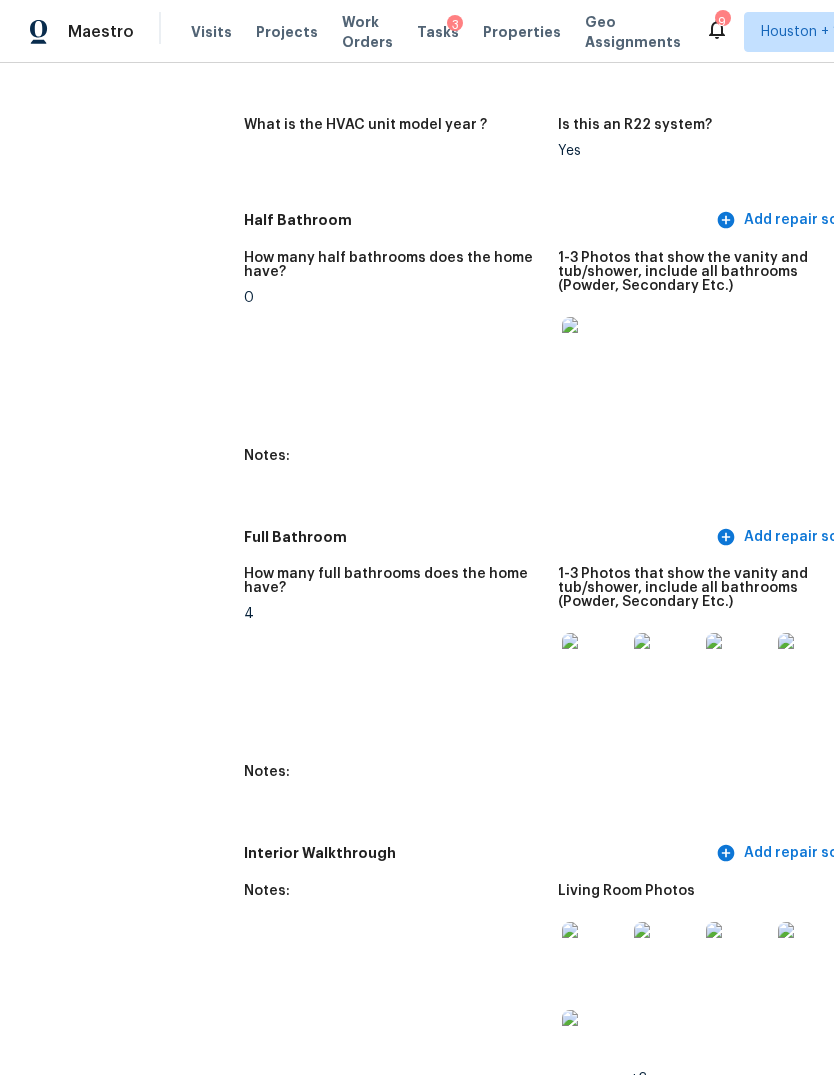 click at bounding box center (594, 349) 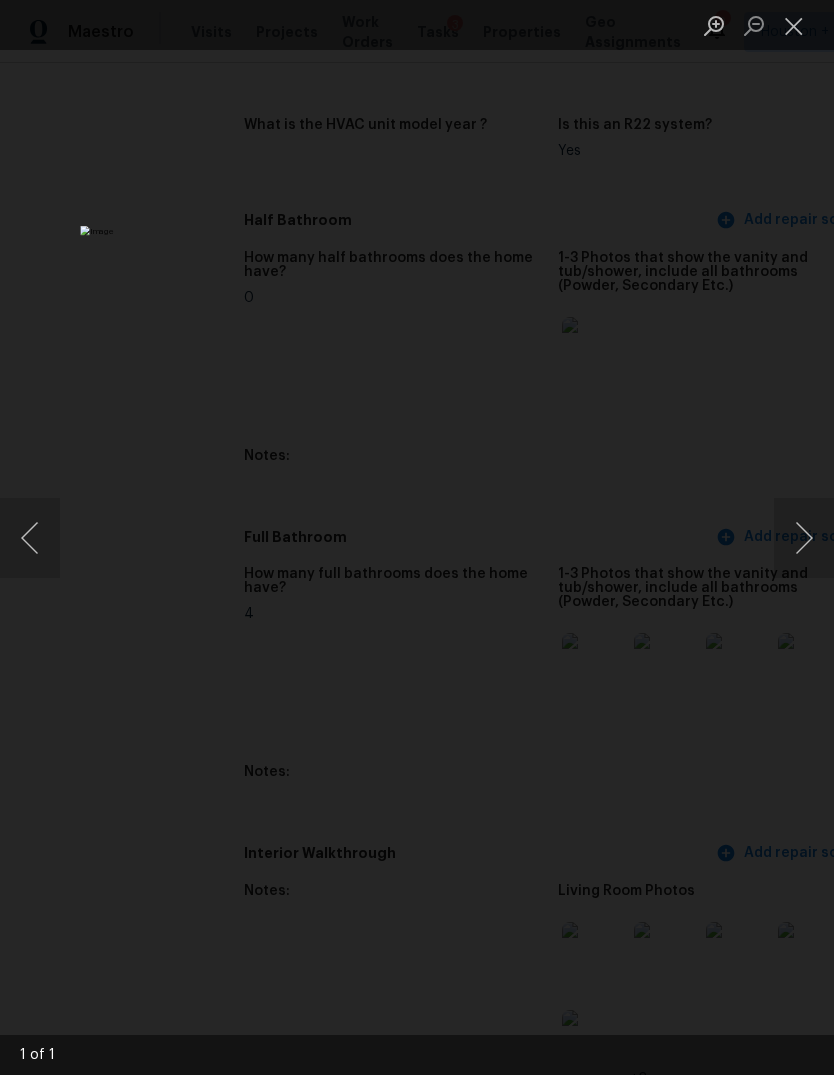 click at bounding box center [417, 537] 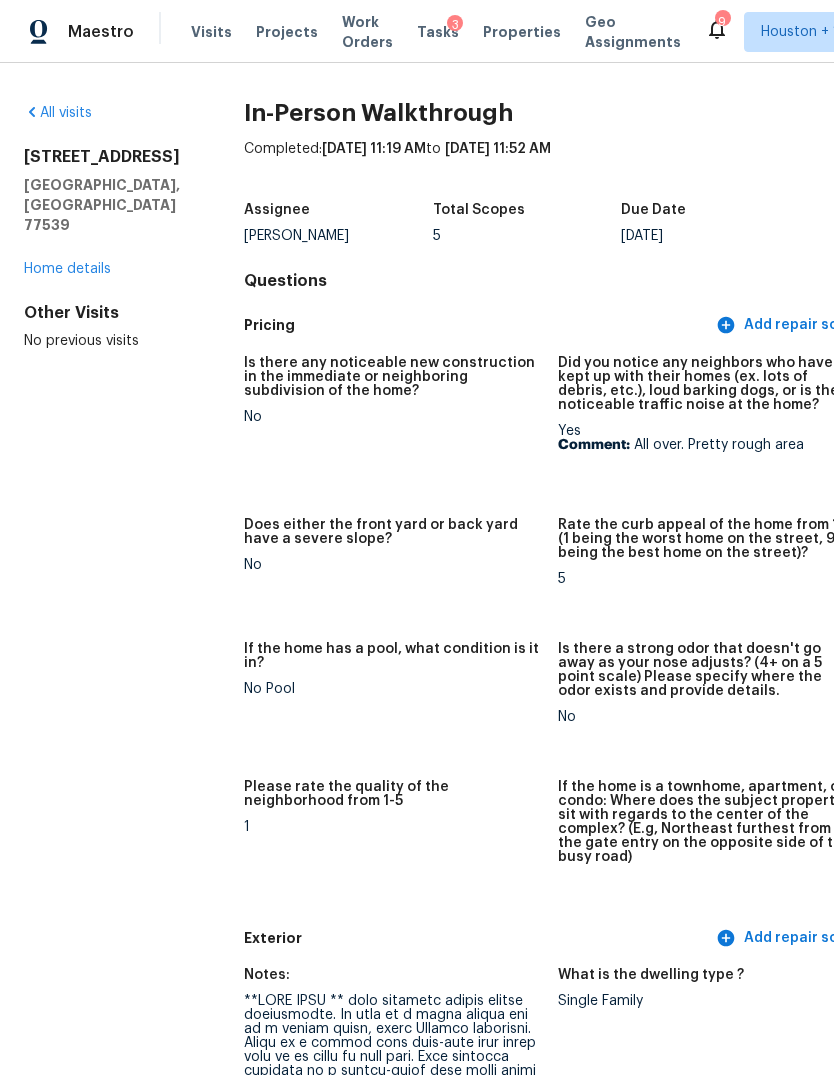scroll, scrollTop: -58, scrollLeft: -6, axis: both 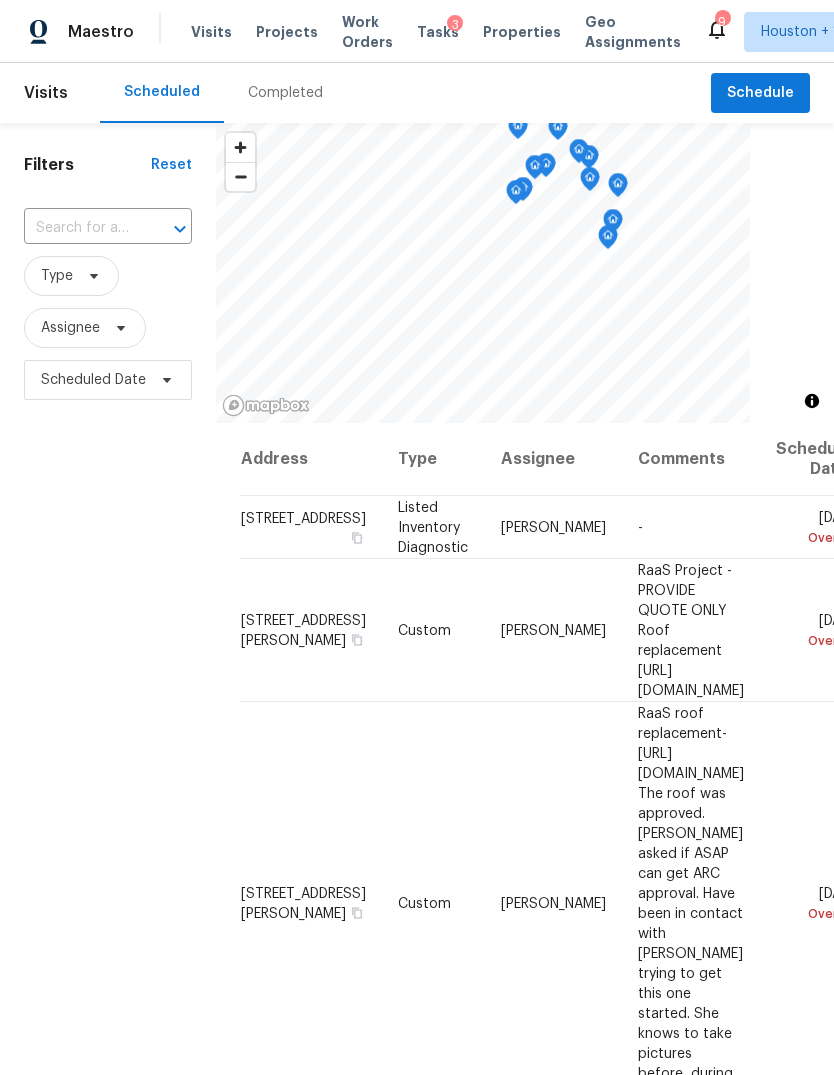 click on "Completed" at bounding box center (285, 93) 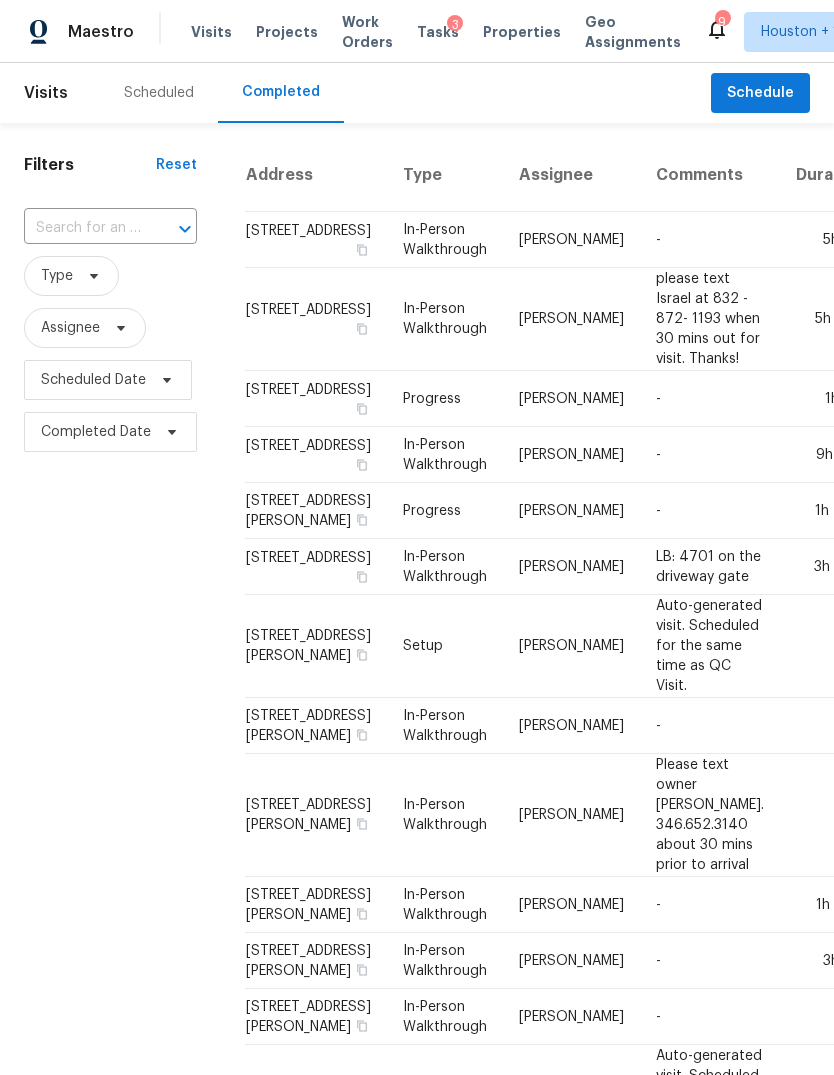 click at bounding box center [82, 228] 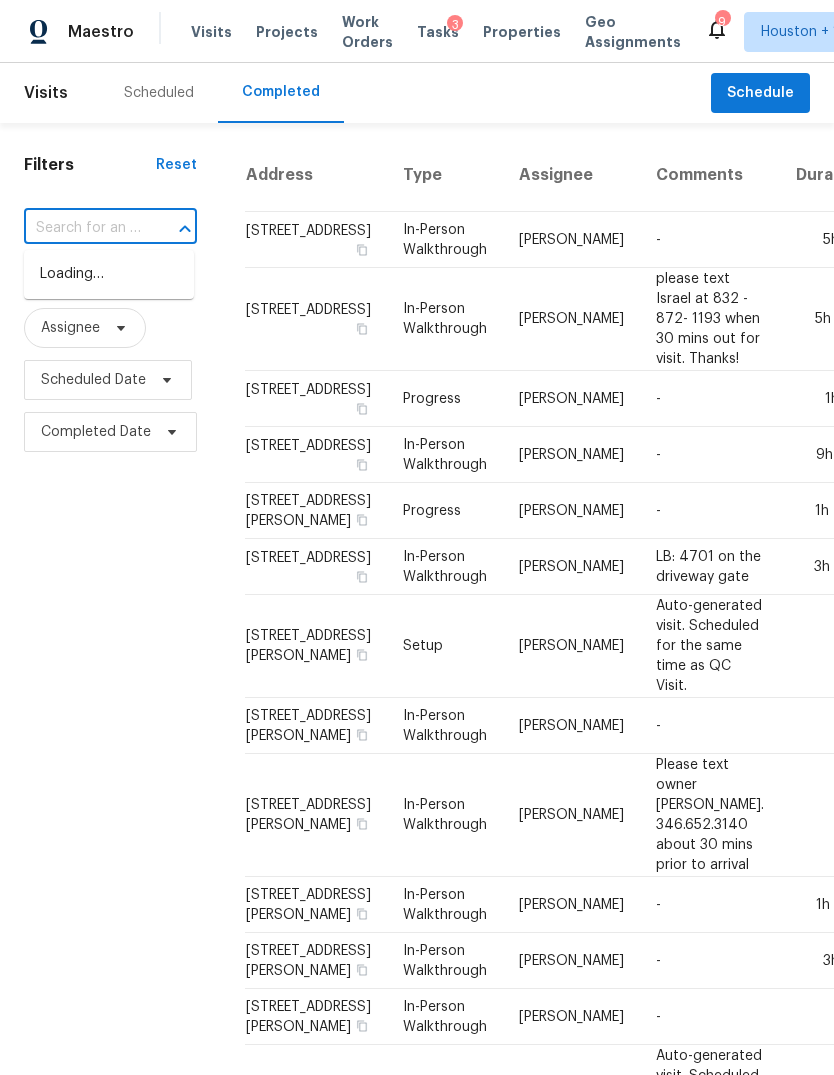 click on "Filters Reset ​ Type Assignee Scheduled Date Completed Date" at bounding box center [110, 1015] 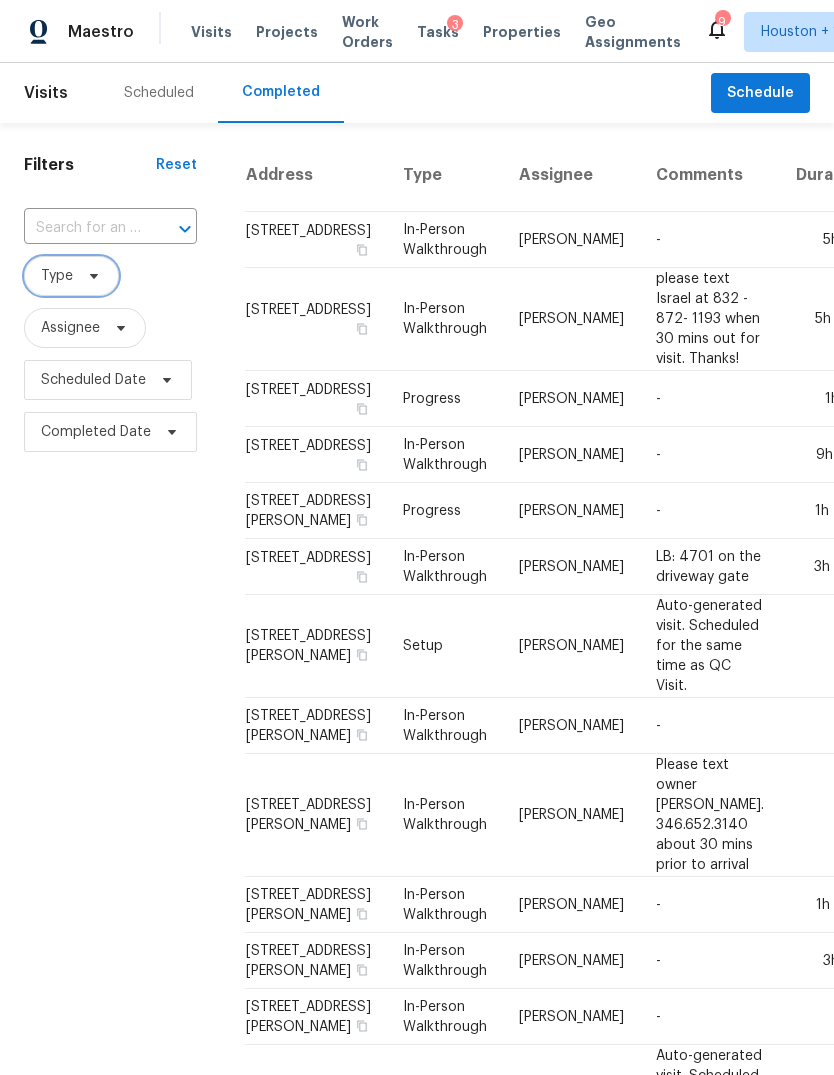 click on "Type" at bounding box center (57, 276) 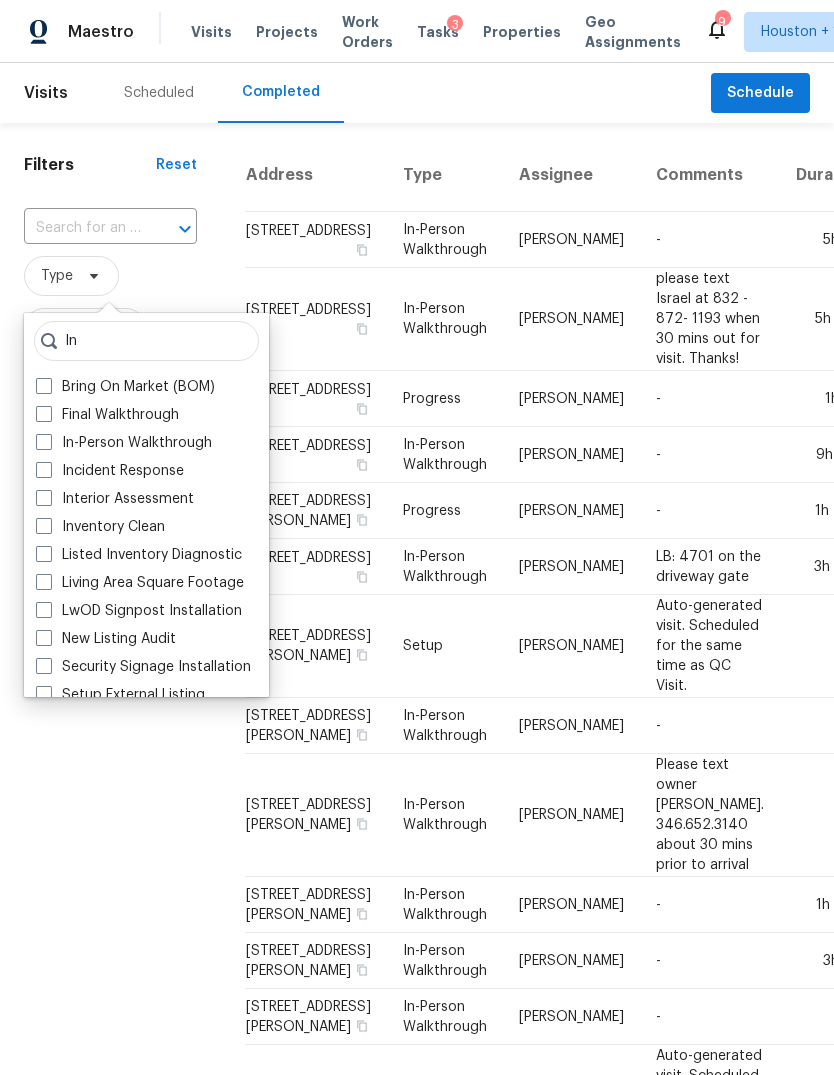 type on "In" 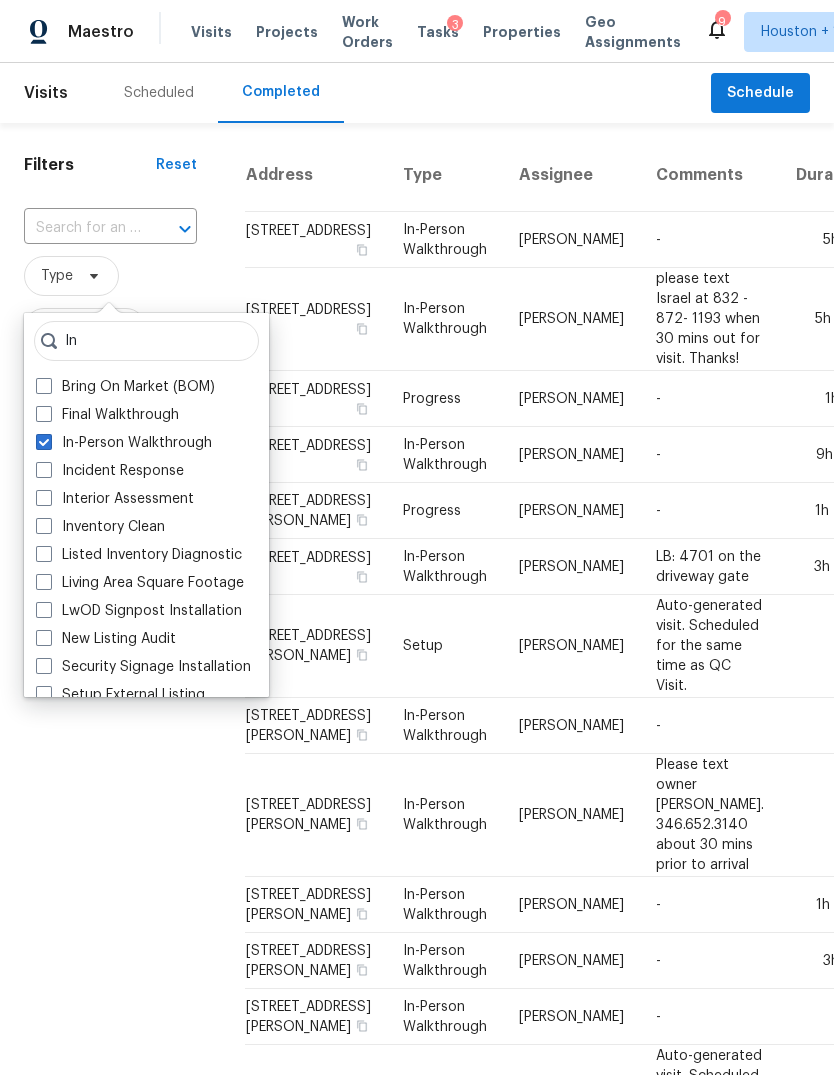 checkbox on "true" 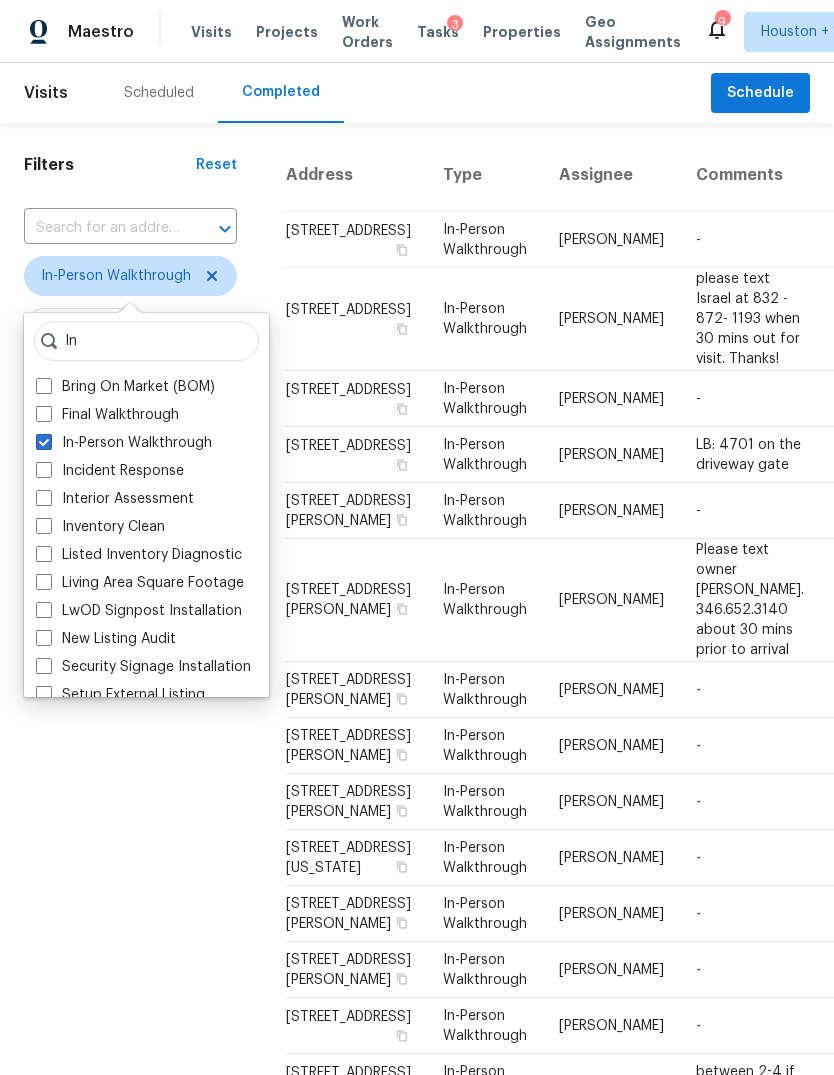click on "LwOD Signpost Installation" at bounding box center [139, 611] 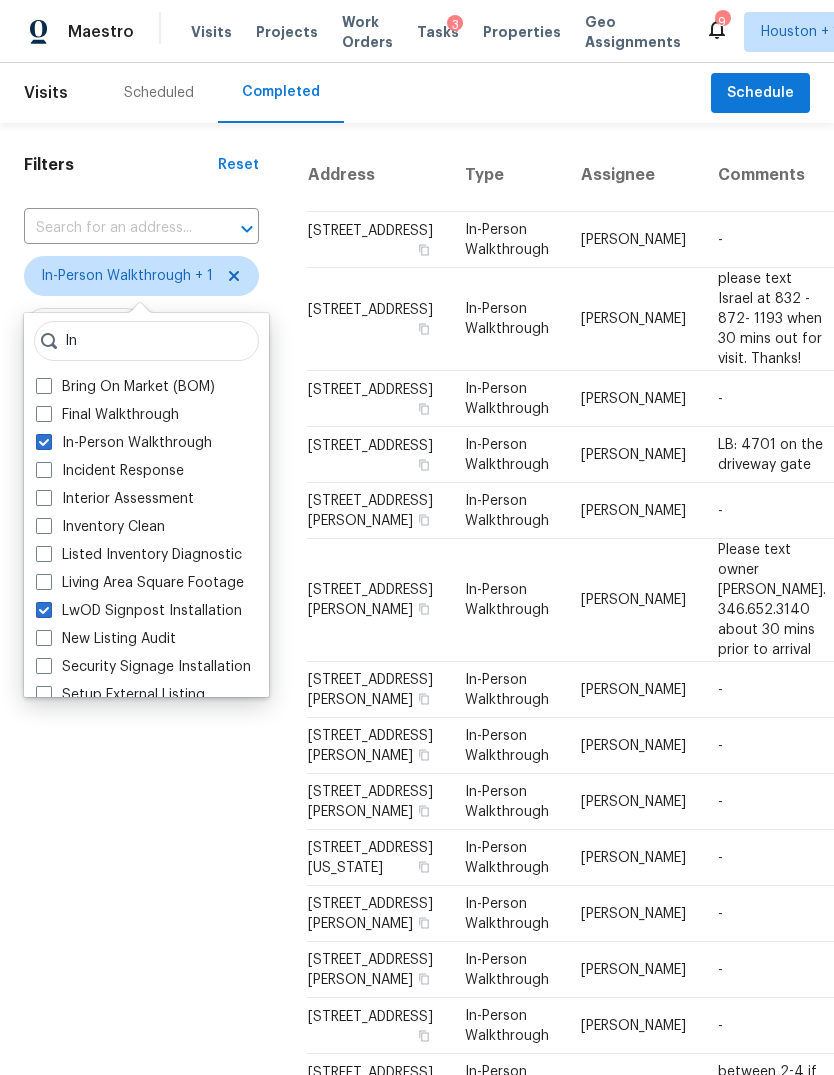 click on "LwOD Signpost Installation" at bounding box center (139, 611) 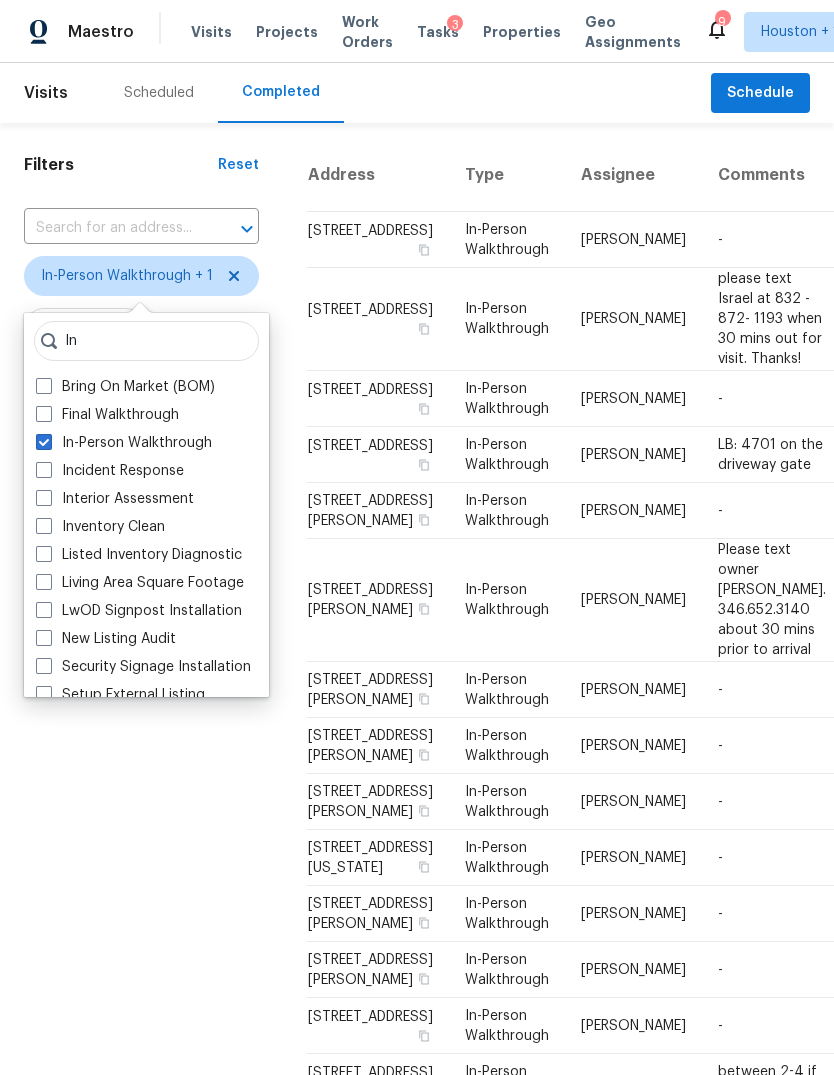 checkbox on "false" 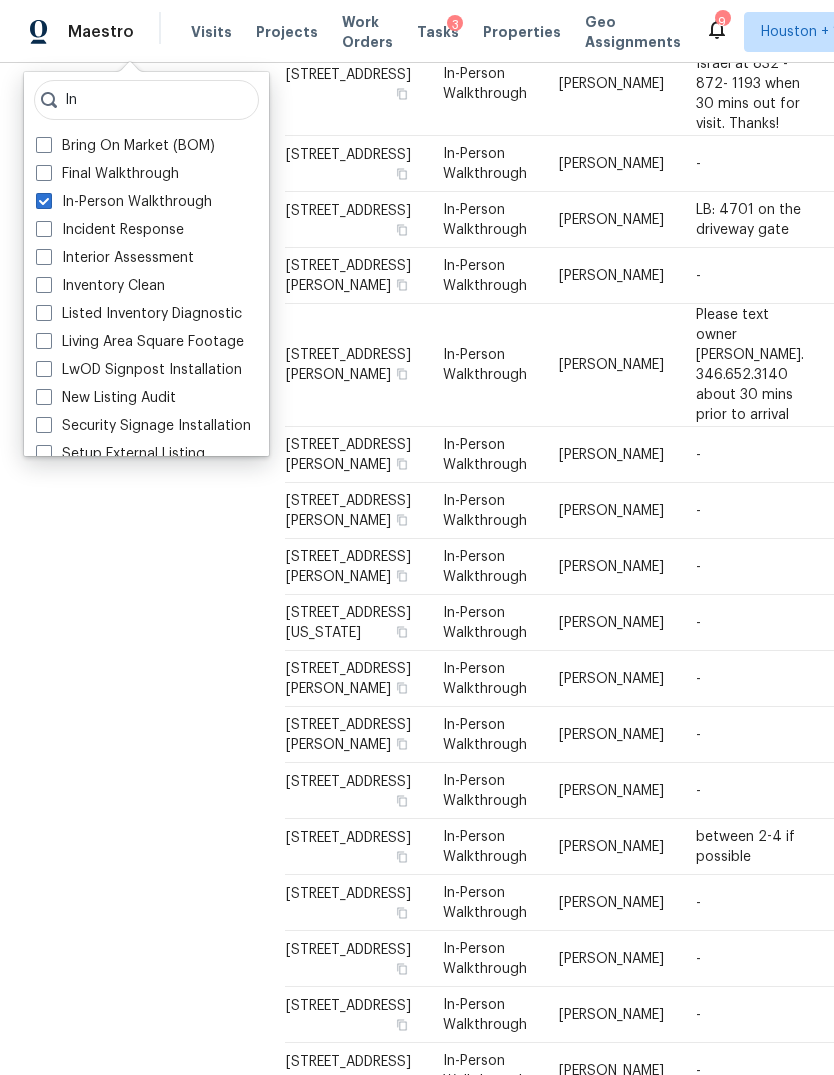 scroll, scrollTop: 242, scrollLeft: 0, axis: vertical 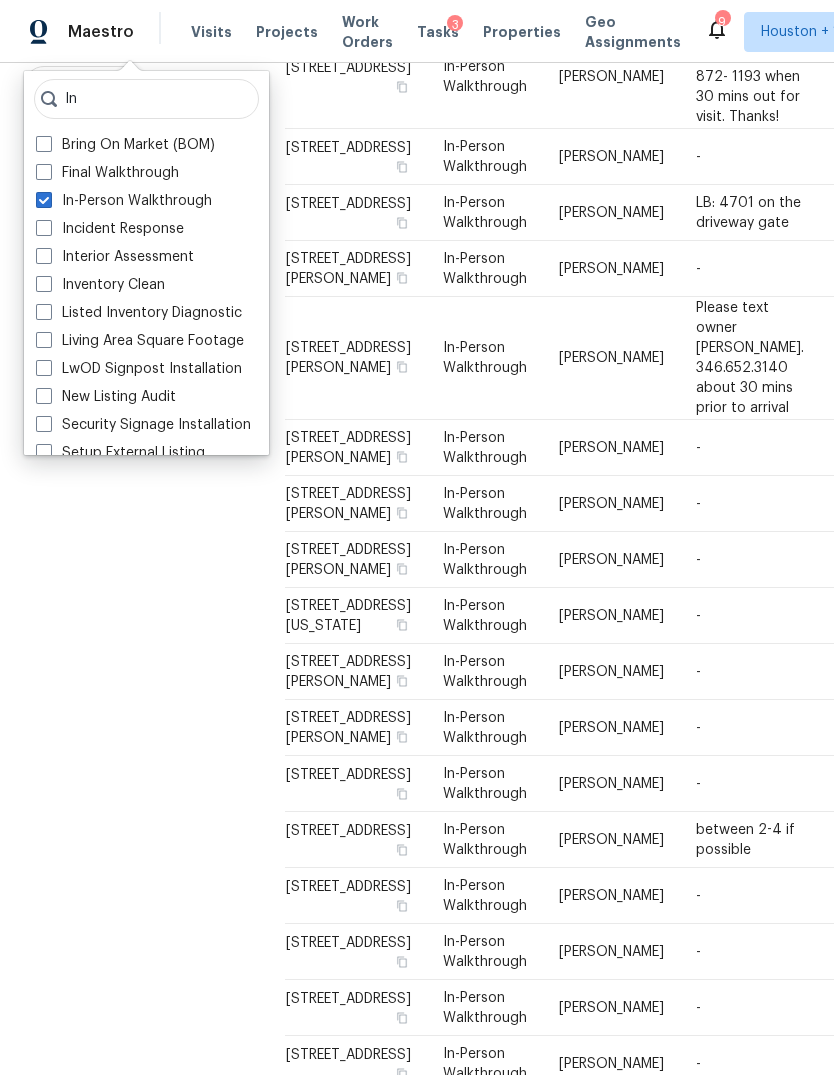 click on "Filters Reset ​ In-Person Walkthrough Assignee Scheduled Date Completed Date" at bounding box center [130, 592] 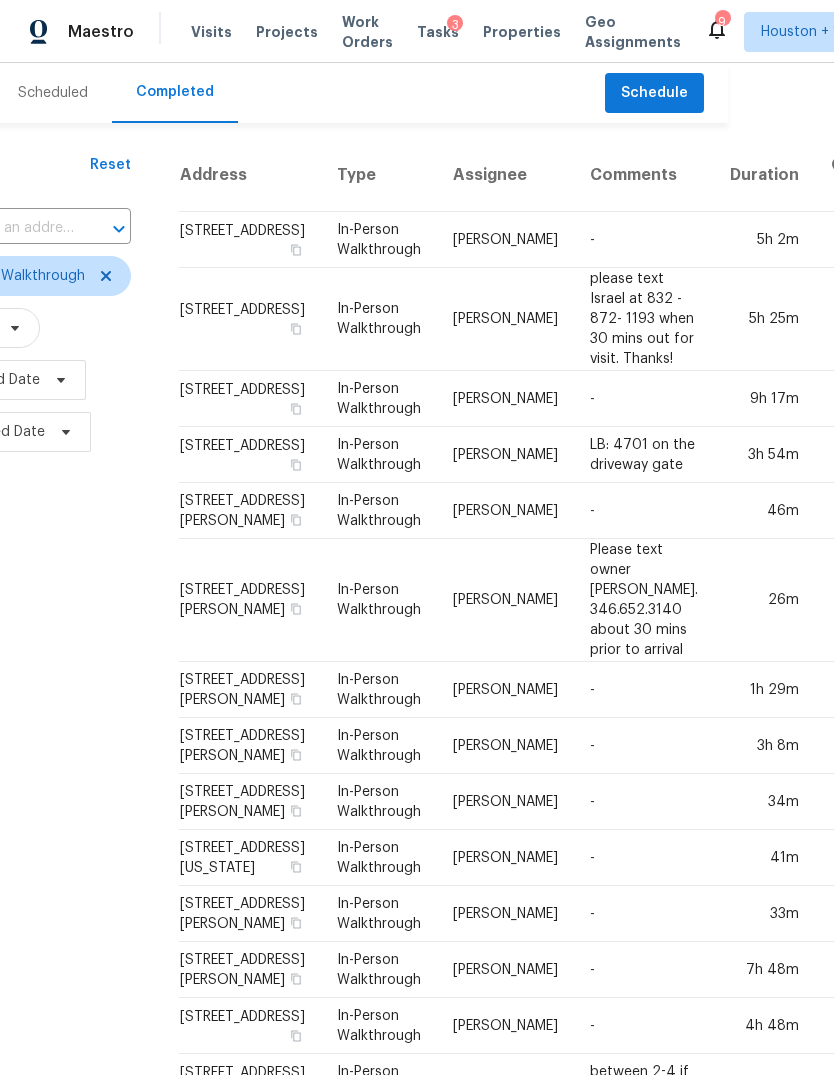scroll, scrollTop: 0, scrollLeft: 106, axis: horizontal 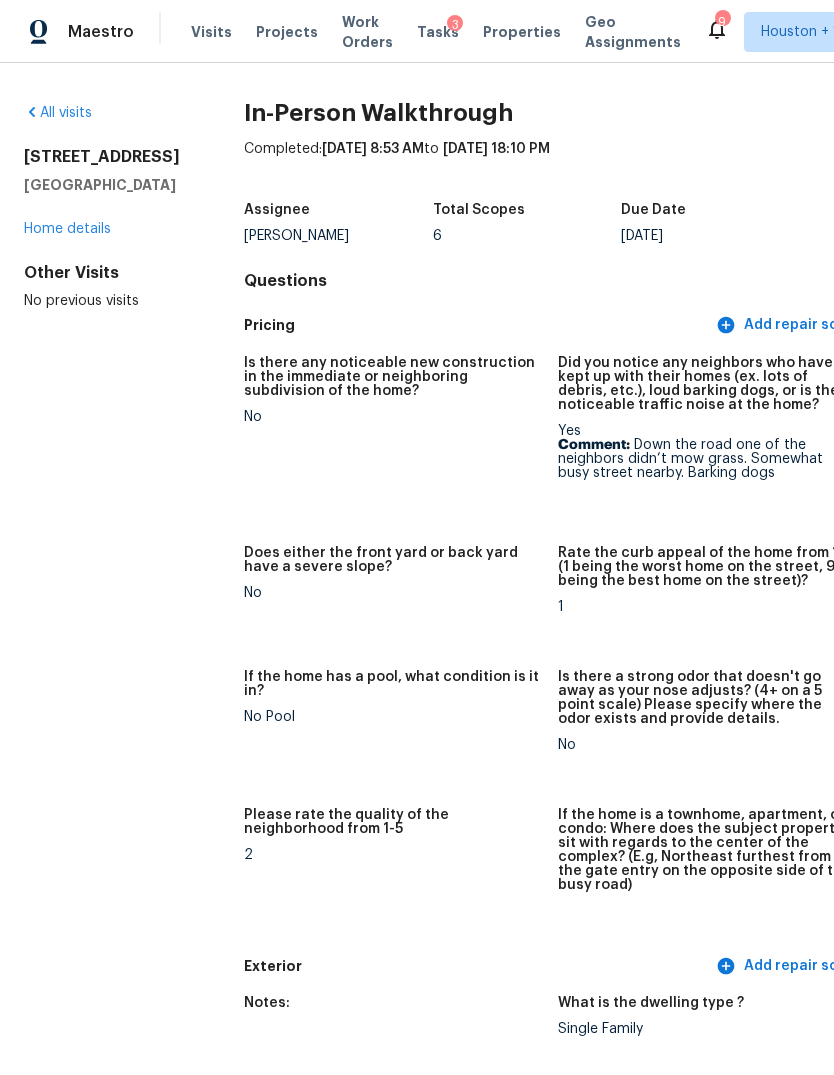 click on "All visits" at bounding box center [58, 113] 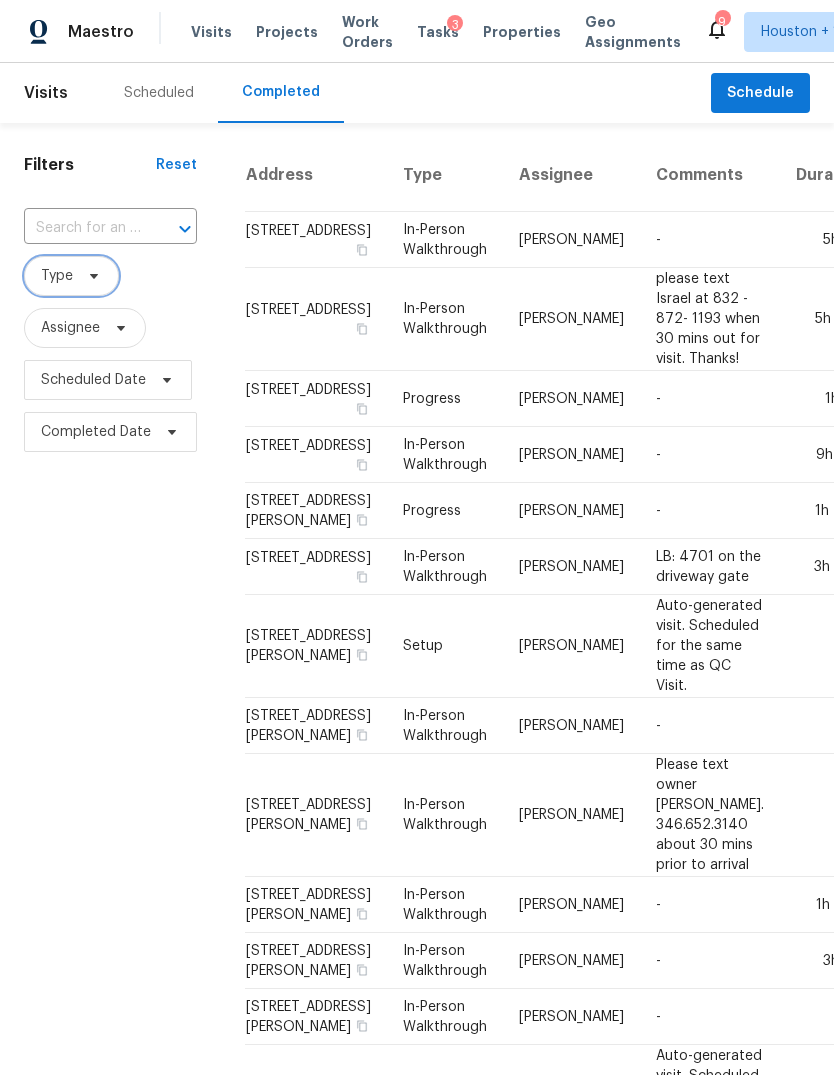 click on "Type" at bounding box center [57, 276] 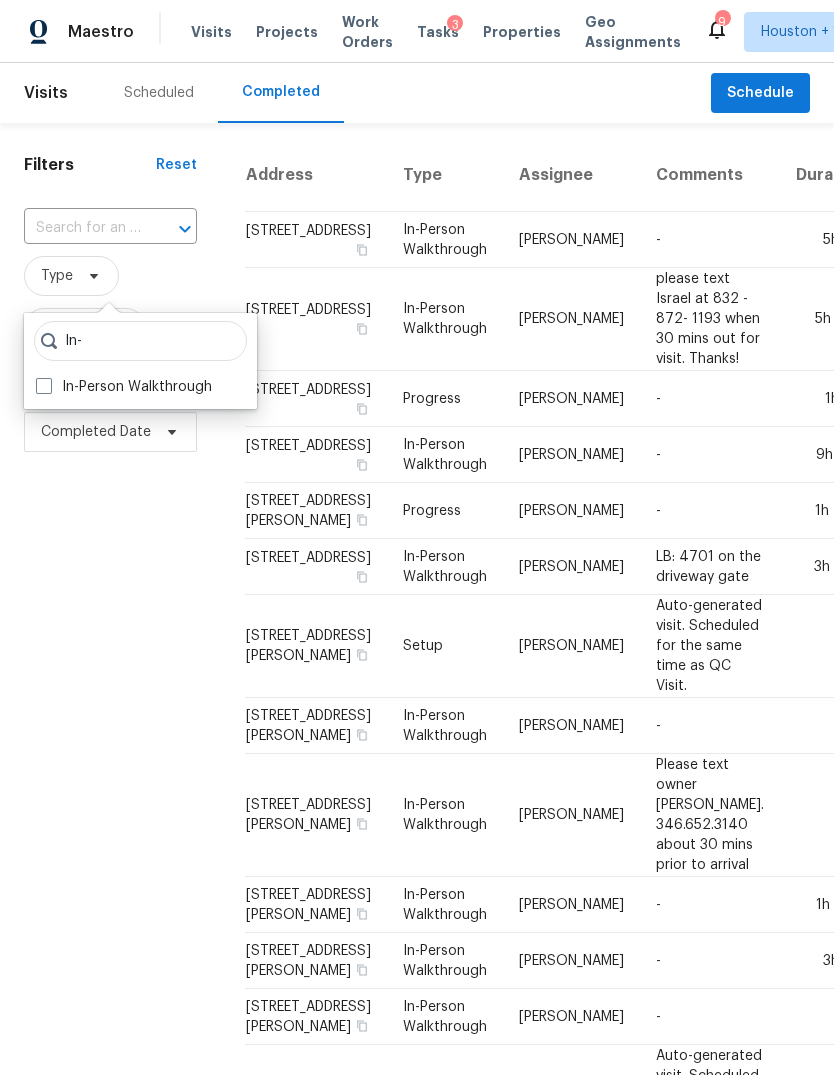 type on "In-" 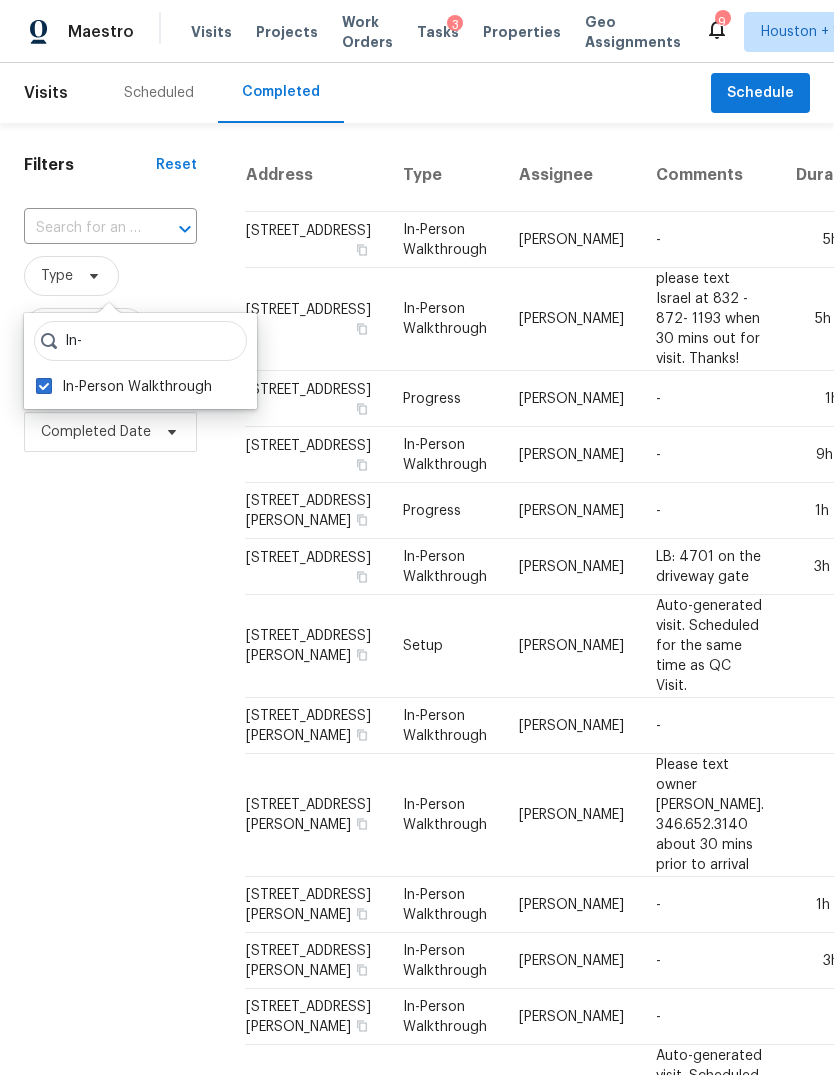 checkbox on "true" 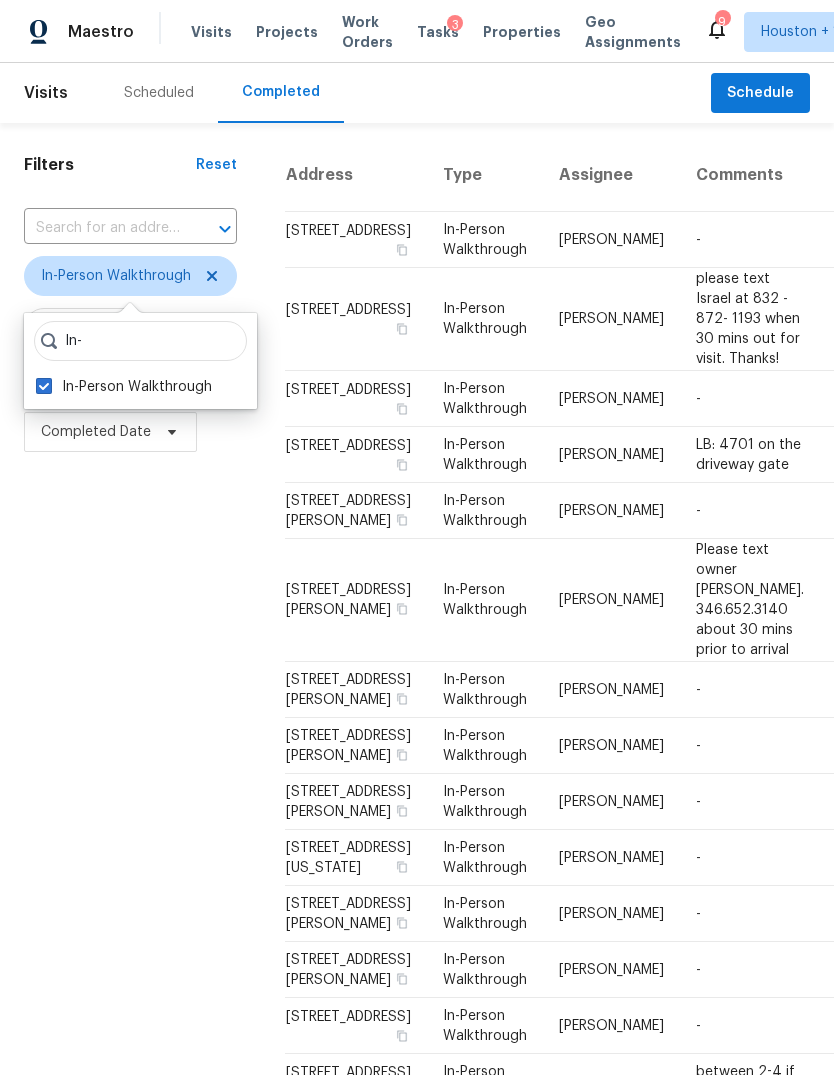 click on "3h 54m" at bounding box center (870, 455) 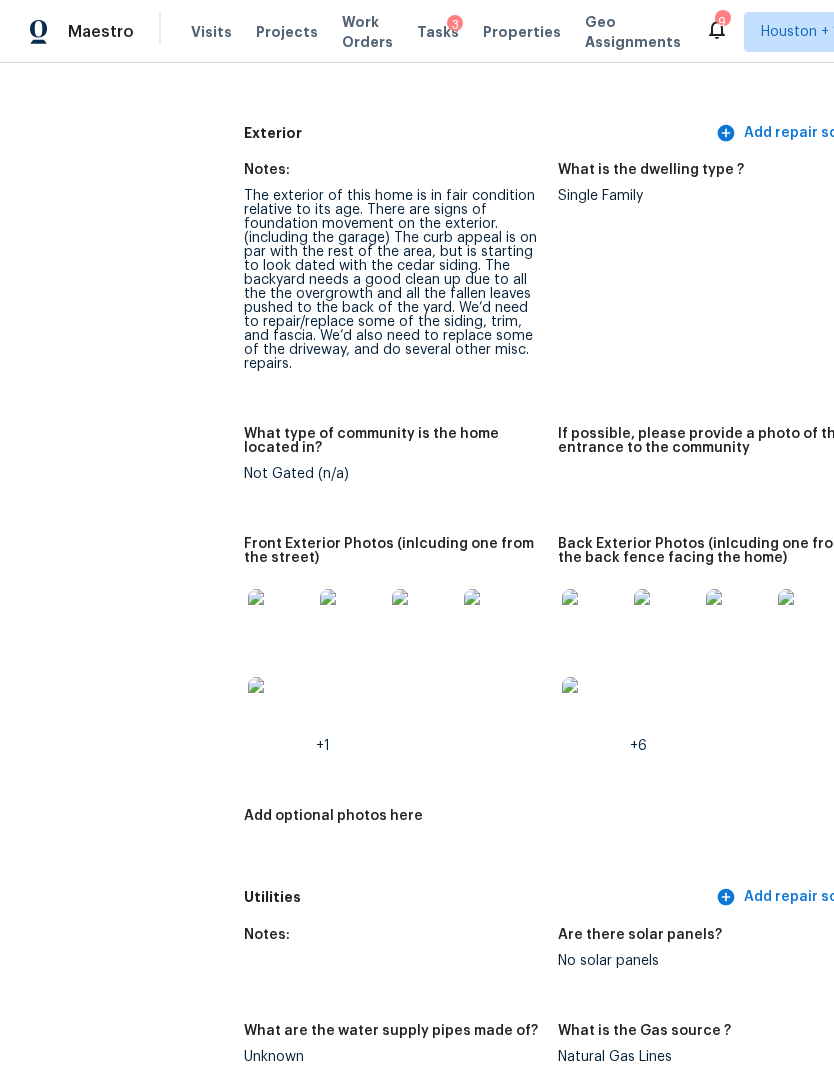 scroll, scrollTop: 781, scrollLeft: 0, axis: vertical 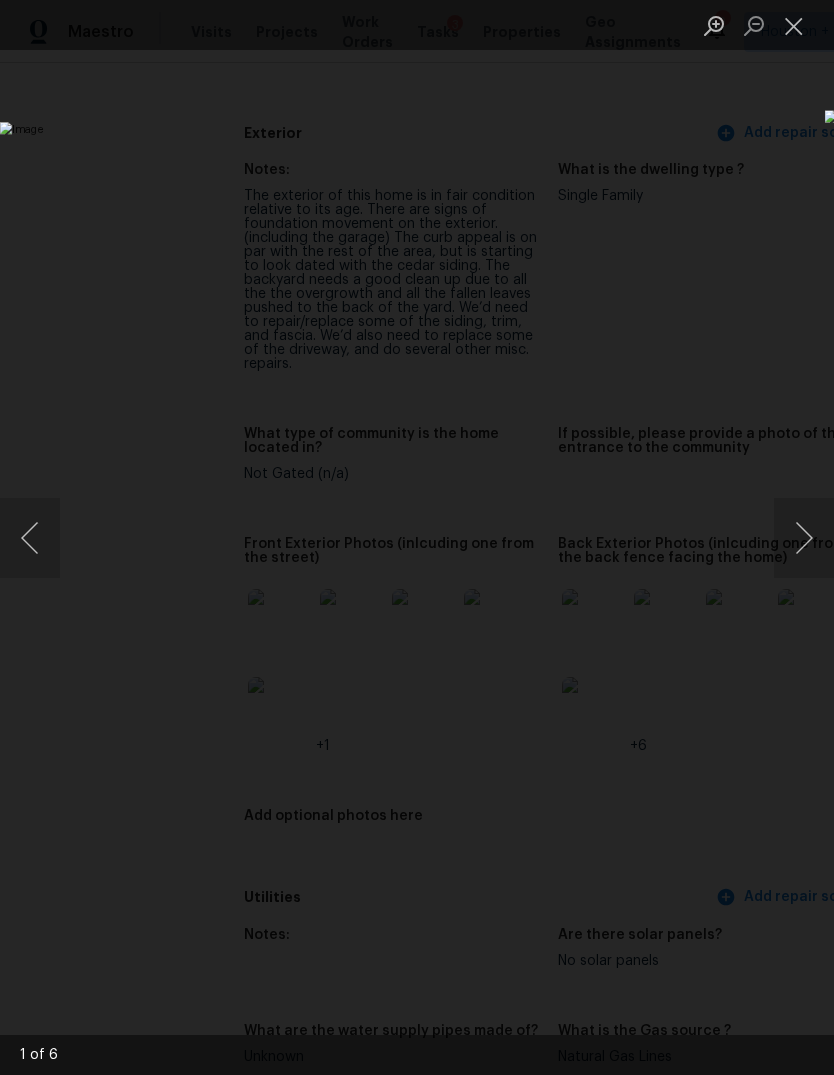 click at bounding box center [322, 537] 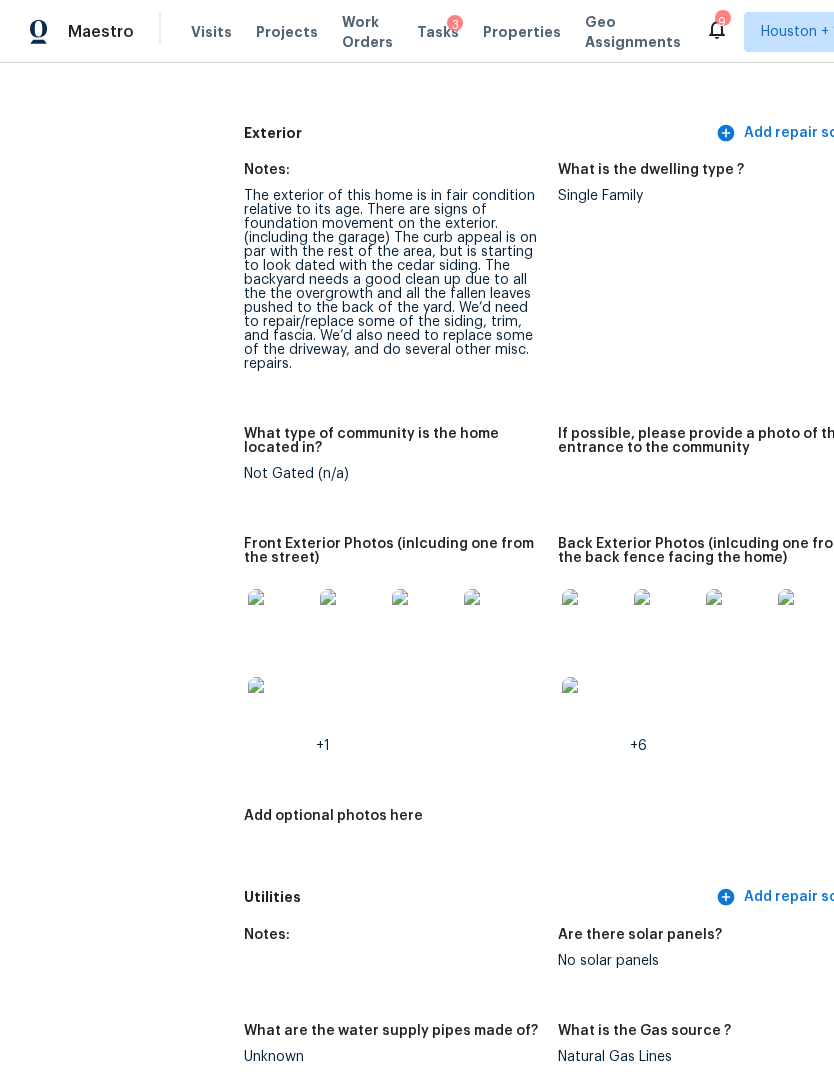 click at bounding box center [280, 621] 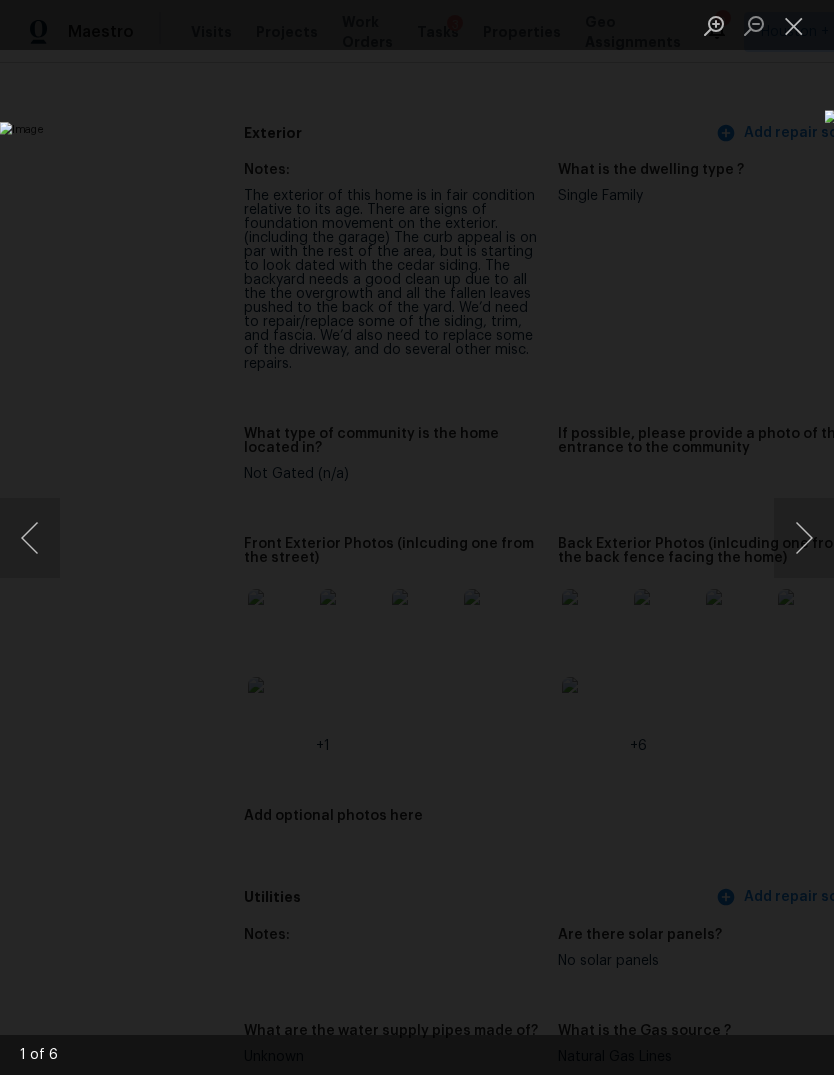 click at bounding box center (804, 538) 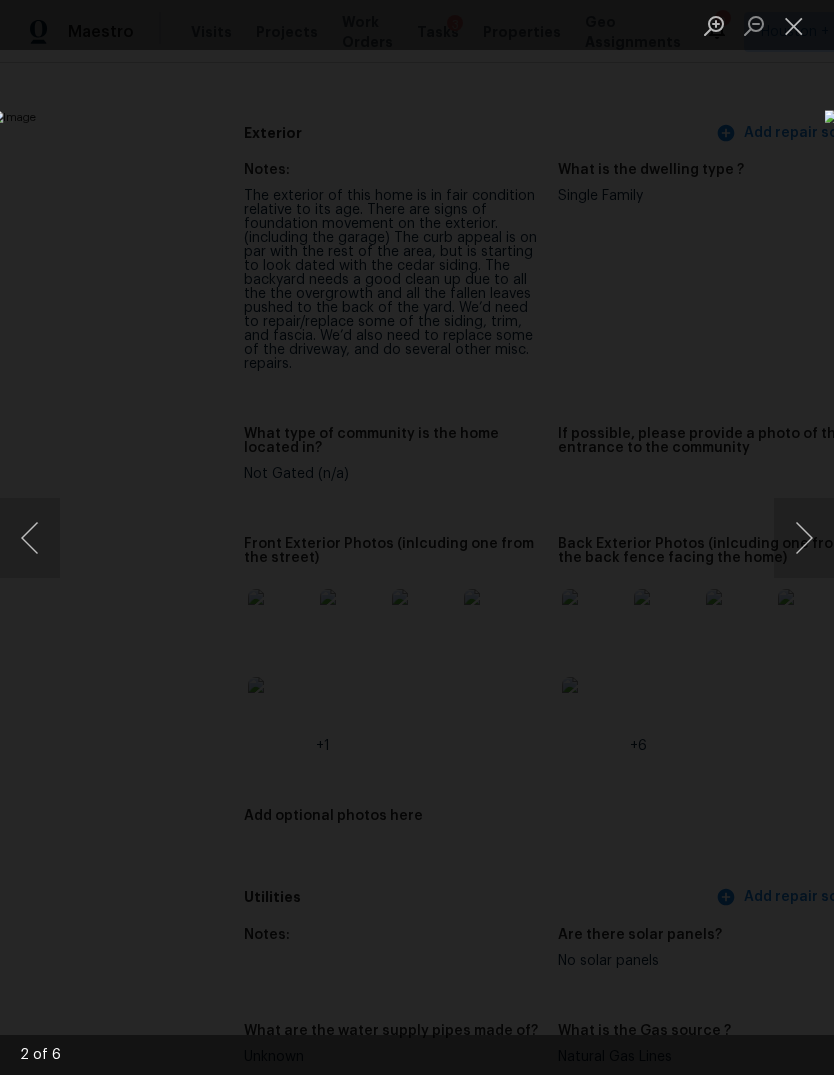 click at bounding box center [804, 538] 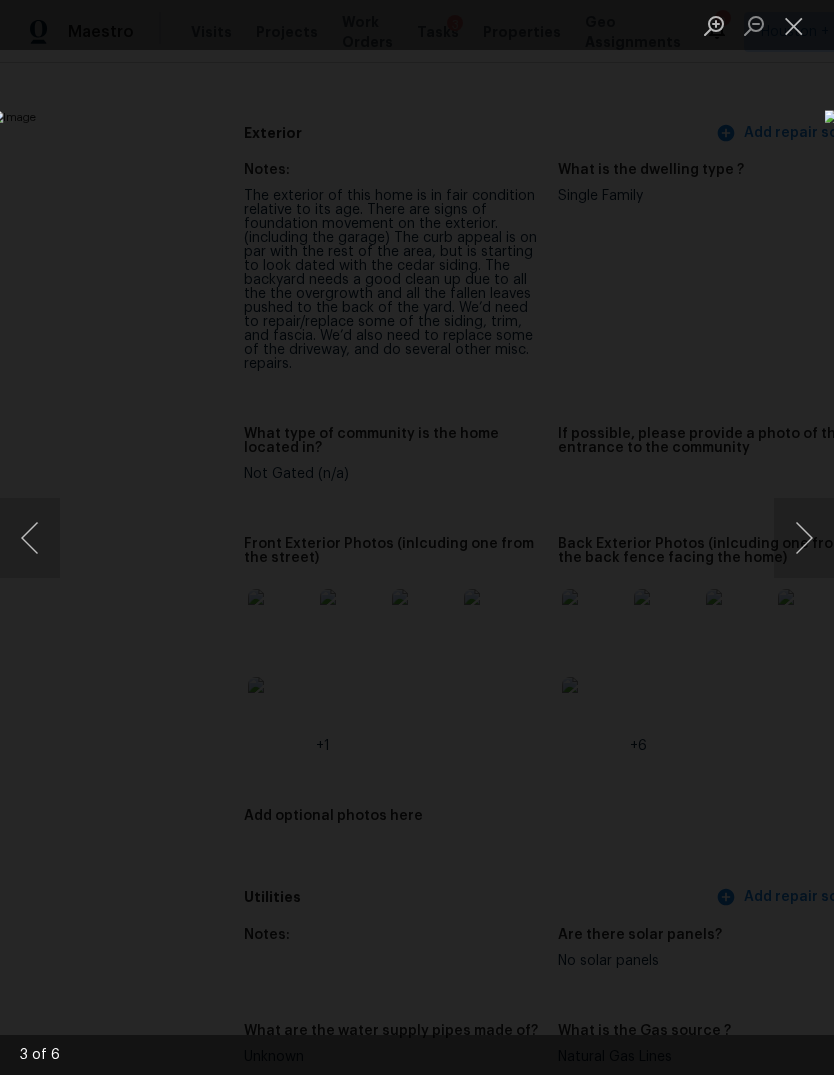 click at bounding box center [804, 538] 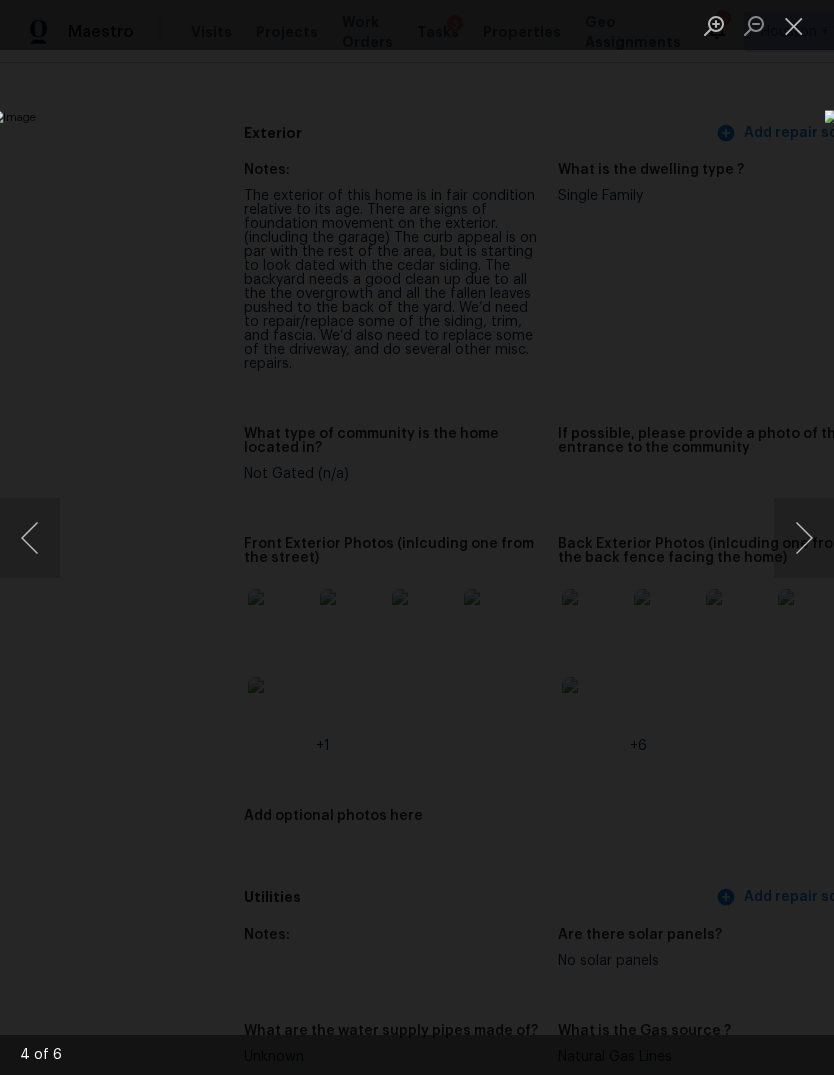 click at bounding box center (804, 538) 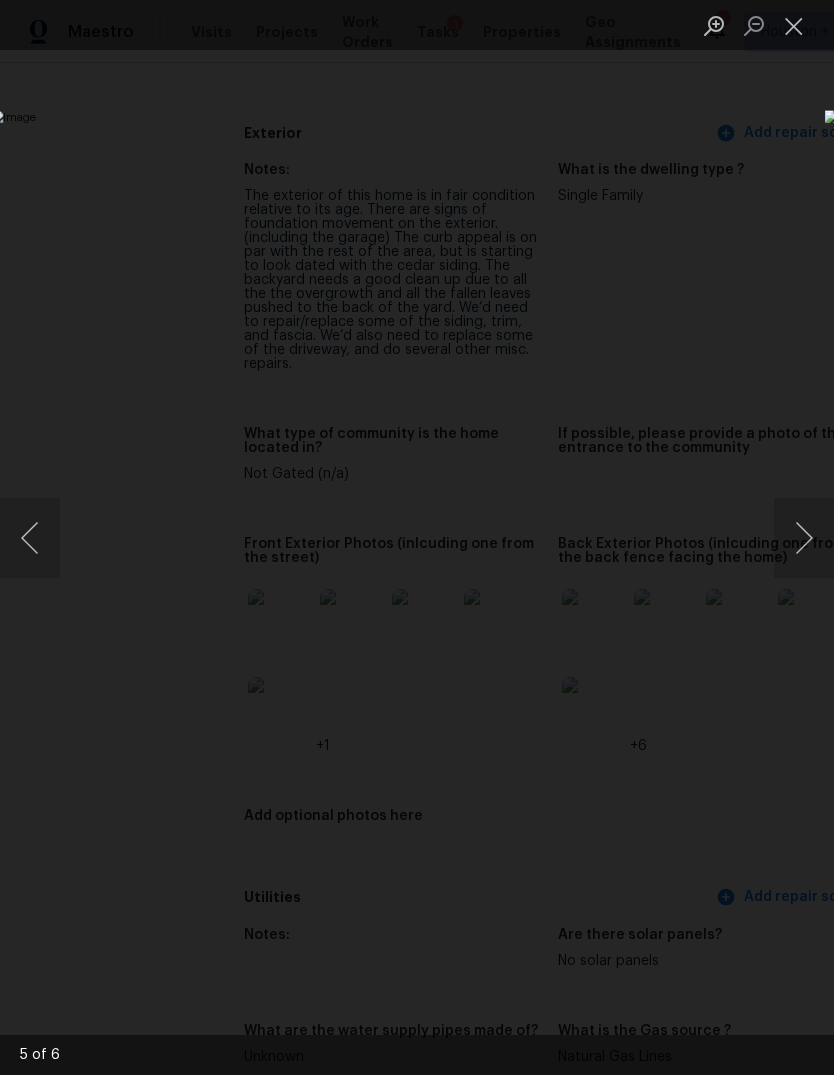 click at bounding box center (804, 538) 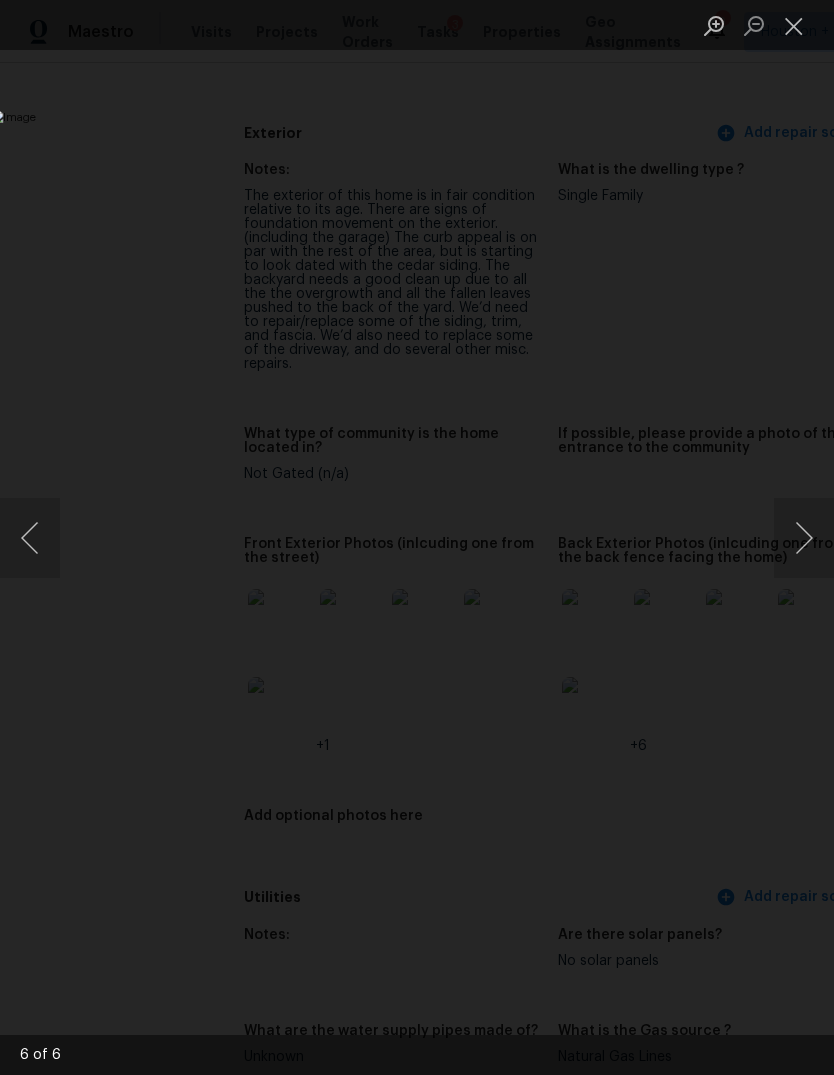 click at bounding box center [804, 538] 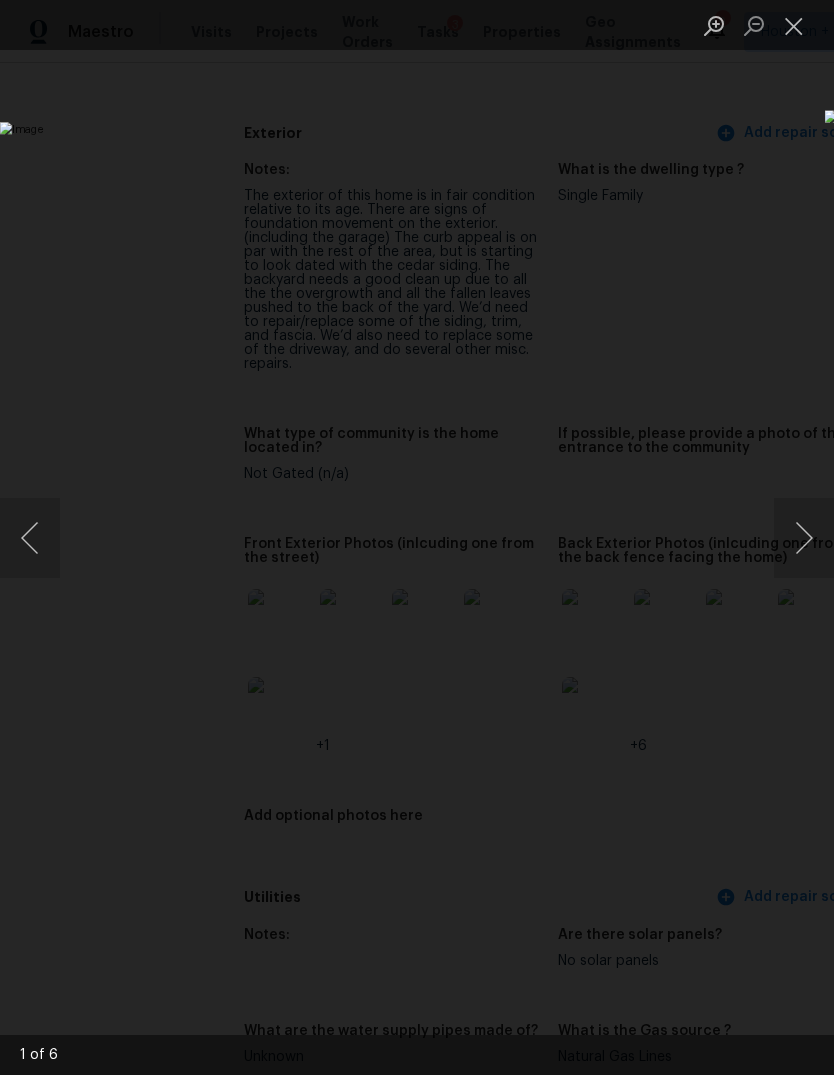 click at bounding box center [804, 538] 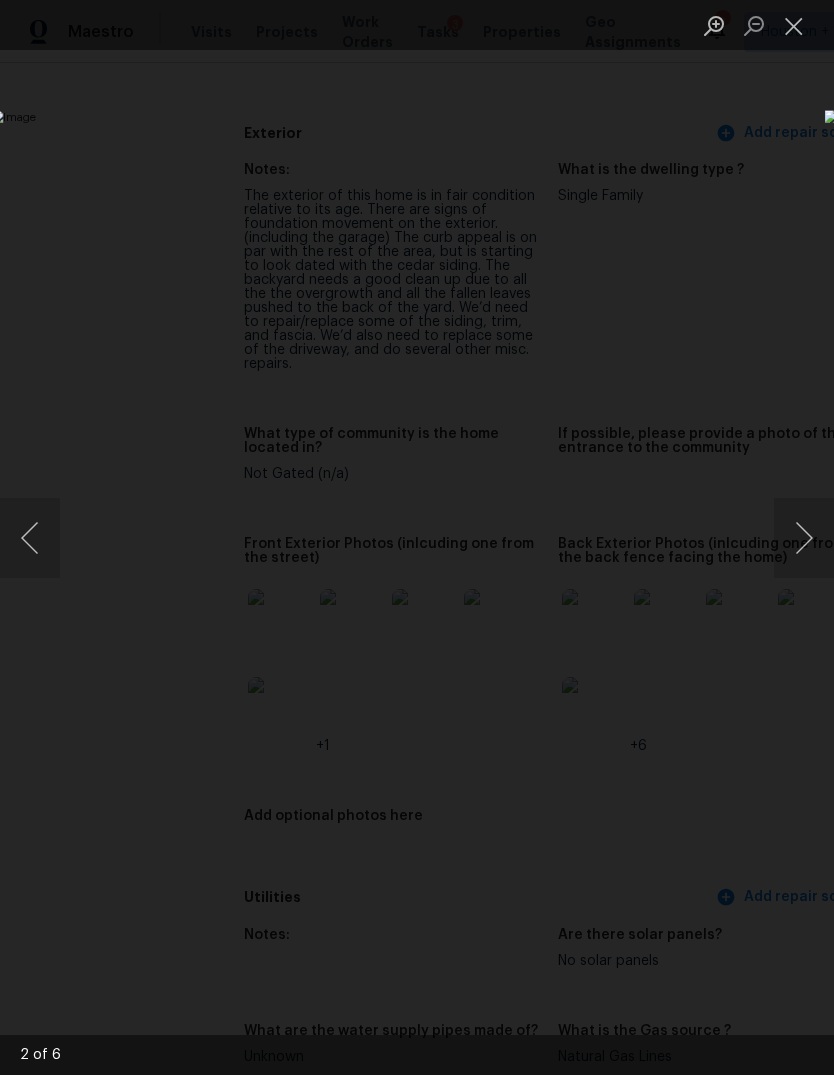 click at bounding box center (804, 538) 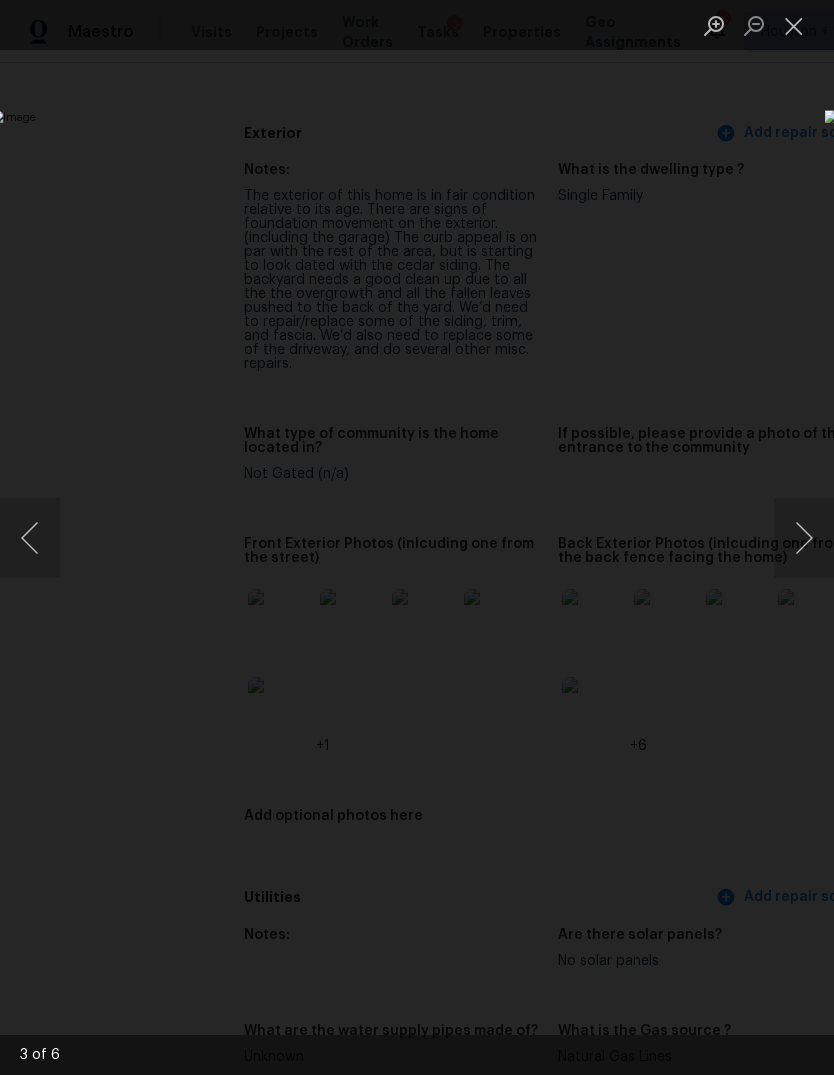 click at bounding box center [804, 538] 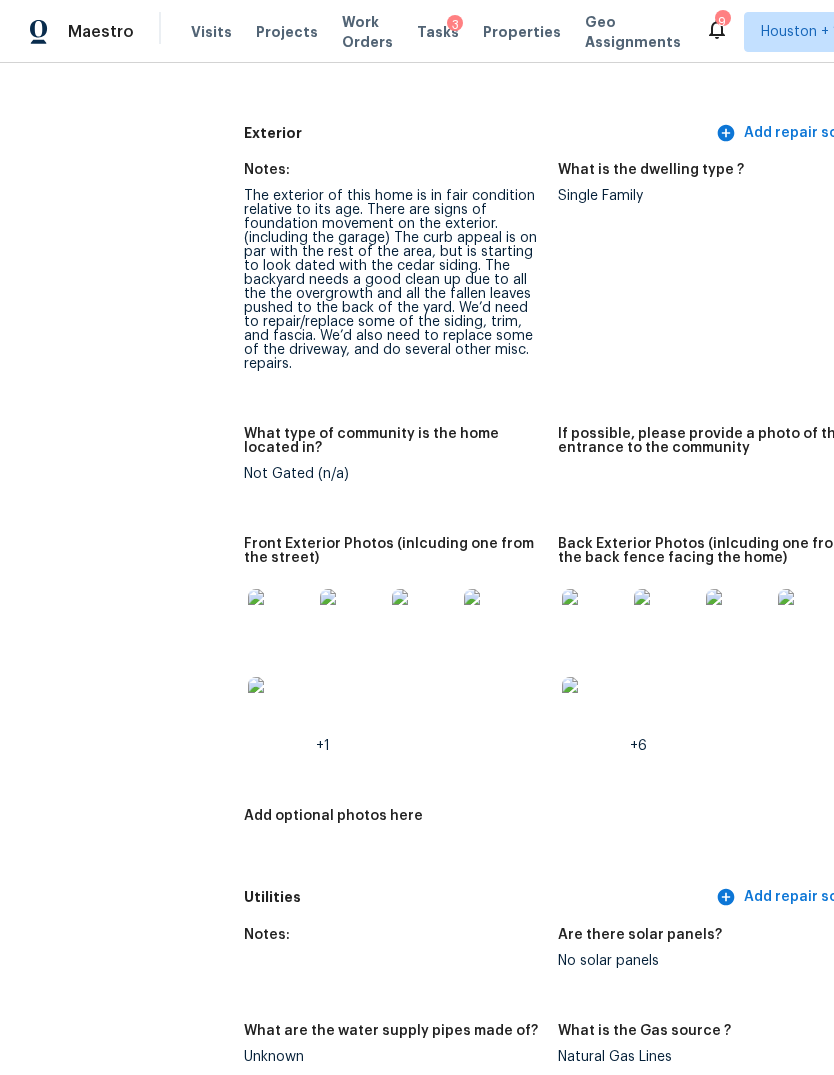 click at bounding box center (594, 621) 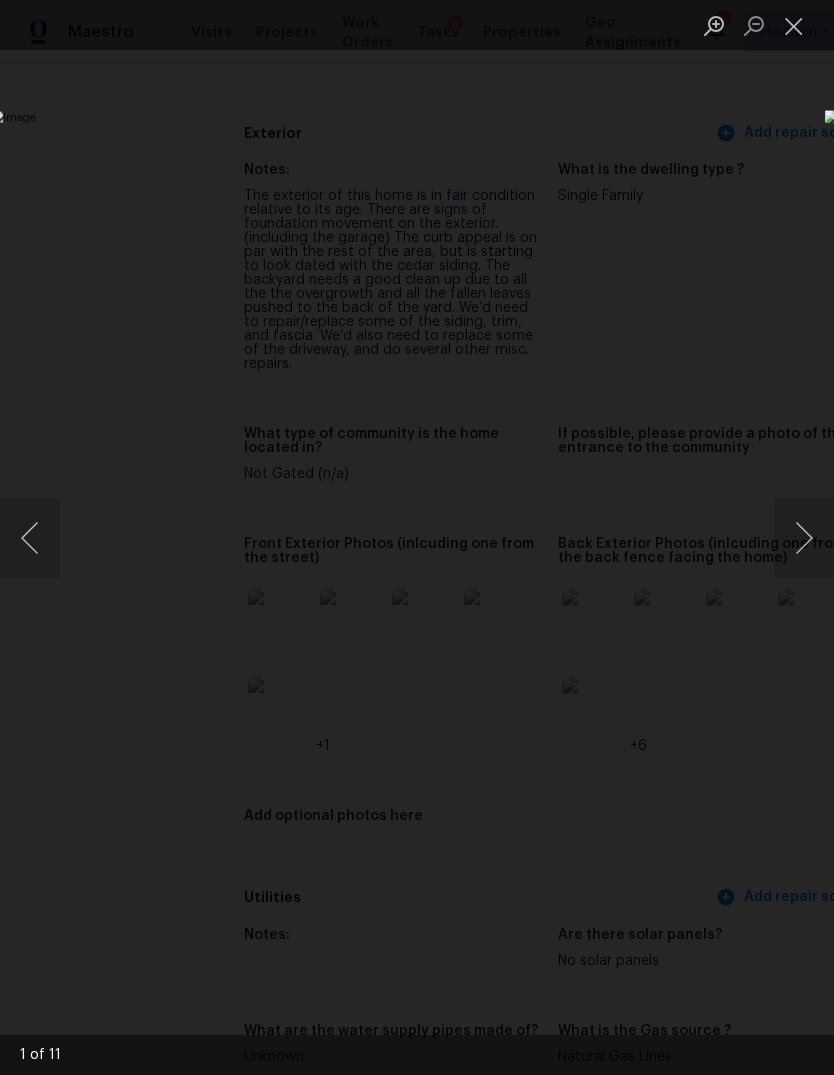 click at bounding box center [804, 538] 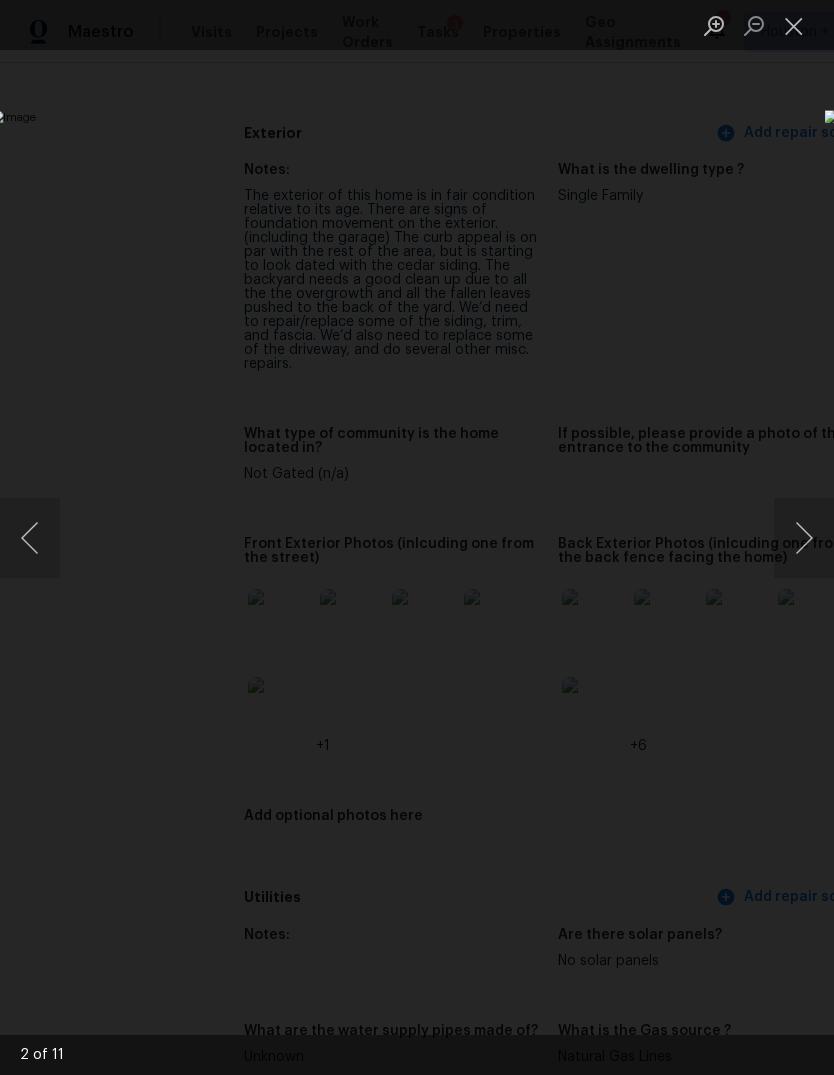 click at bounding box center (804, 538) 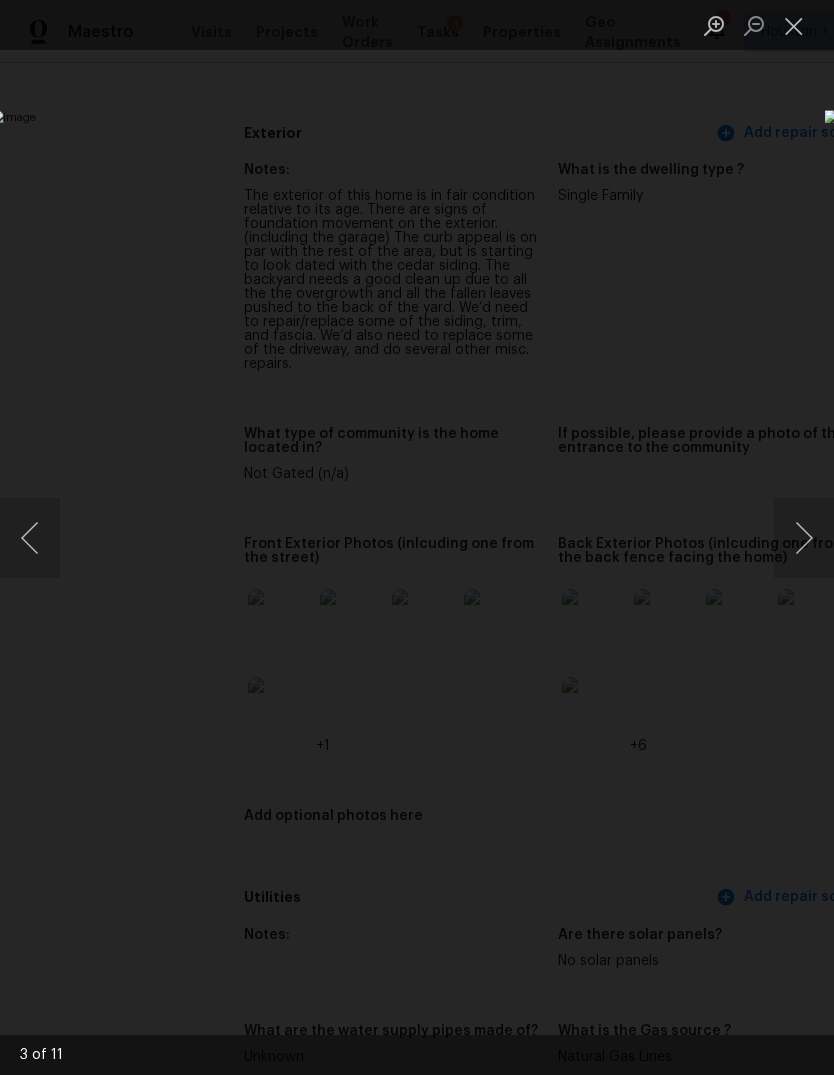 click at bounding box center [804, 538] 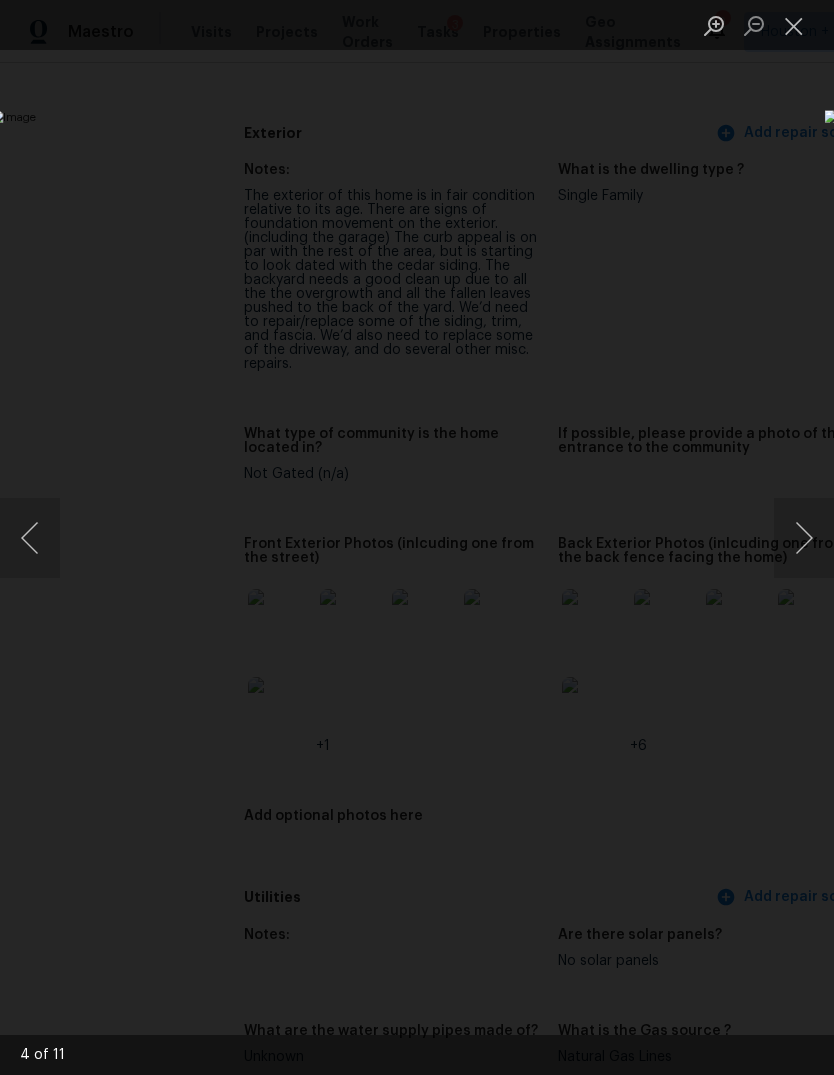click at bounding box center (804, 538) 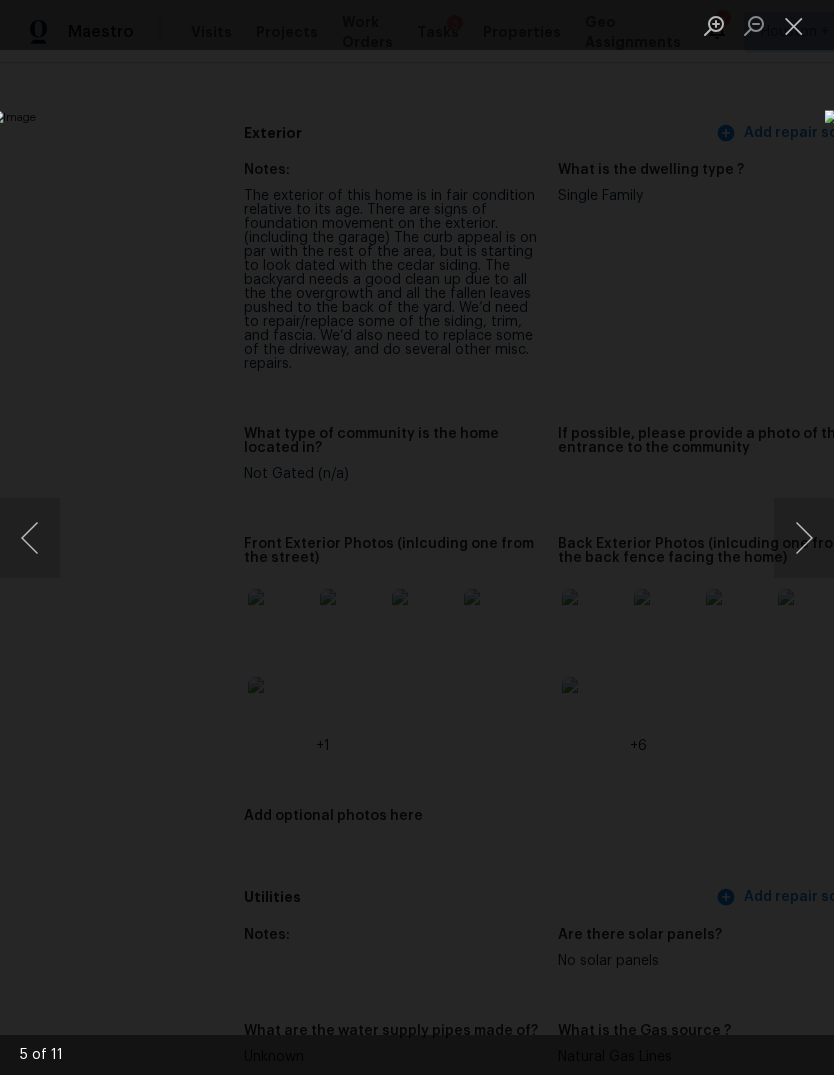 click at bounding box center [322, 537] 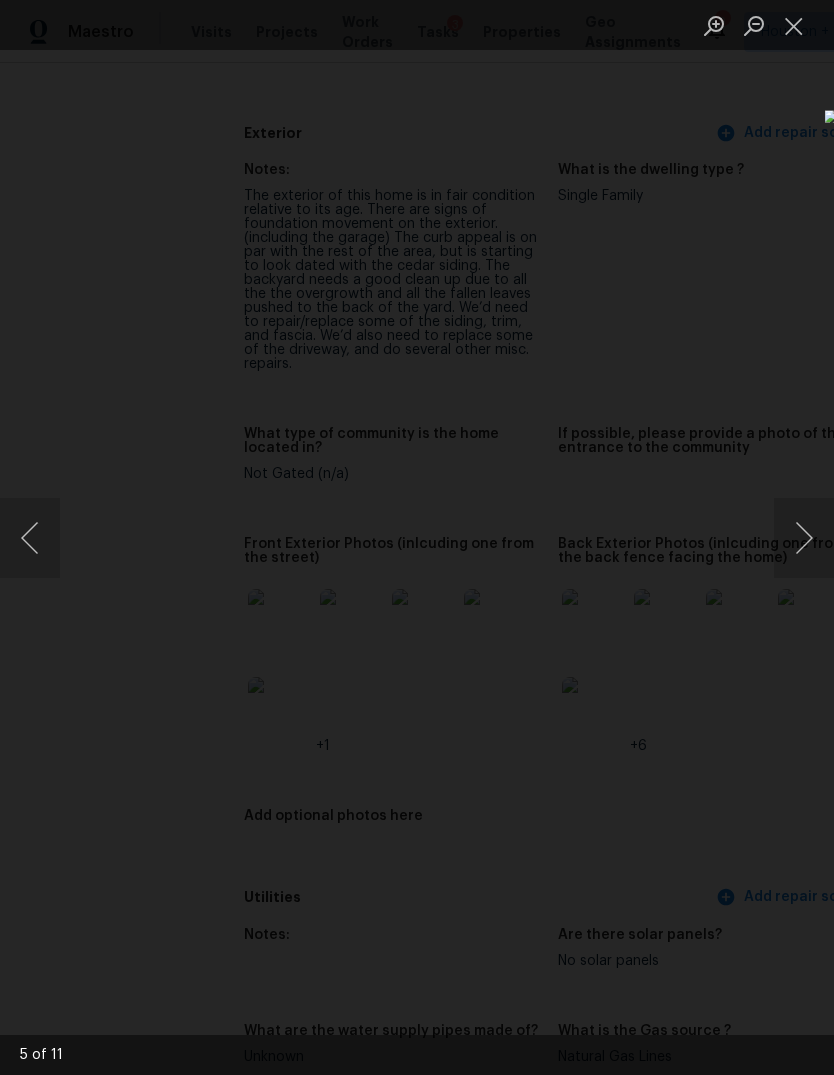 click at bounding box center [-76, 584] 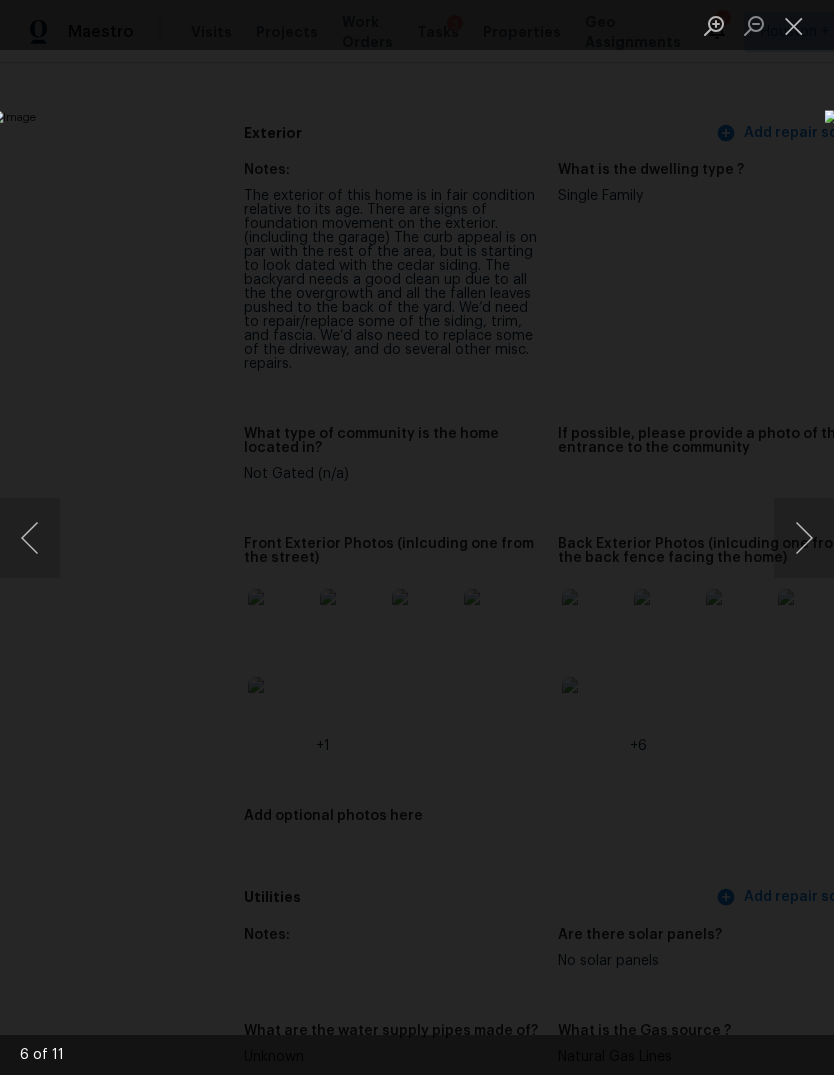 click at bounding box center [417, 537] 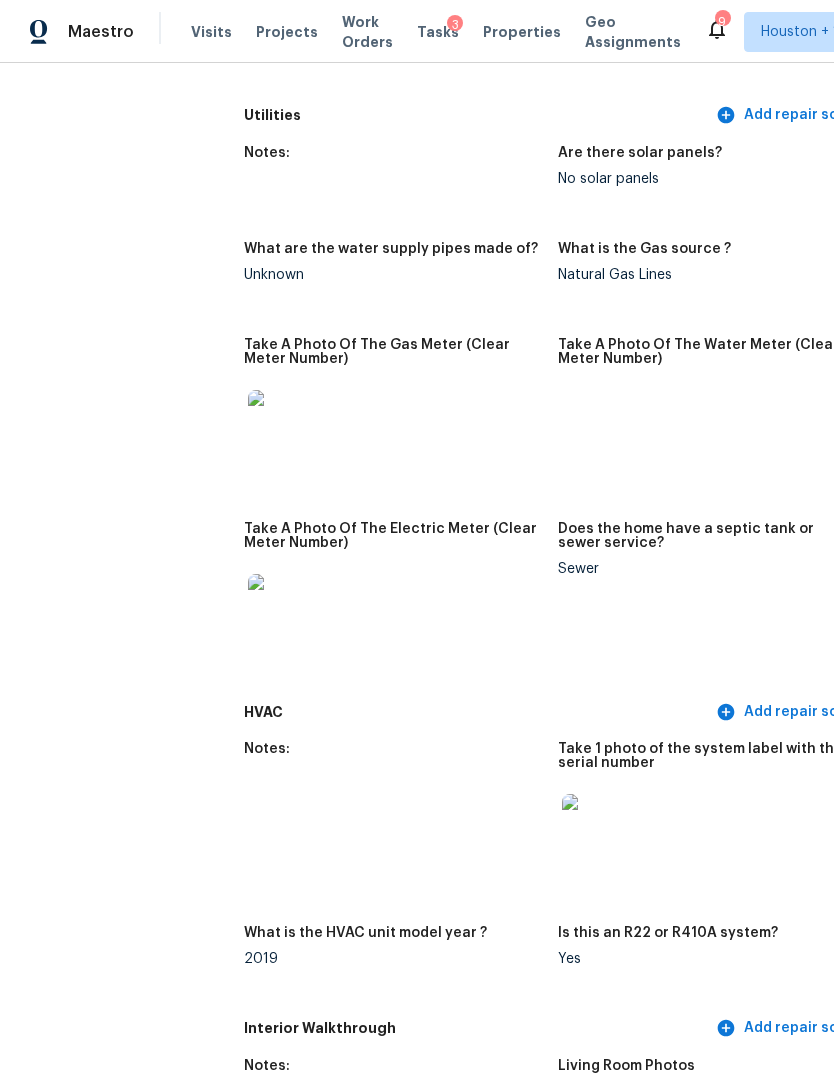 scroll, scrollTop: 1562, scrollLeft: 0, axis: vertical 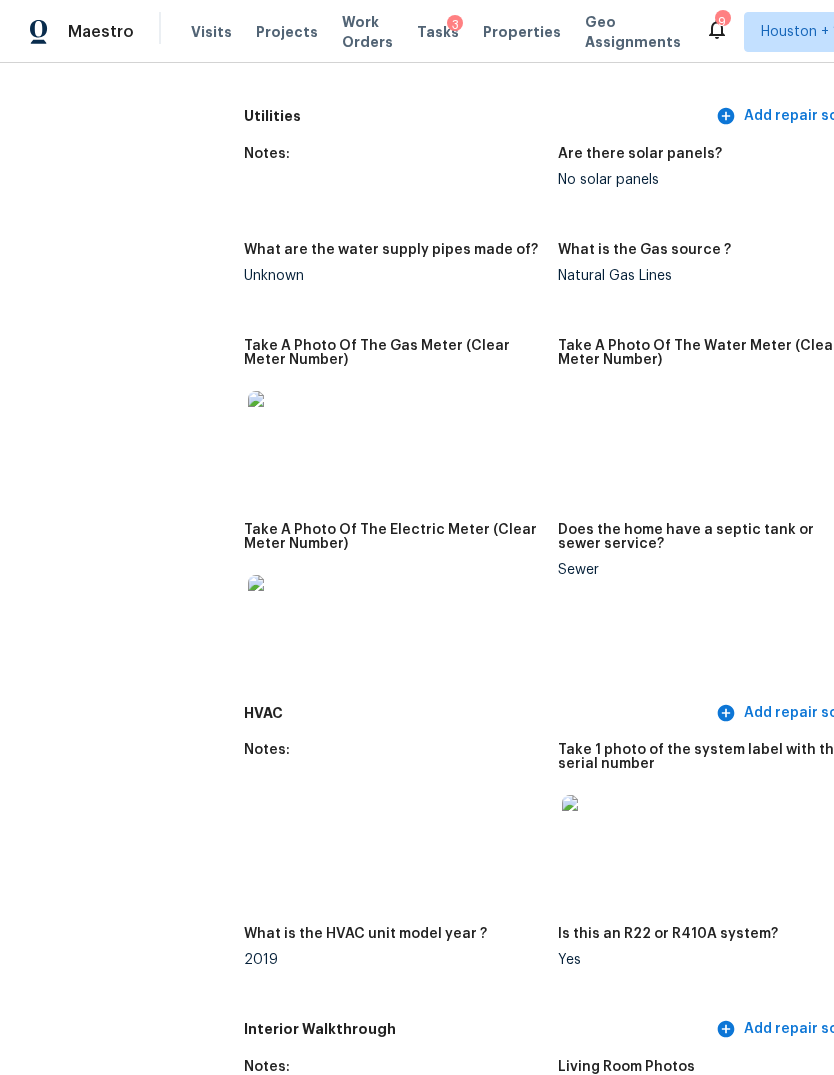 click at bounding box center (280, 423) 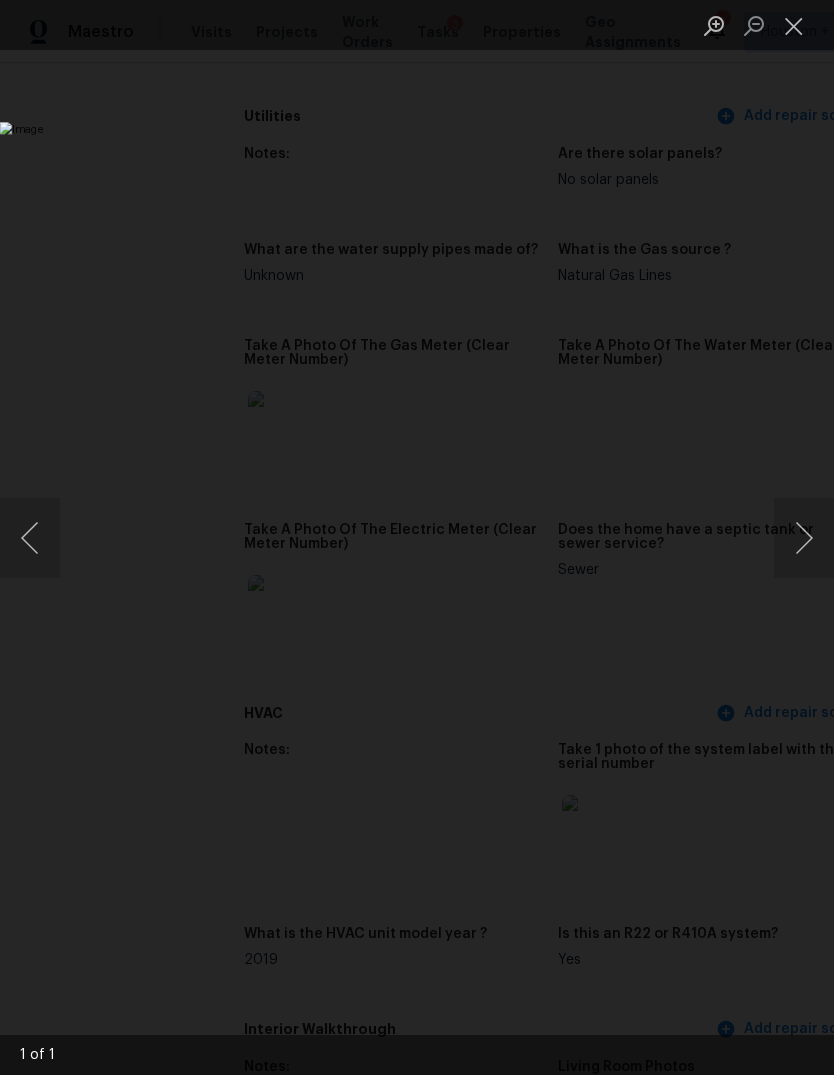 click at bounding box center (322, 537) 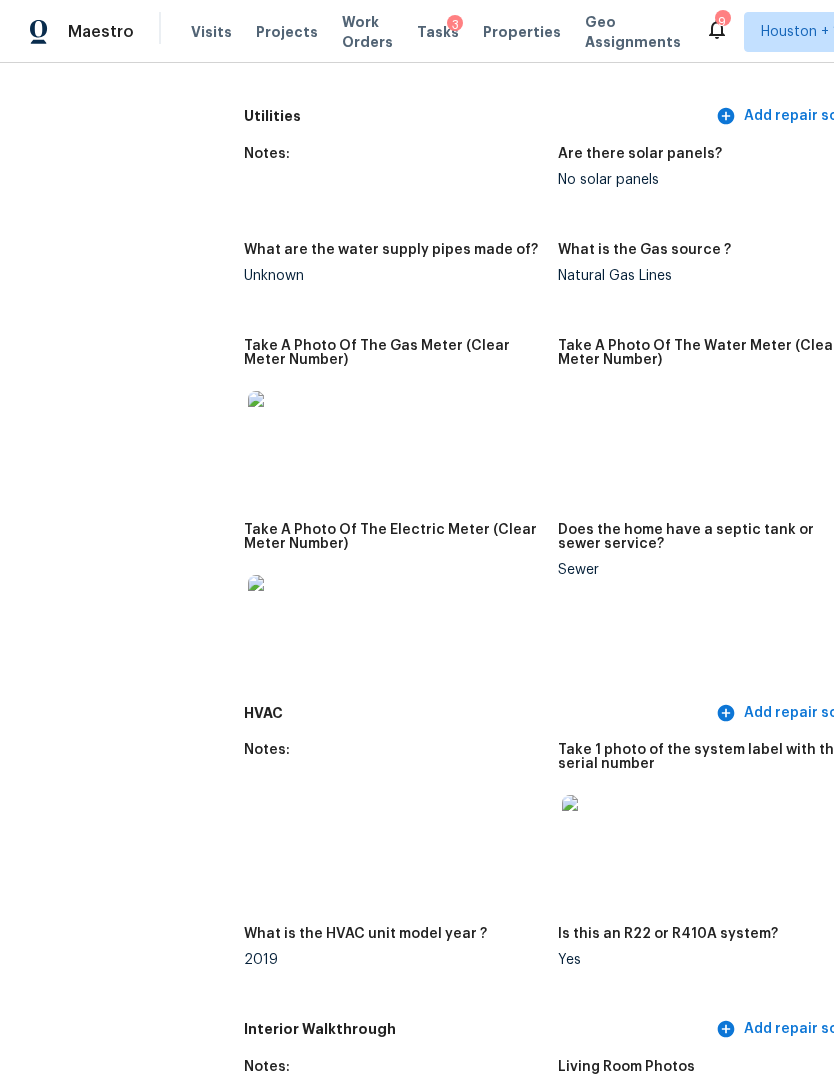 click at bounding box center (280, 607) 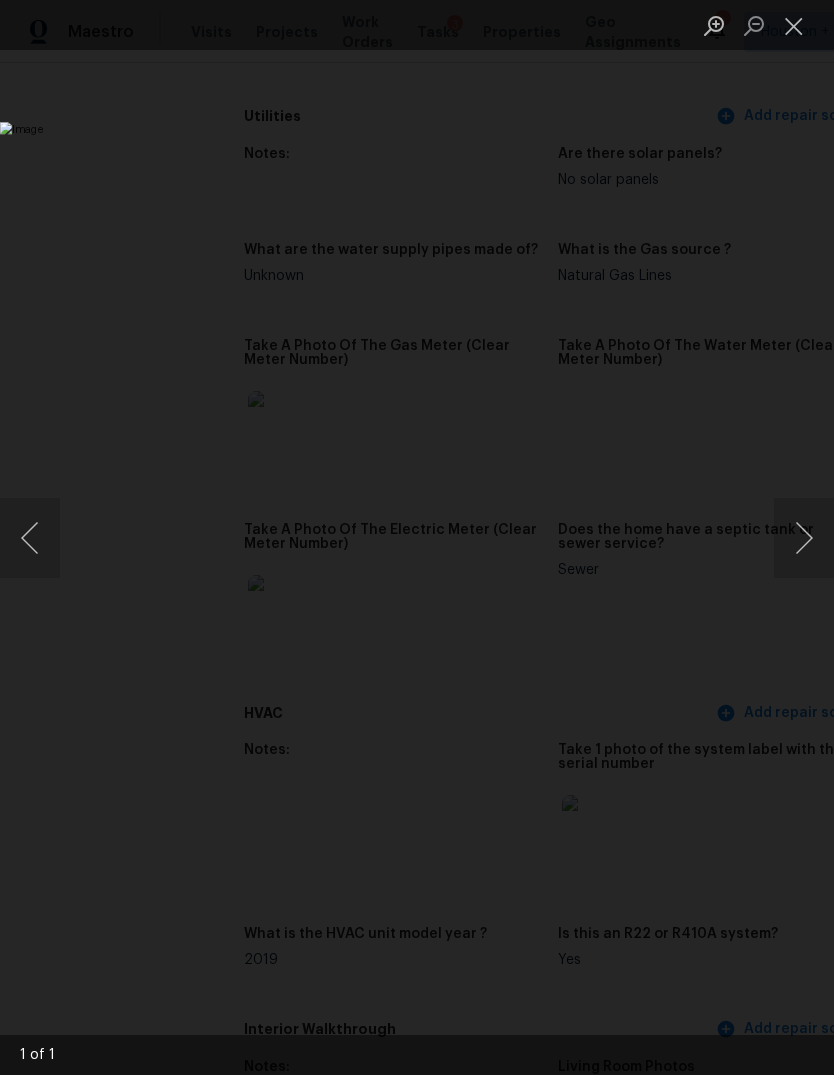 click at bounding box center (794, 25) 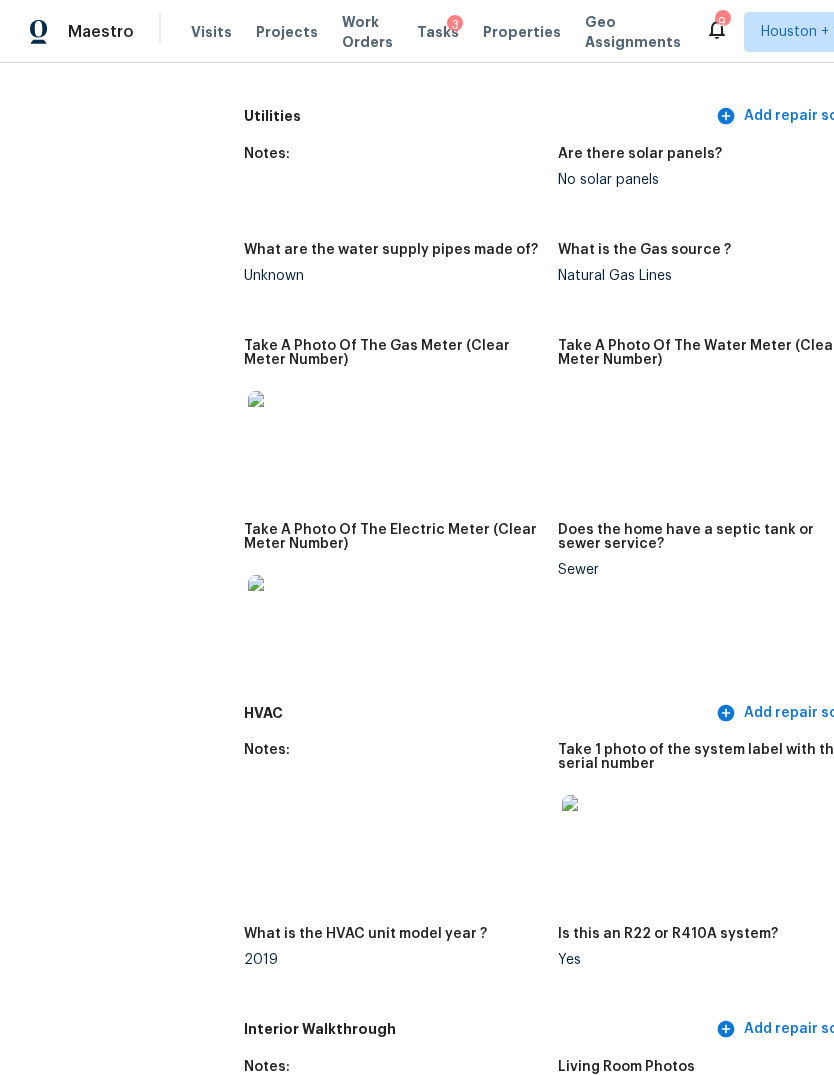 click at bounding box center [594, 827] 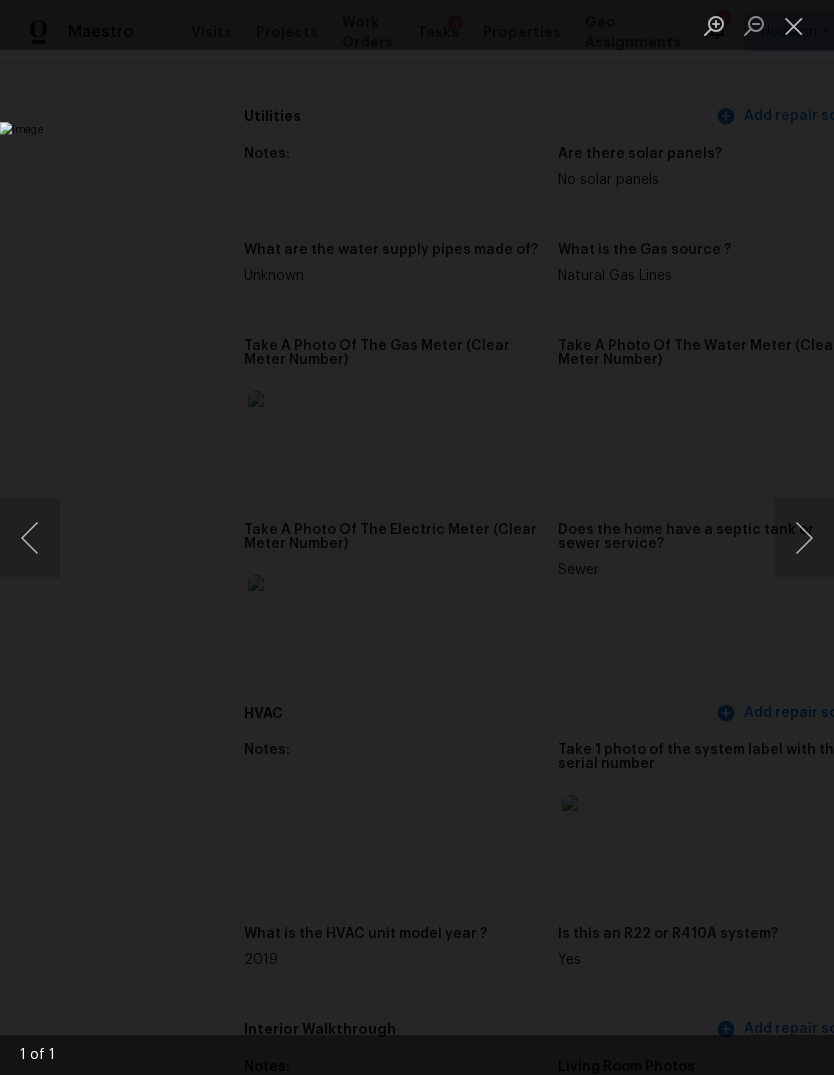 click at bounding box center (794, 25) 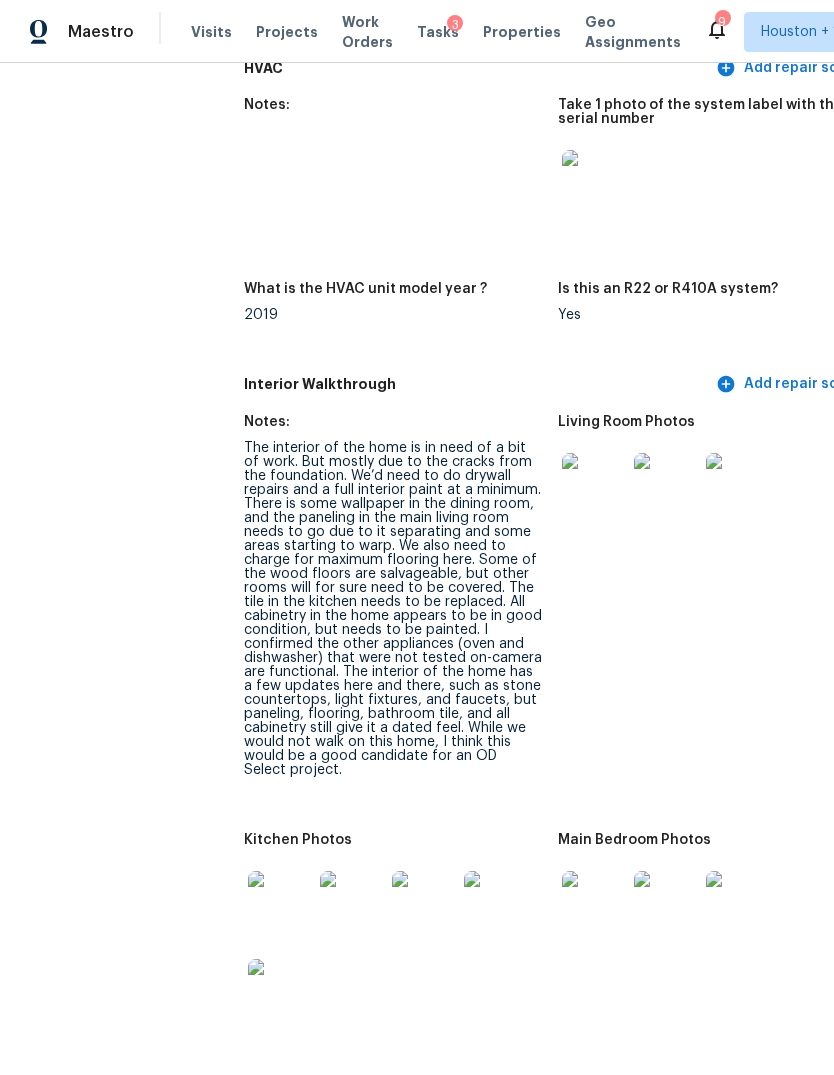 scroll, scrollTop: 2207, scrollLeft: 0, axis: vertical 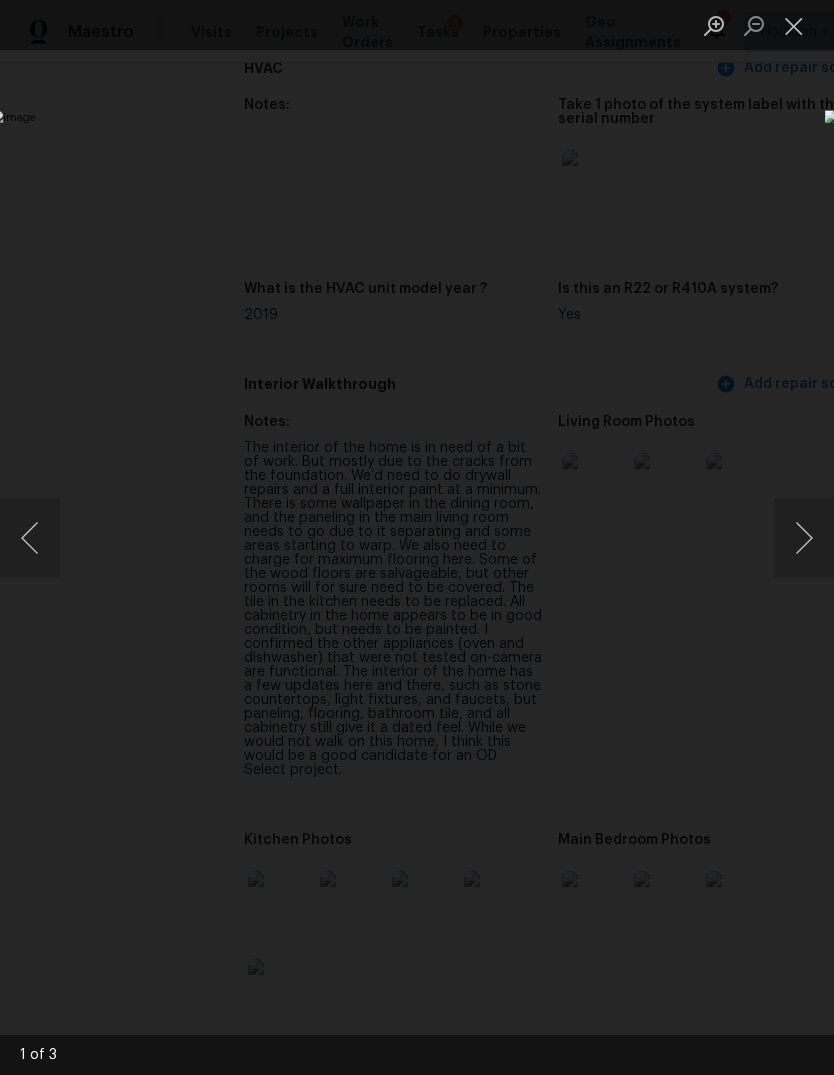 click at bounding box center [804, 538] 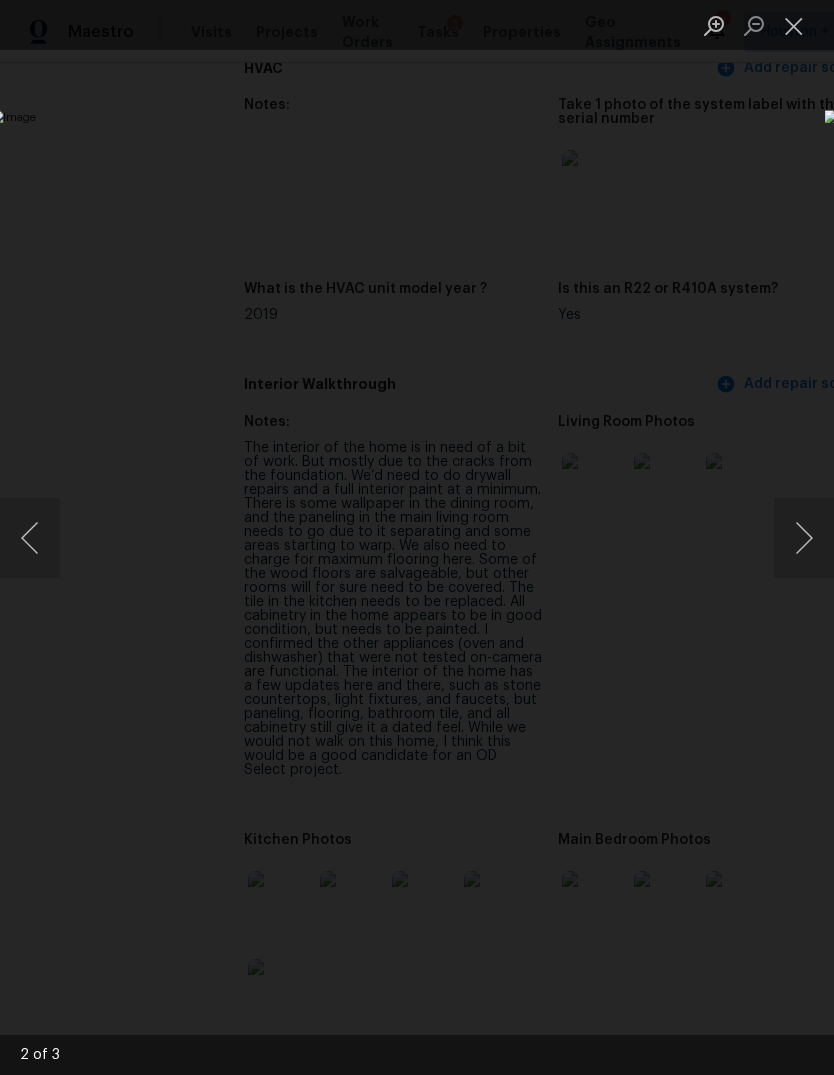 click at bounding box center (804, 538) 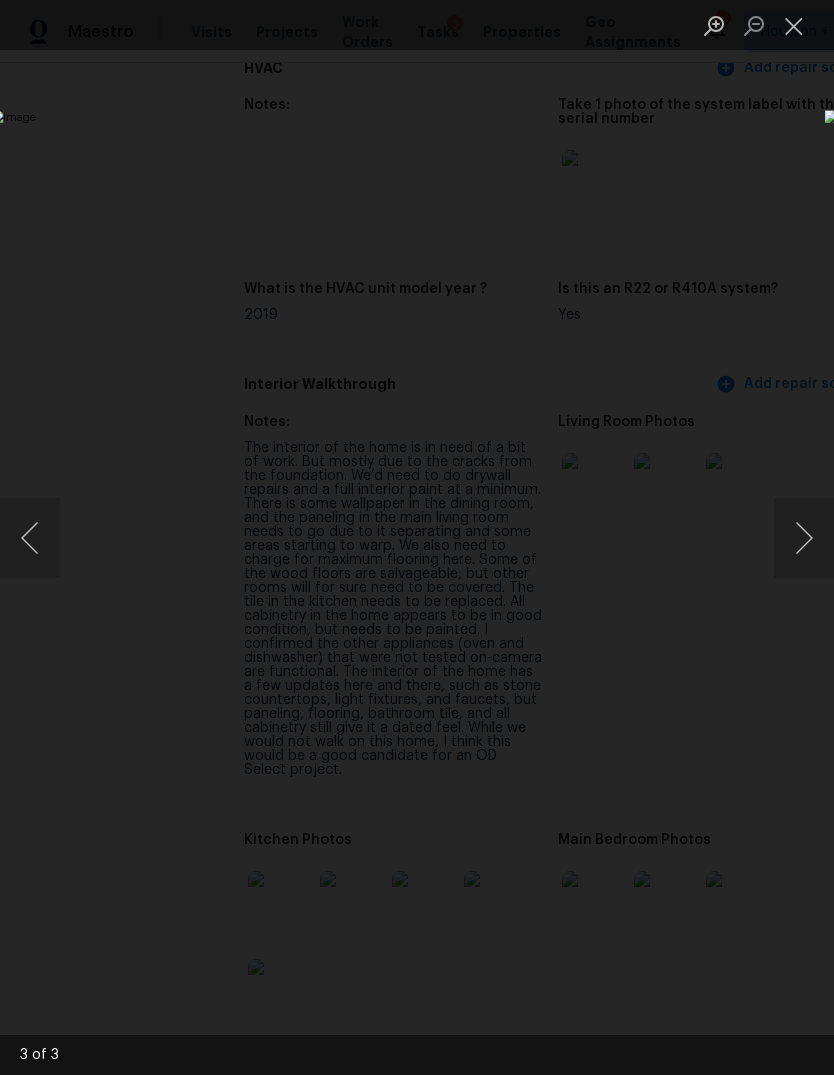click at bounding box center [804, 538] 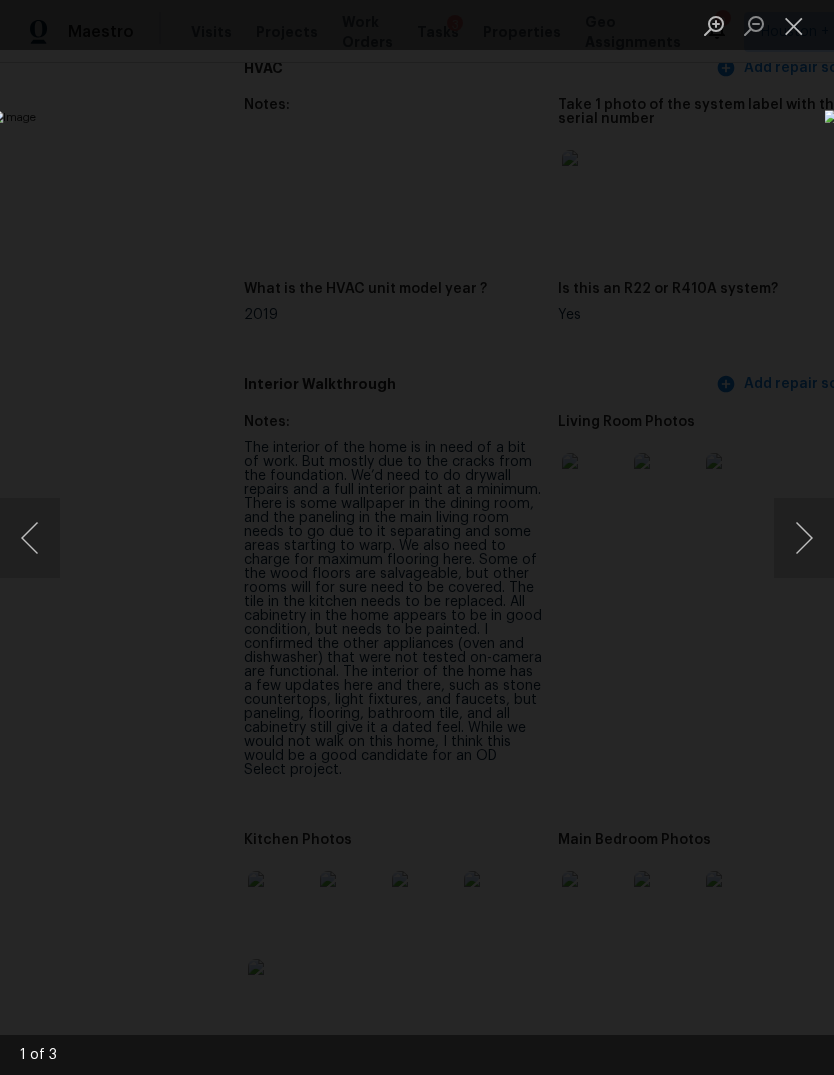 click at bounding box center [417, 537] 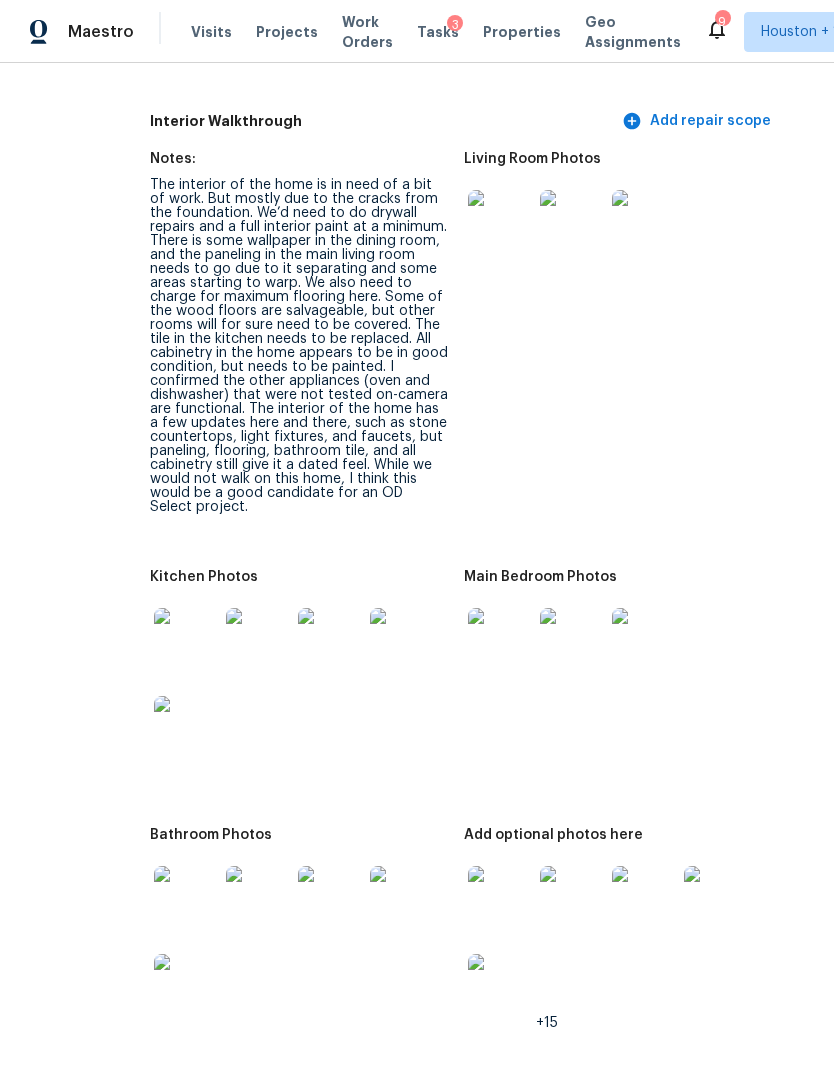scroll, scrollTop: 2470, scrollLeft: 92, axis: both 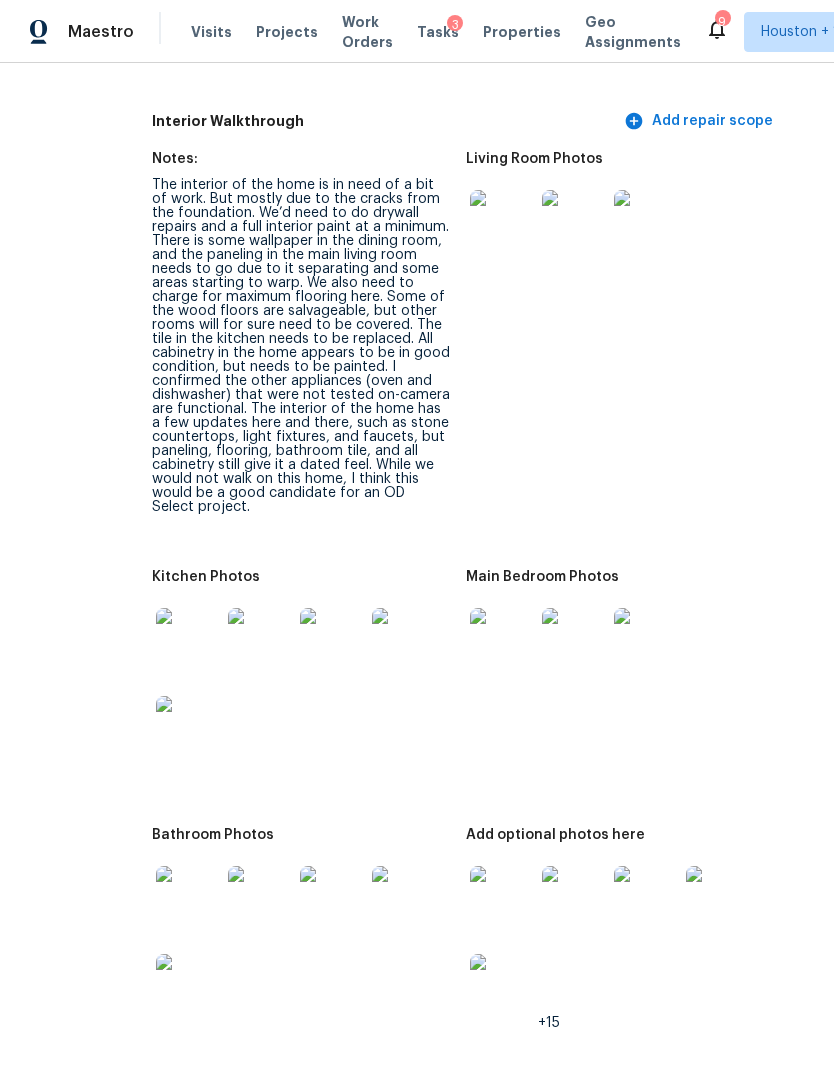 click at bounding box center (188, 640) 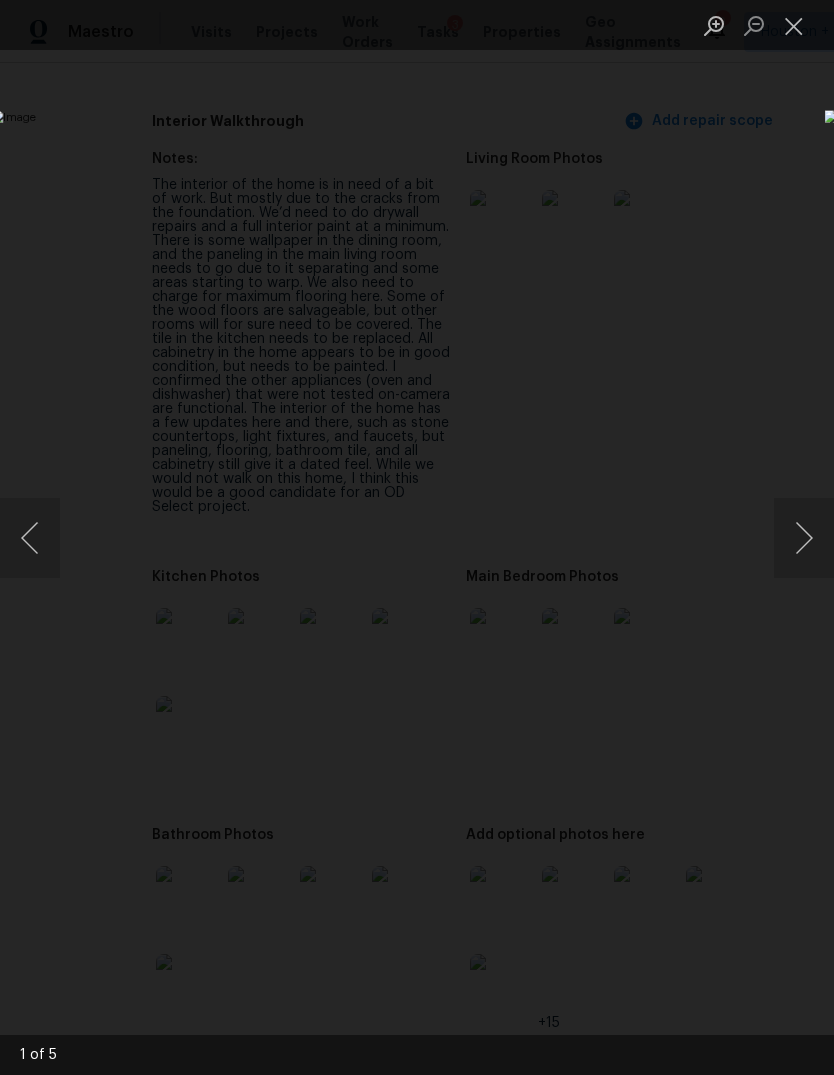 click at bounding box center [804, 538] 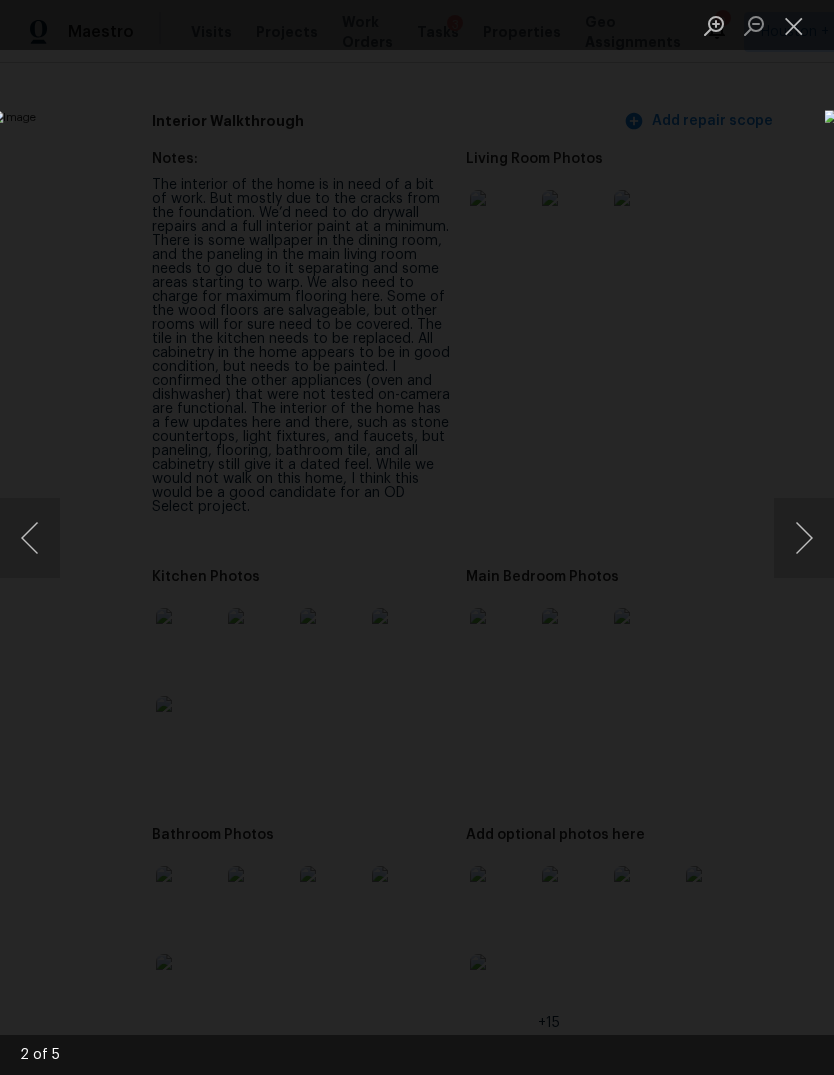 click at bounding box center (322, 537) 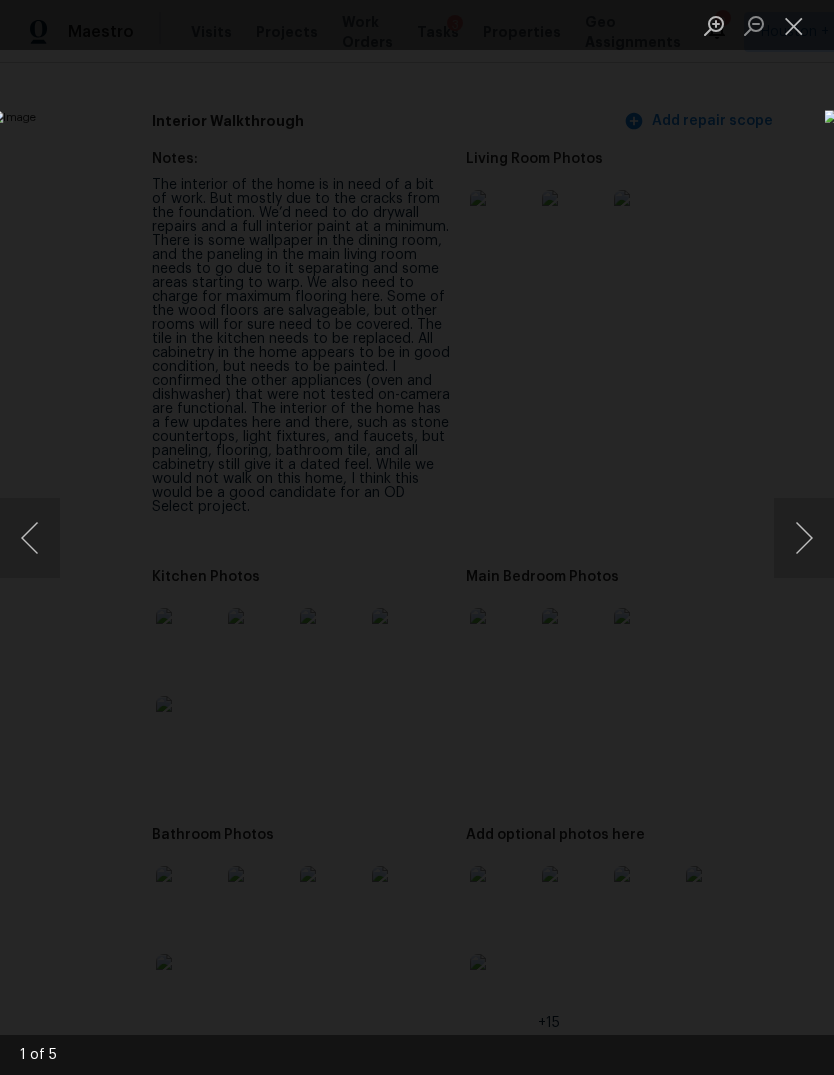 click at bounding box center [804, 538] 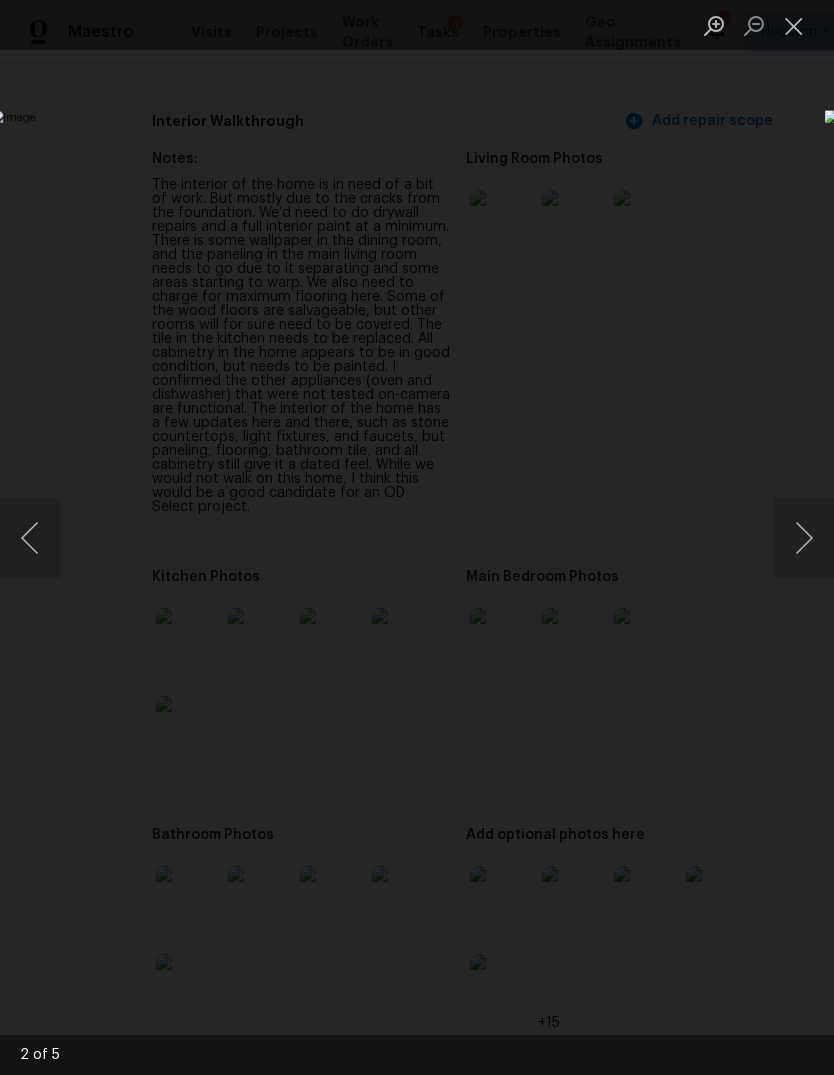 click at bounding box center (804, 538) 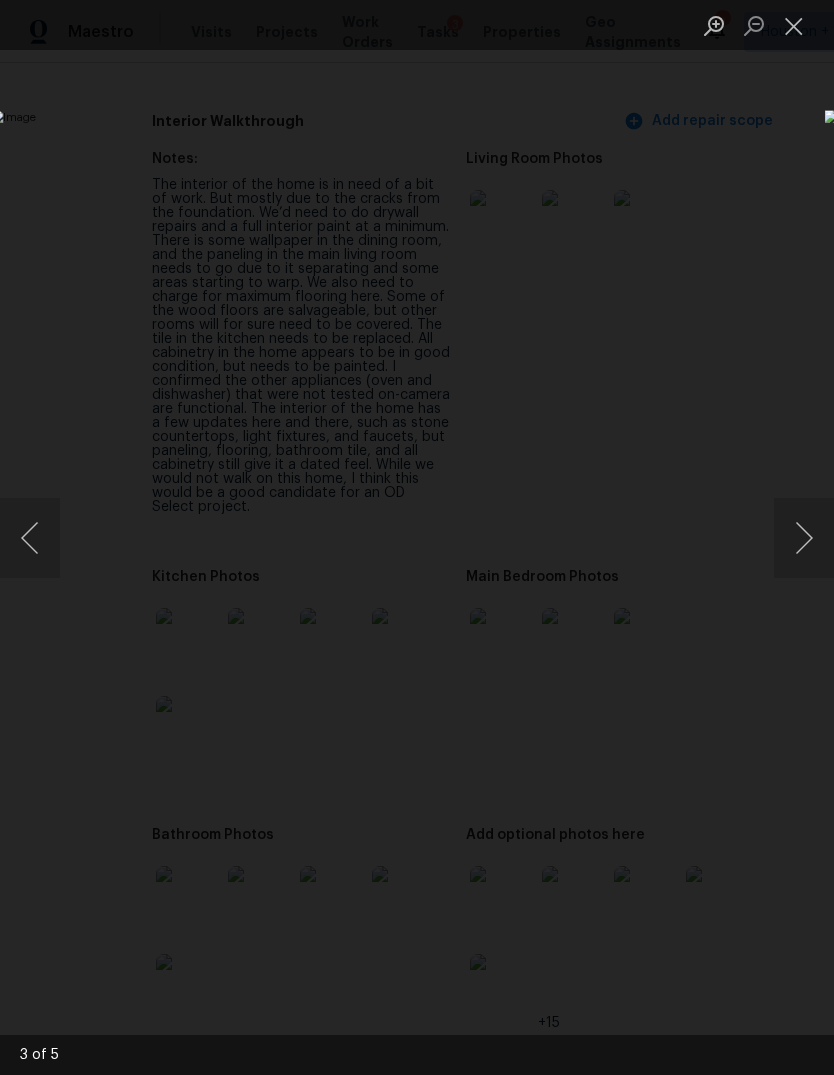 click at bounding box center (804, 538) 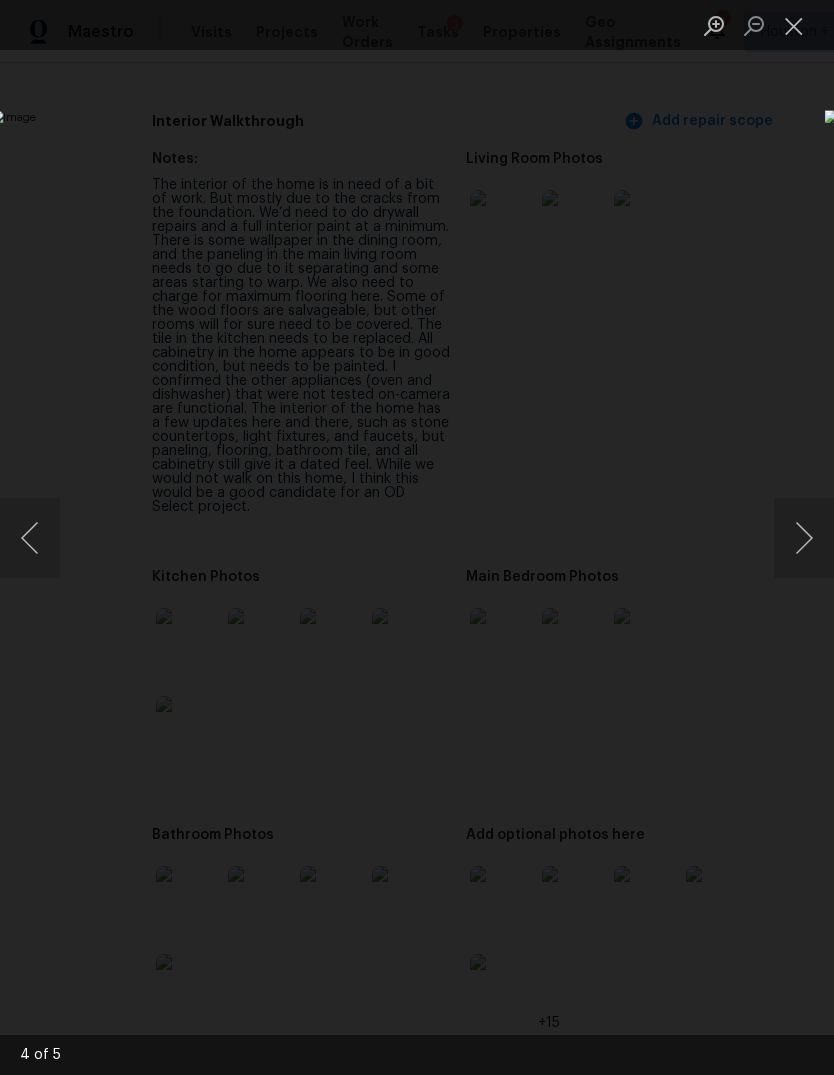 click at bounding box center (804, 538) 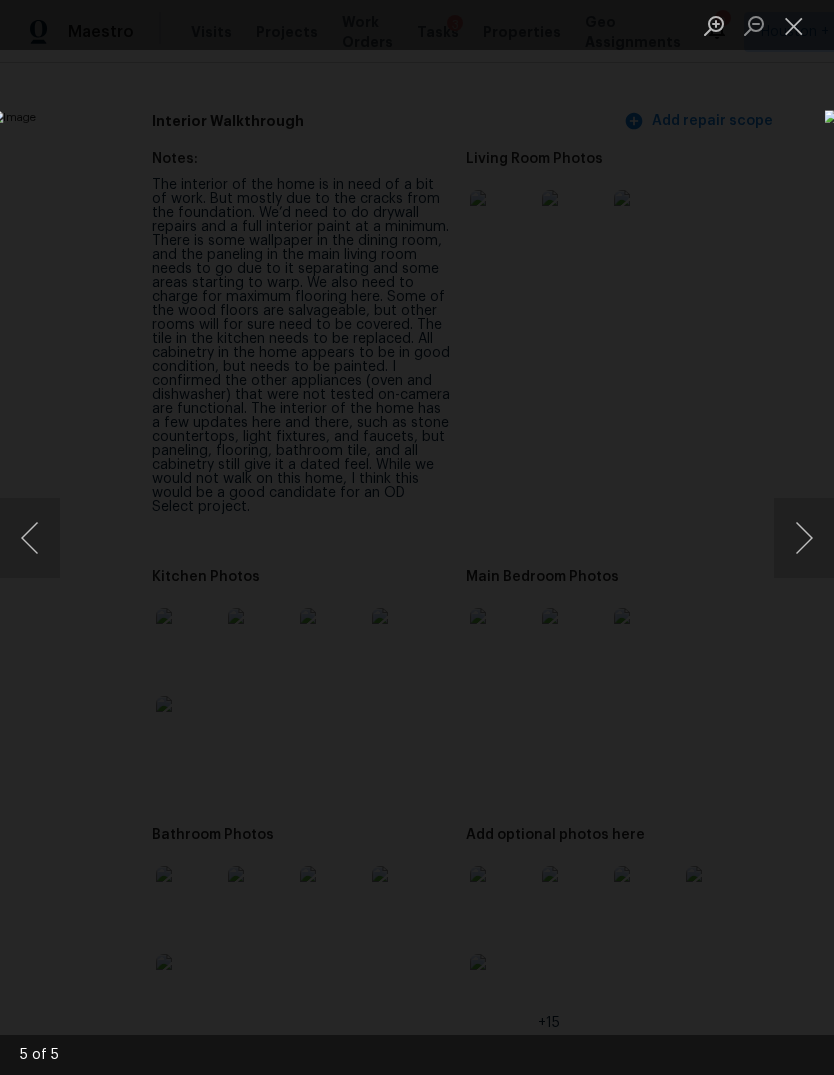 click at bounding box center (804, 538) 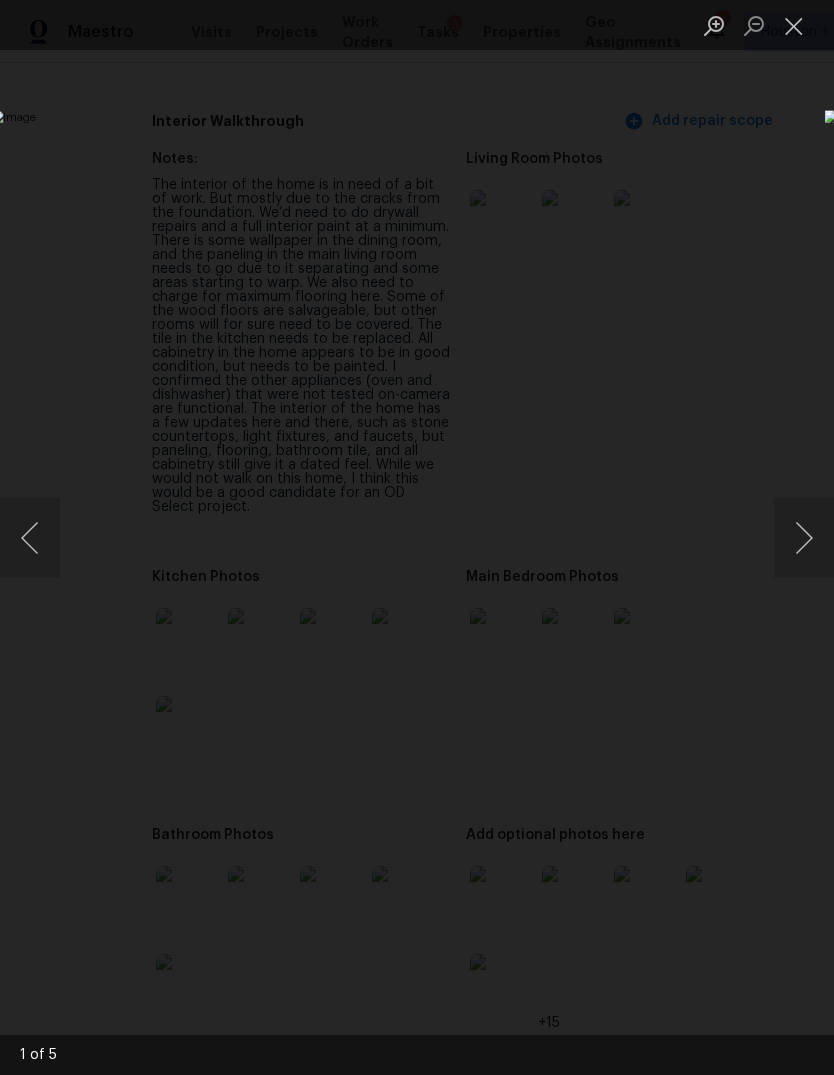 click at bounding box center [804, 538] 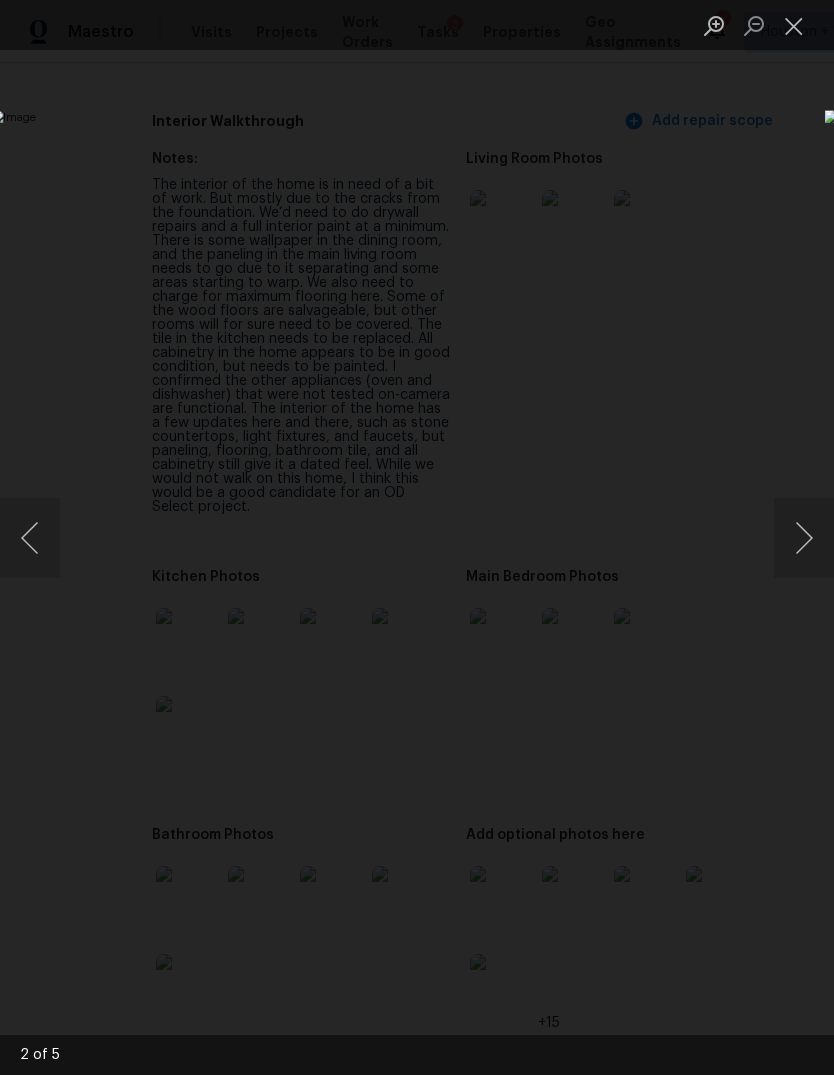 click at bounding box center [804, 538] 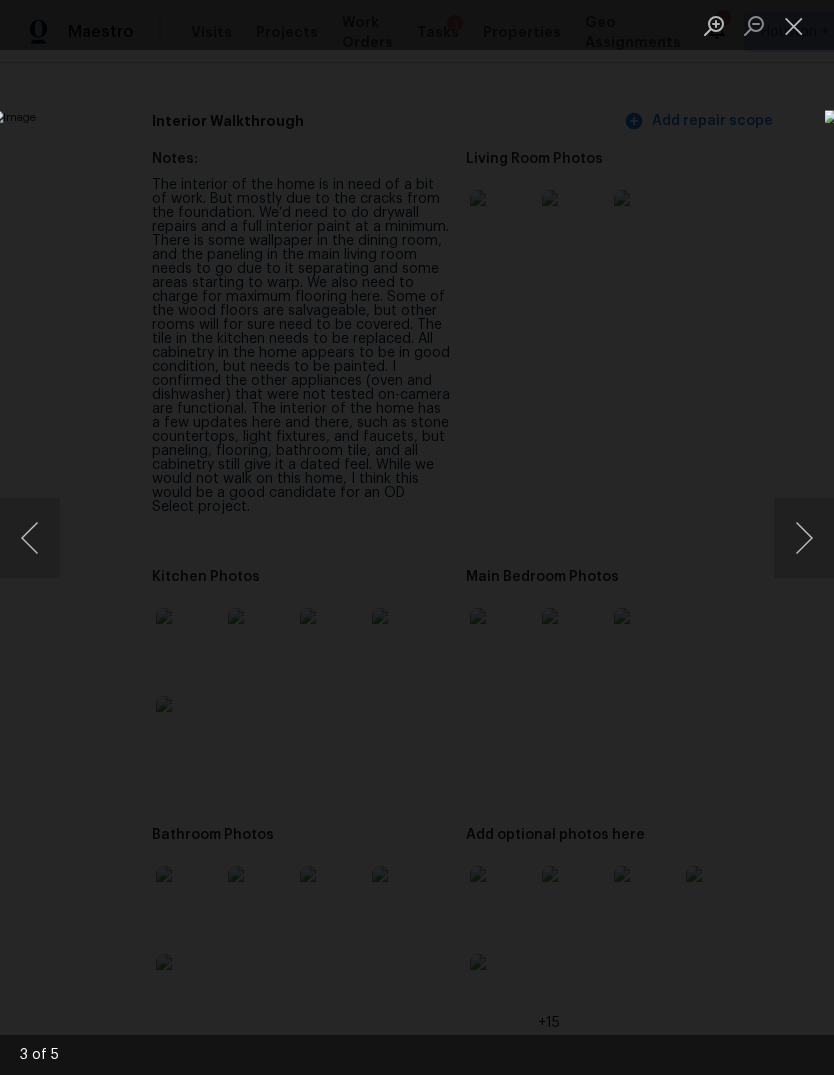 click at bounding box center [417, 537] 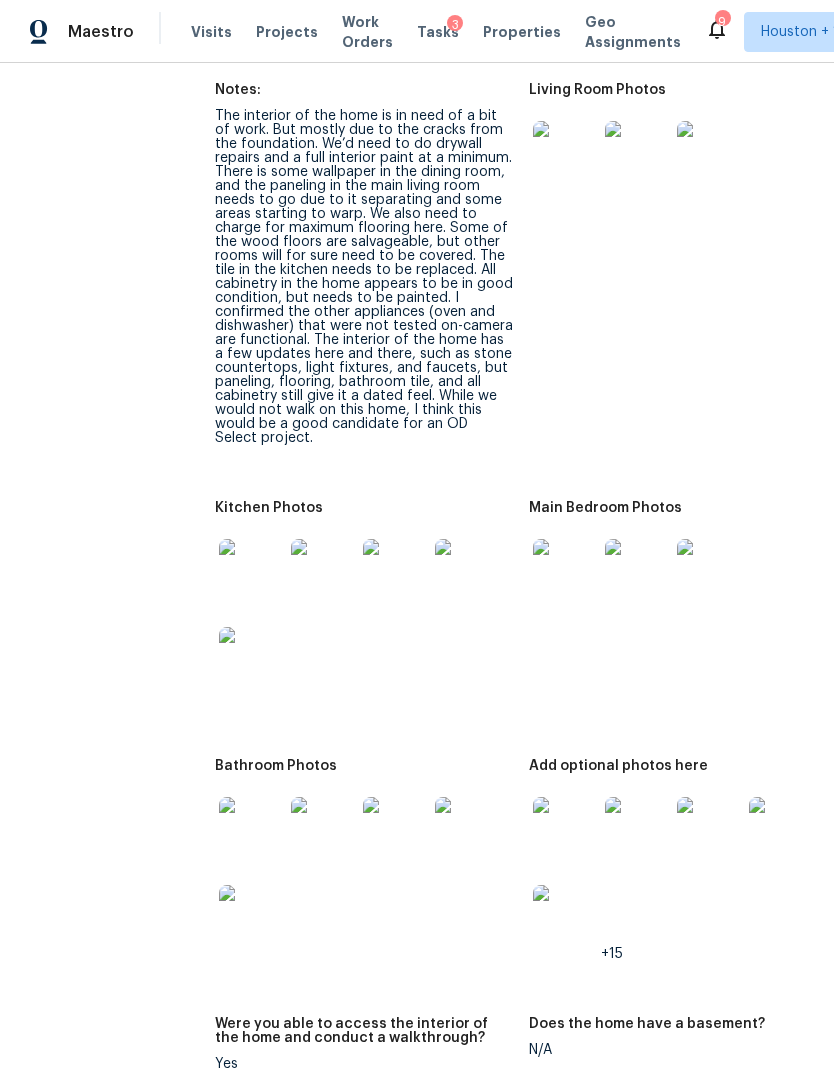 scroll, scrollTop: 2537, scrollLeft: 22, axis: both 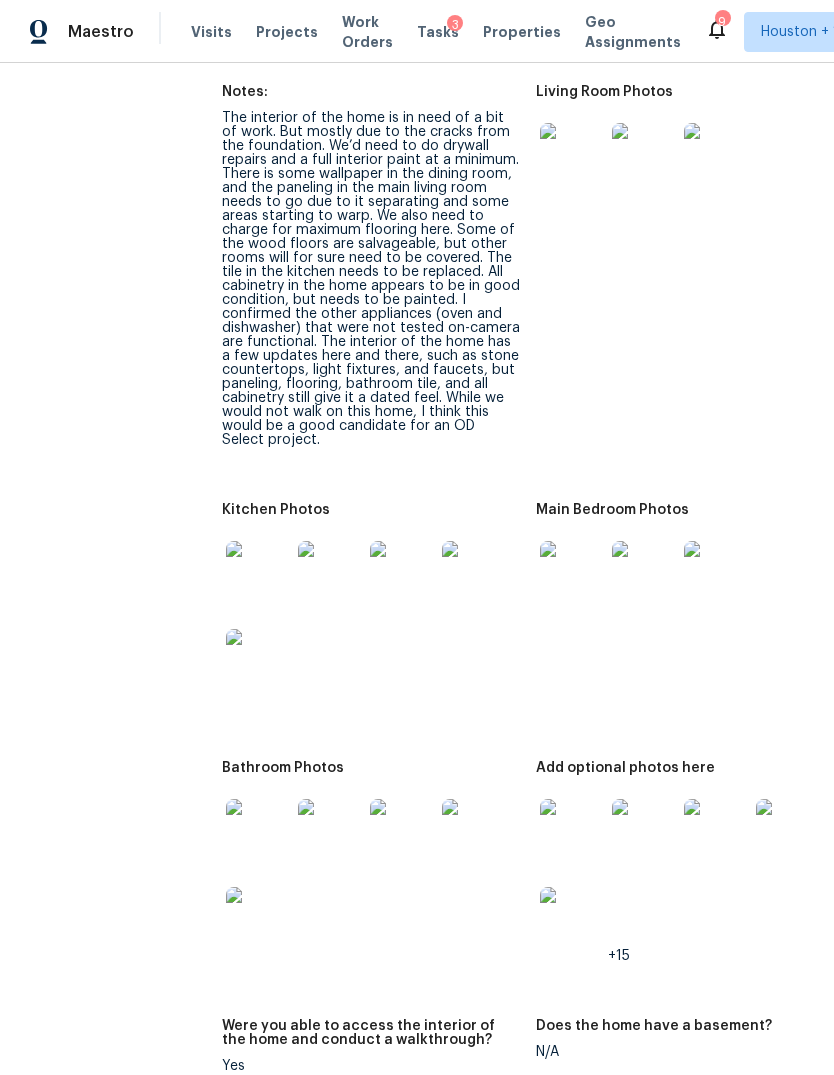 click at bounding box center [572, 573] 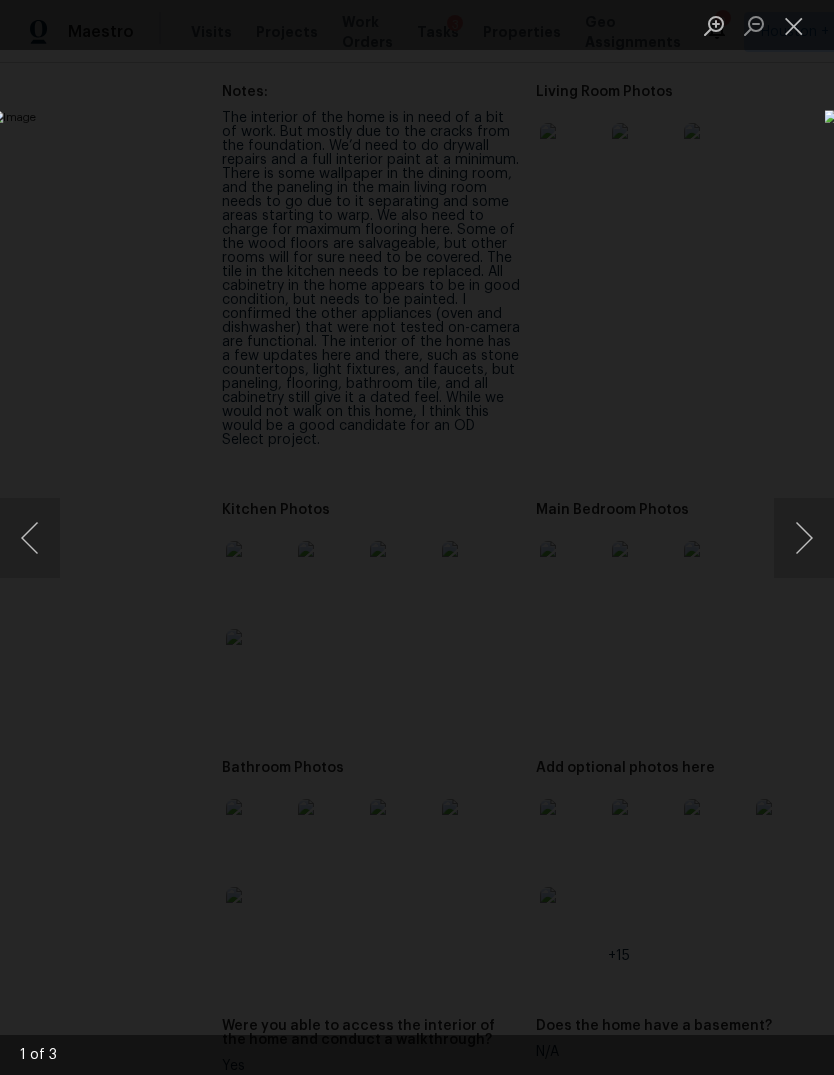 click at bounding box center [804, 538] 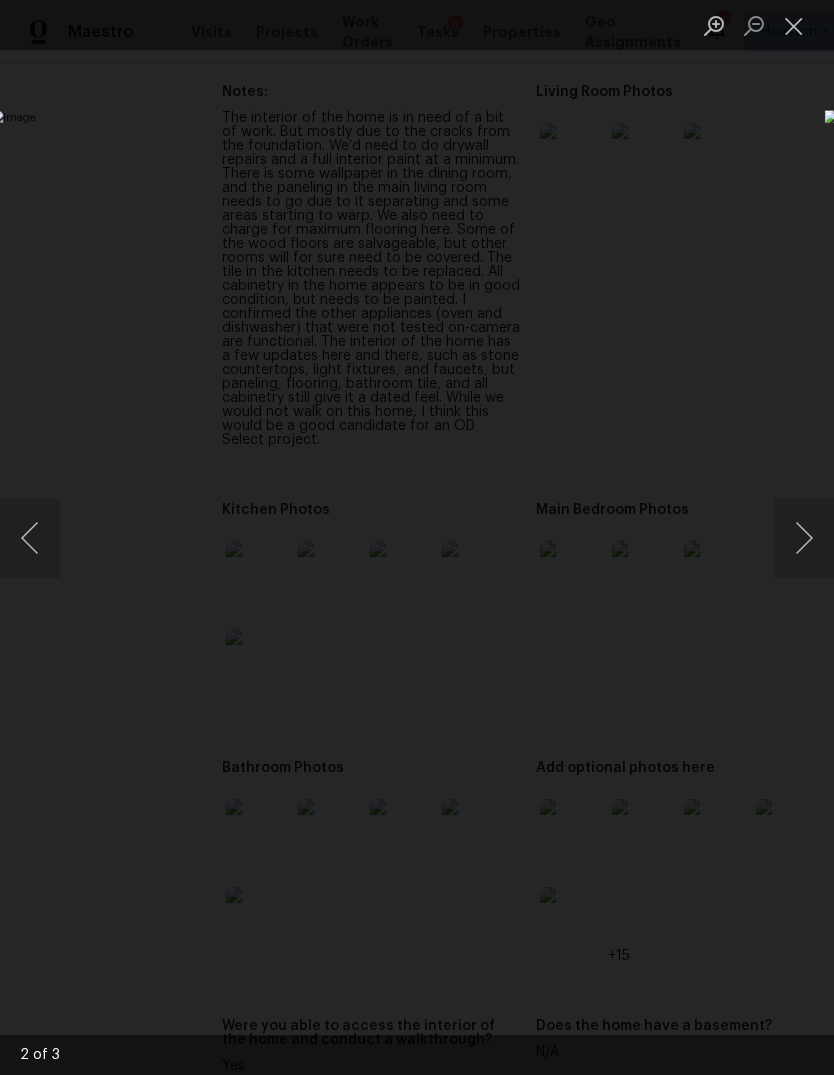 click at bounding box center [804, 538] 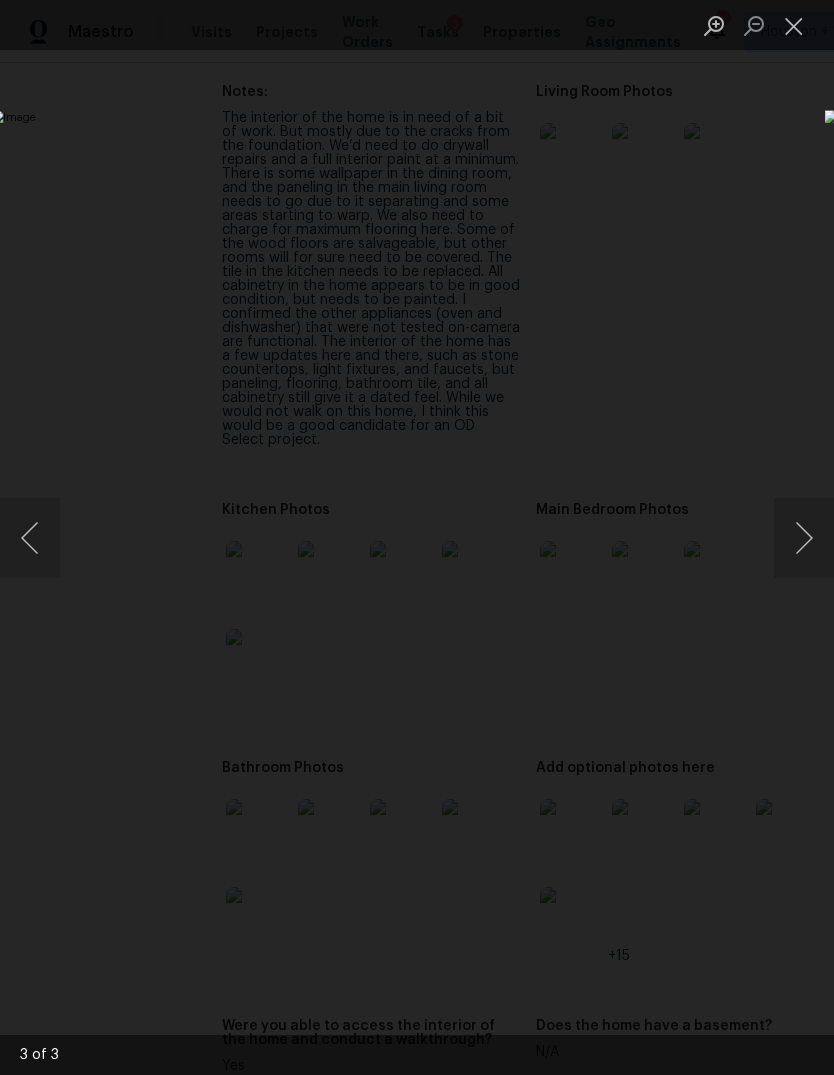 click at bounding box center (804, 538) 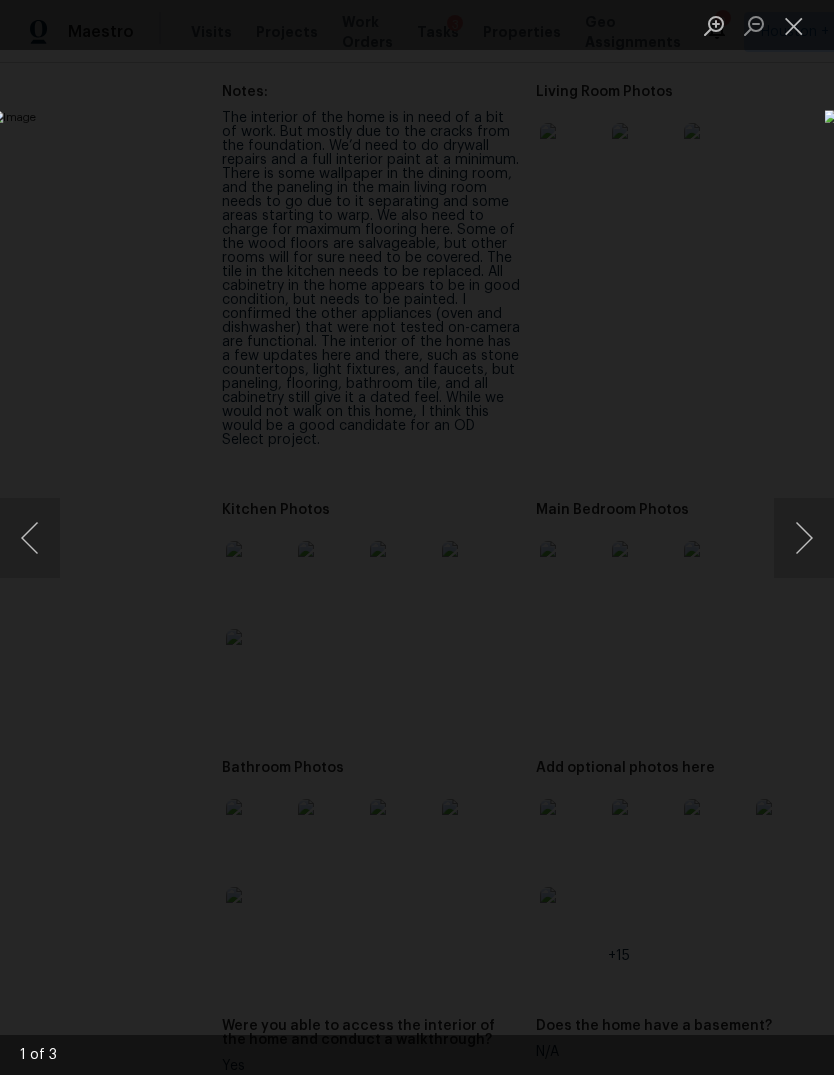 click at bounding box center [417, 537] 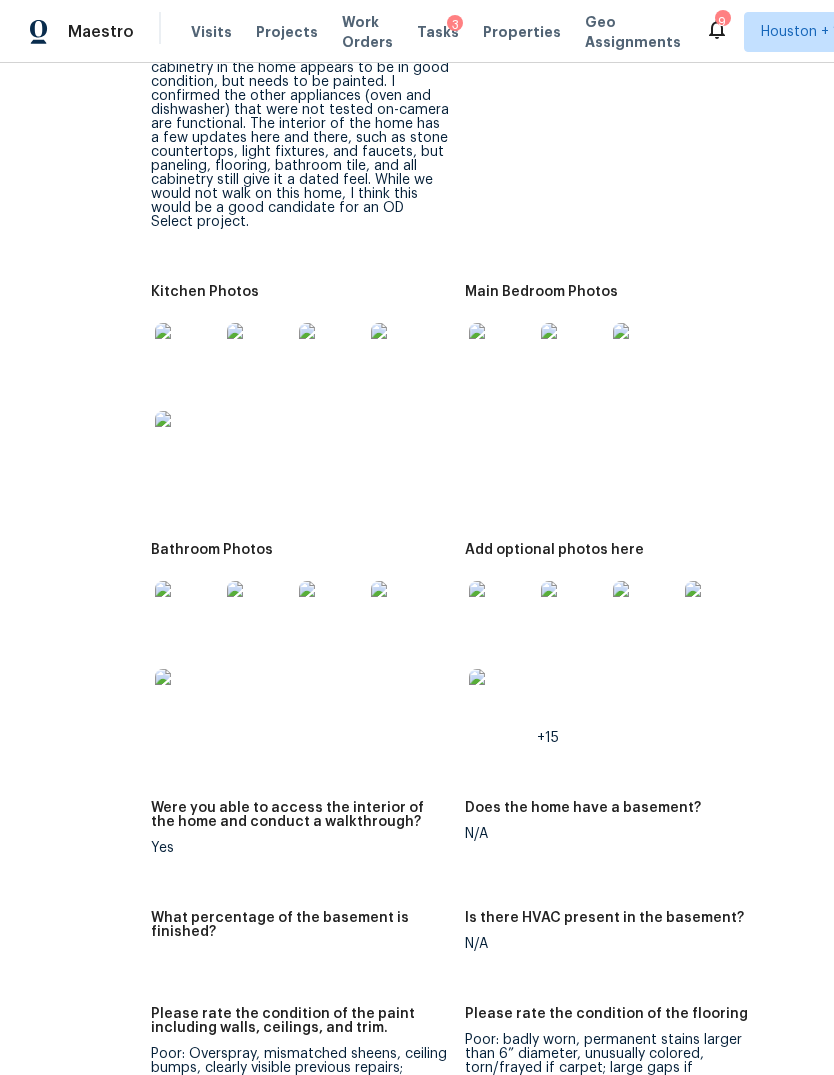 scroll, scrollTop: 2755, scrollLeft: 92, axis: both 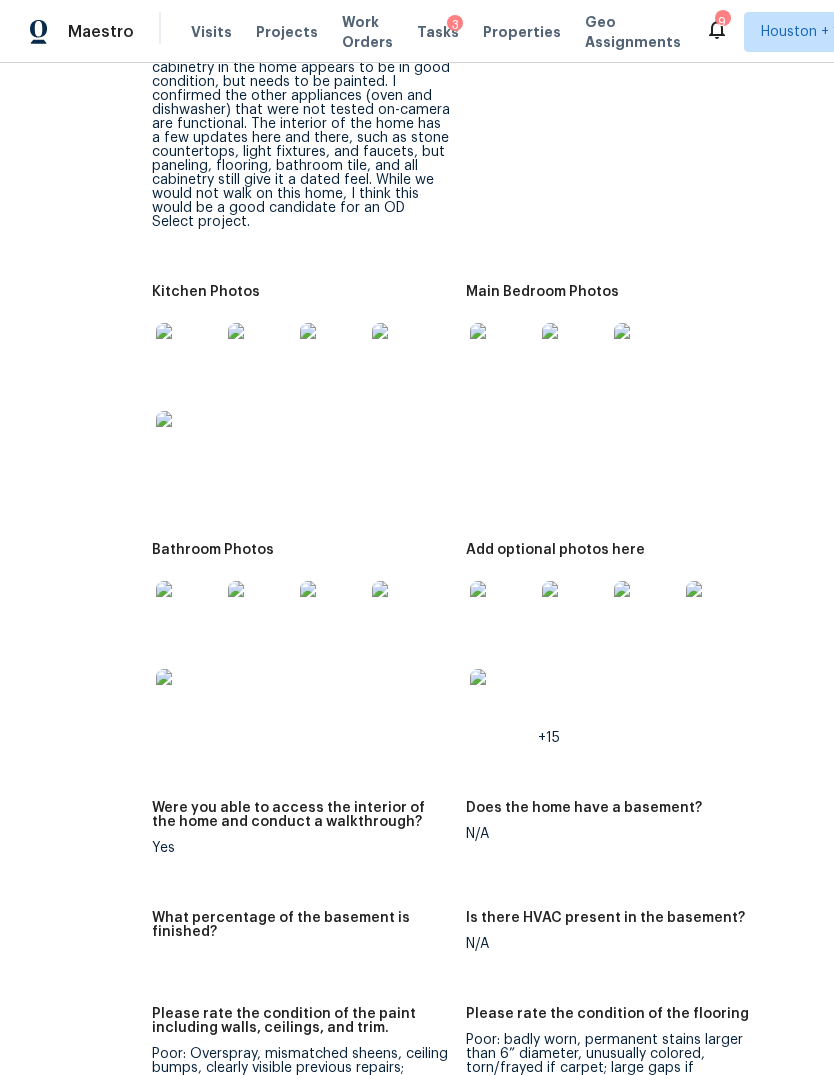 click at bounding box center (188, 613) 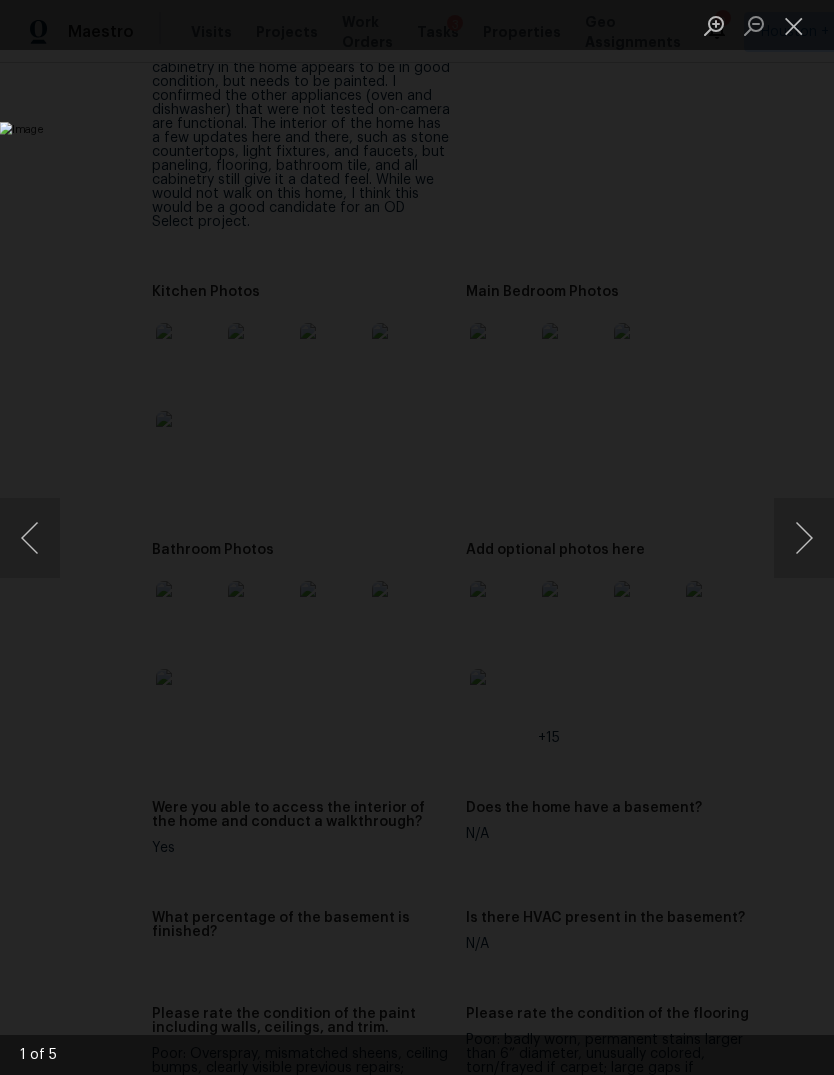 click at bounding box center (804, 538) 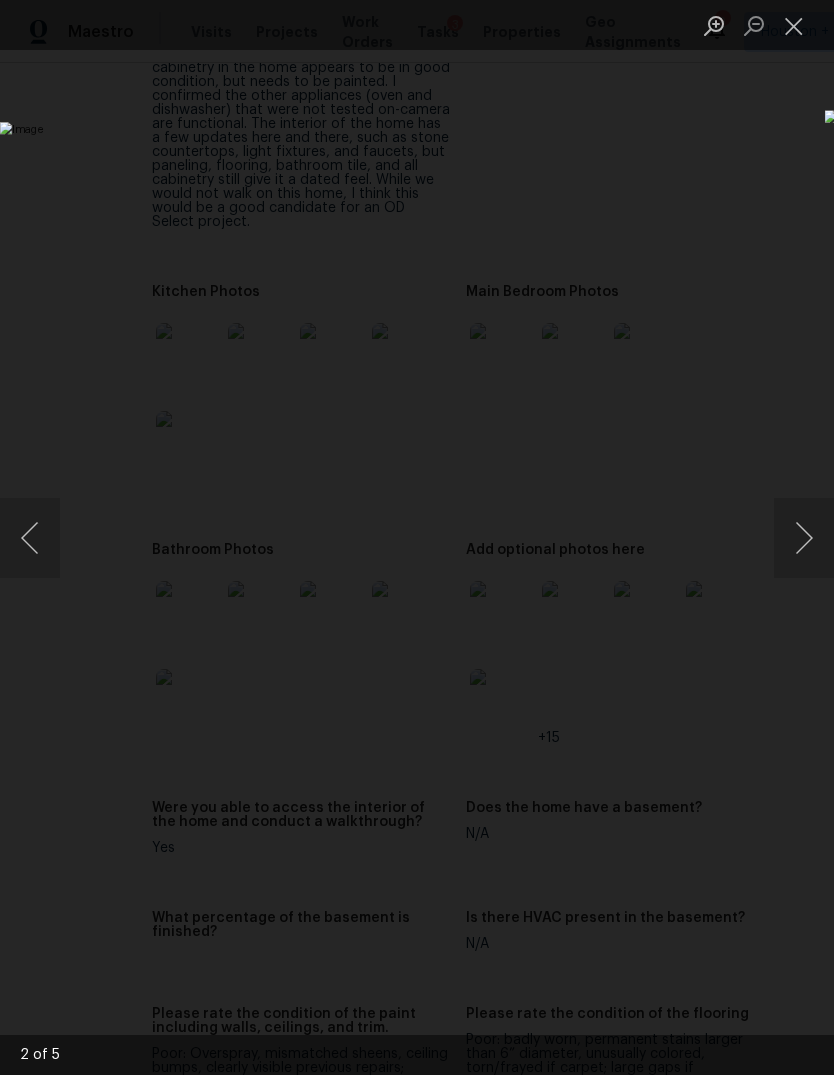 click at bounding box center (804, 538) 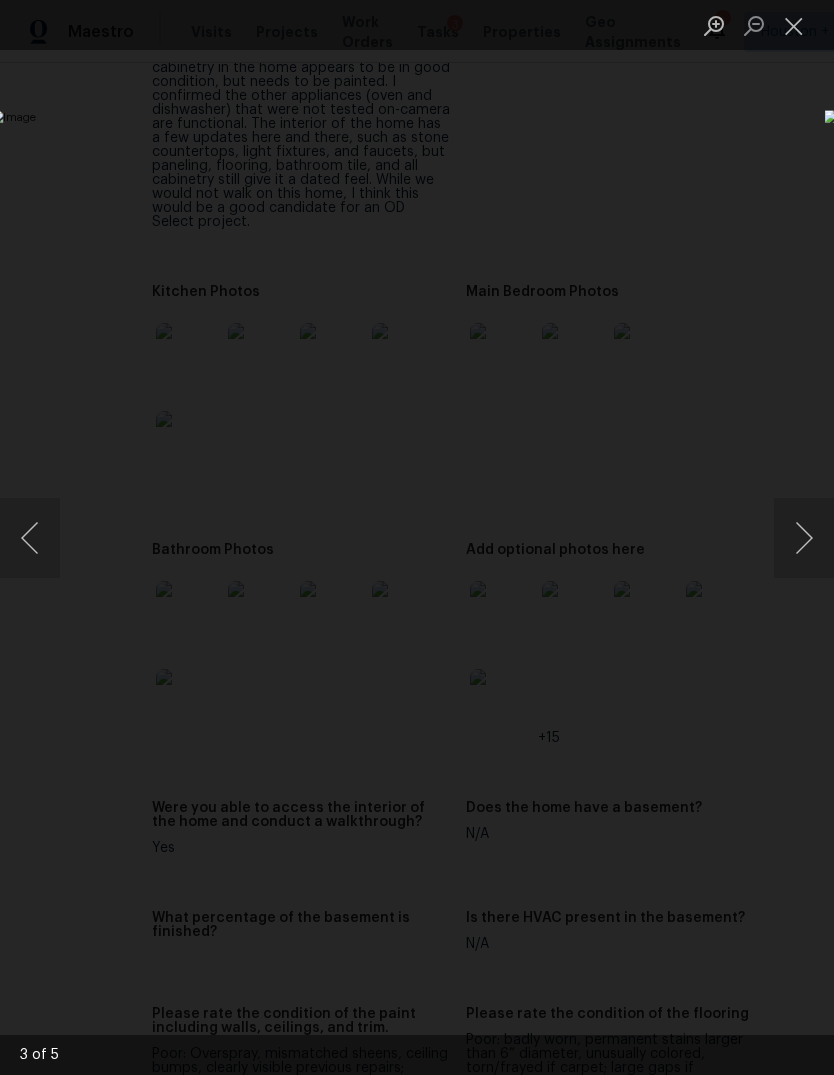 click at bounding box center (804, 538) 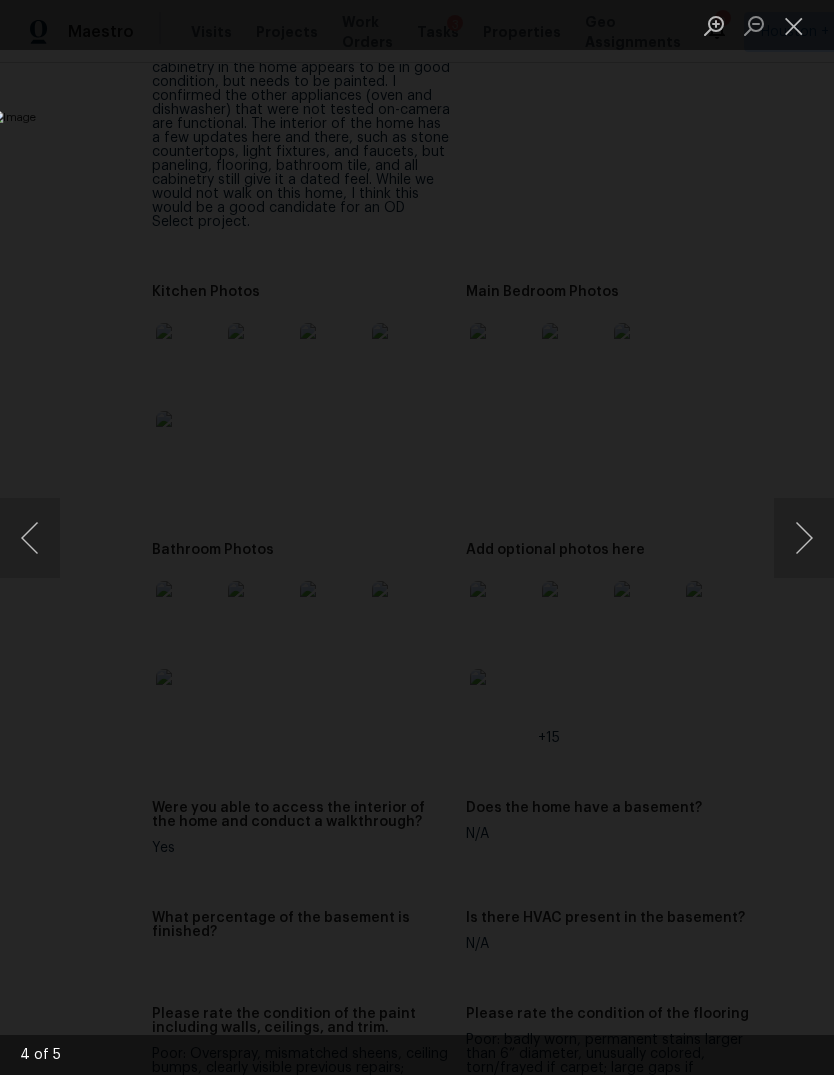 click at bounding box center [804, 538] 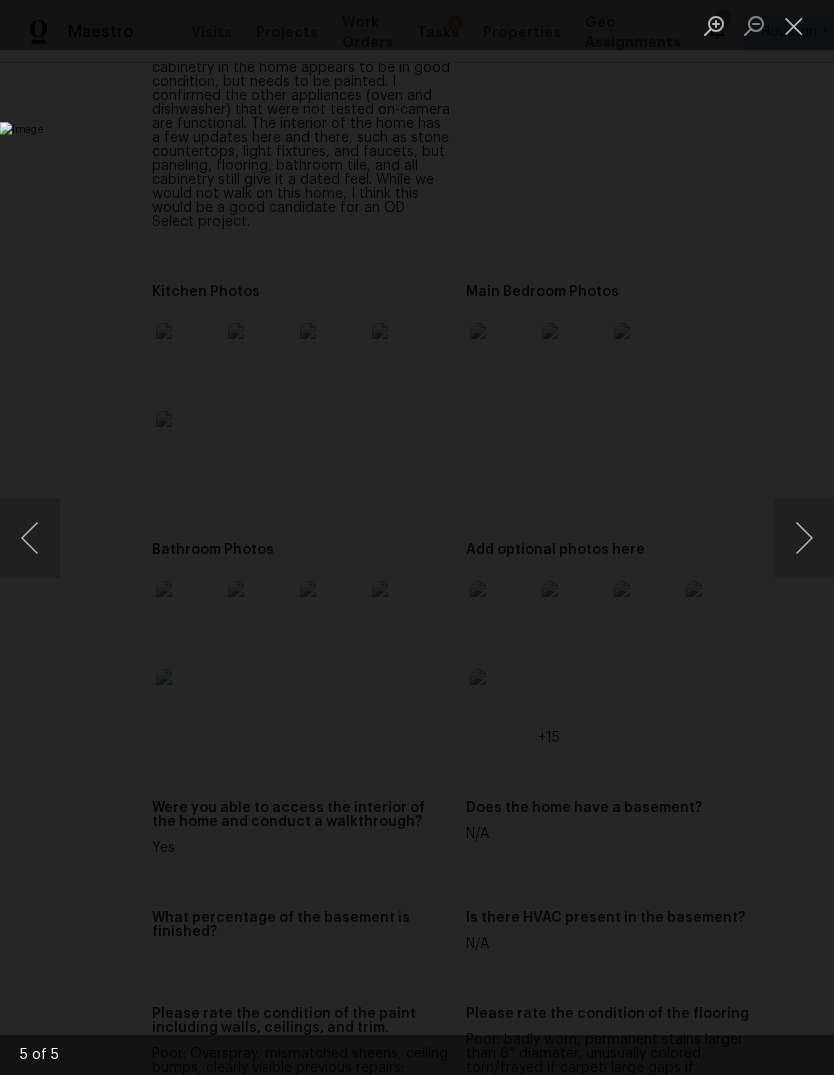 click at bounding box center [804, 538] 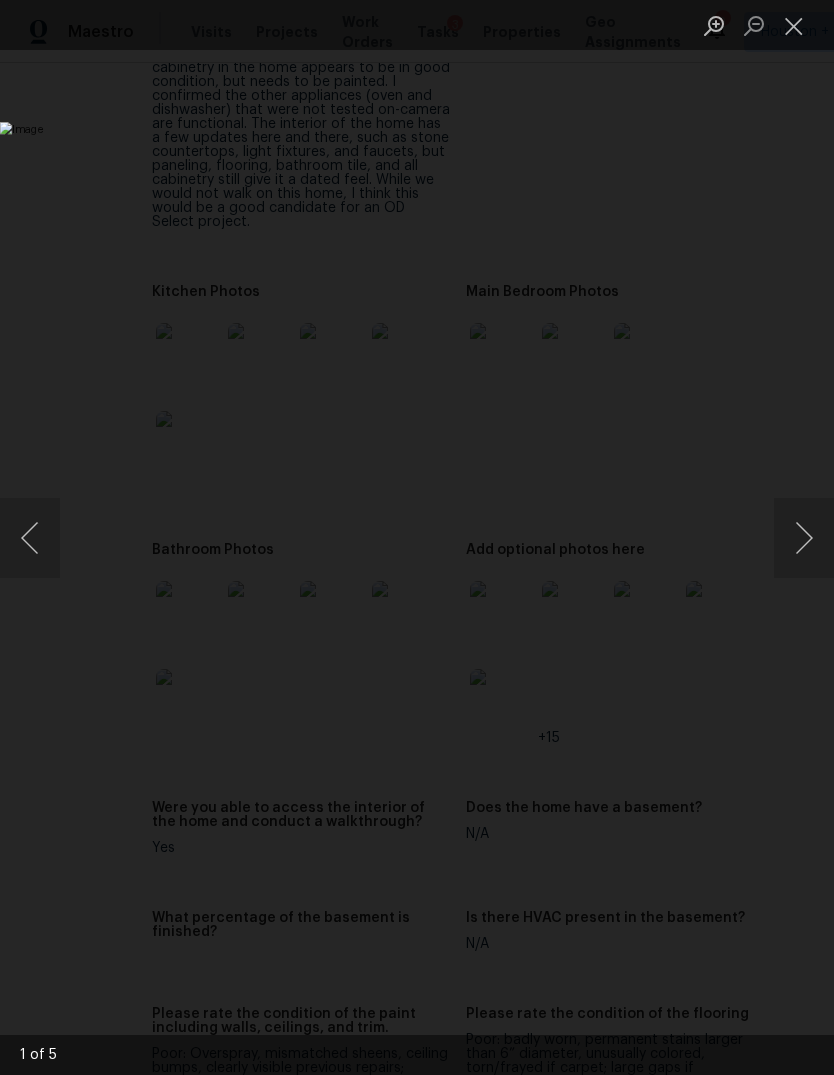 click at bounding box center [804, 538] 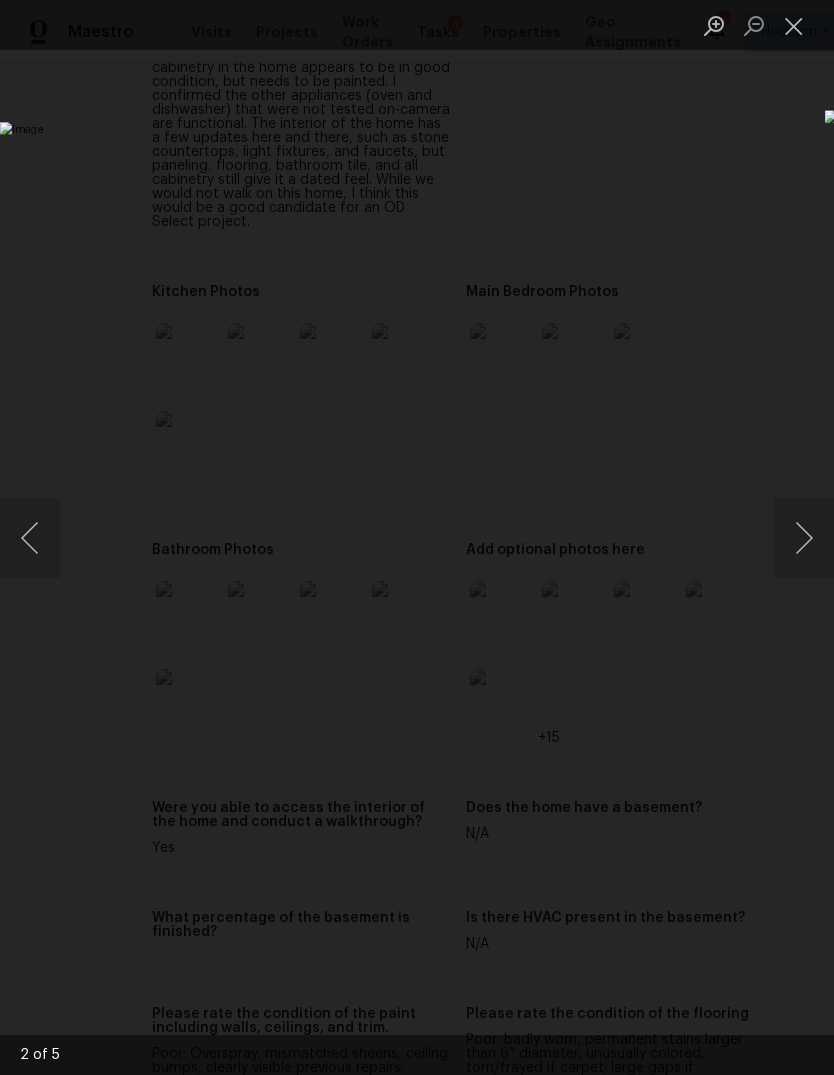 click at bounding box center [794, 25] 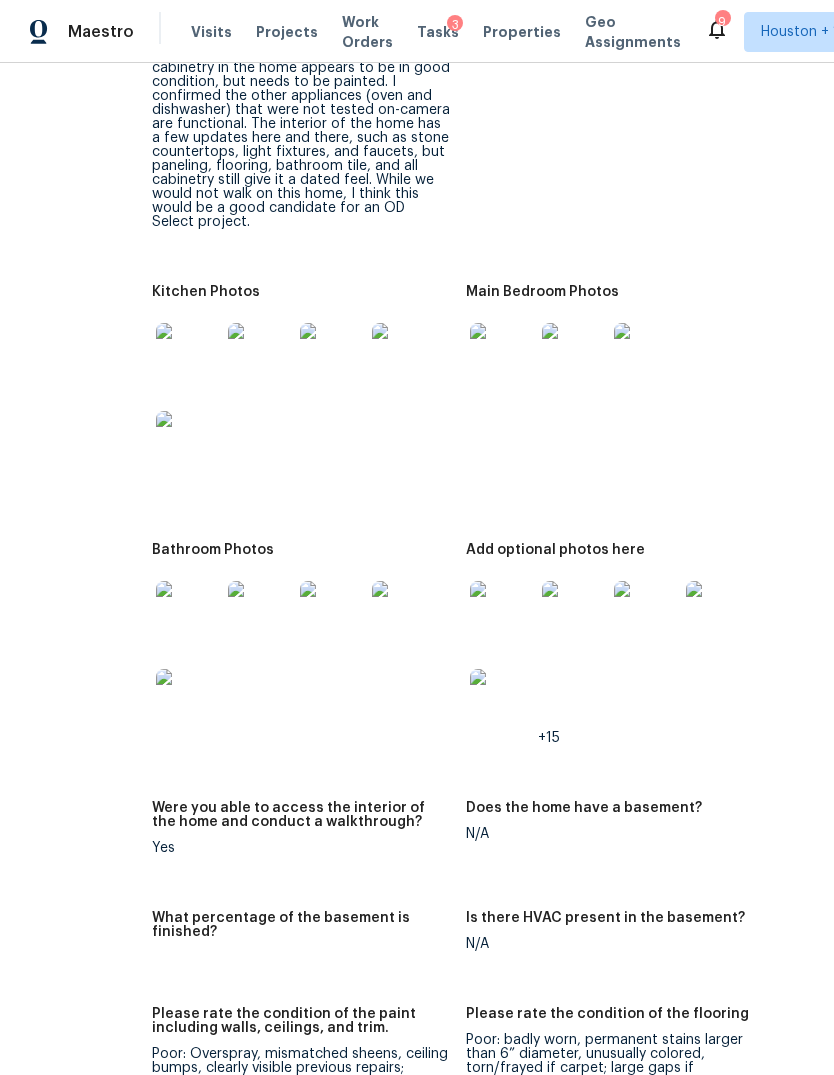 click at bounding box center [502, 613] 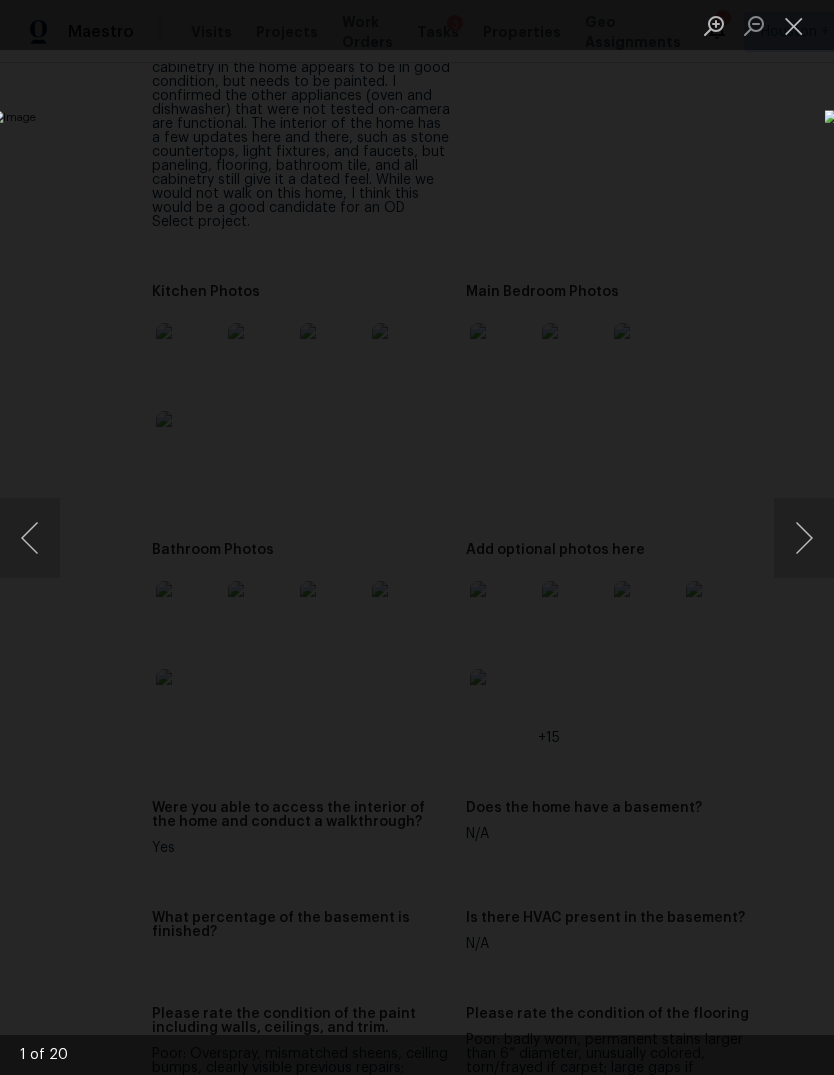 click at bounding box center (804, 538) 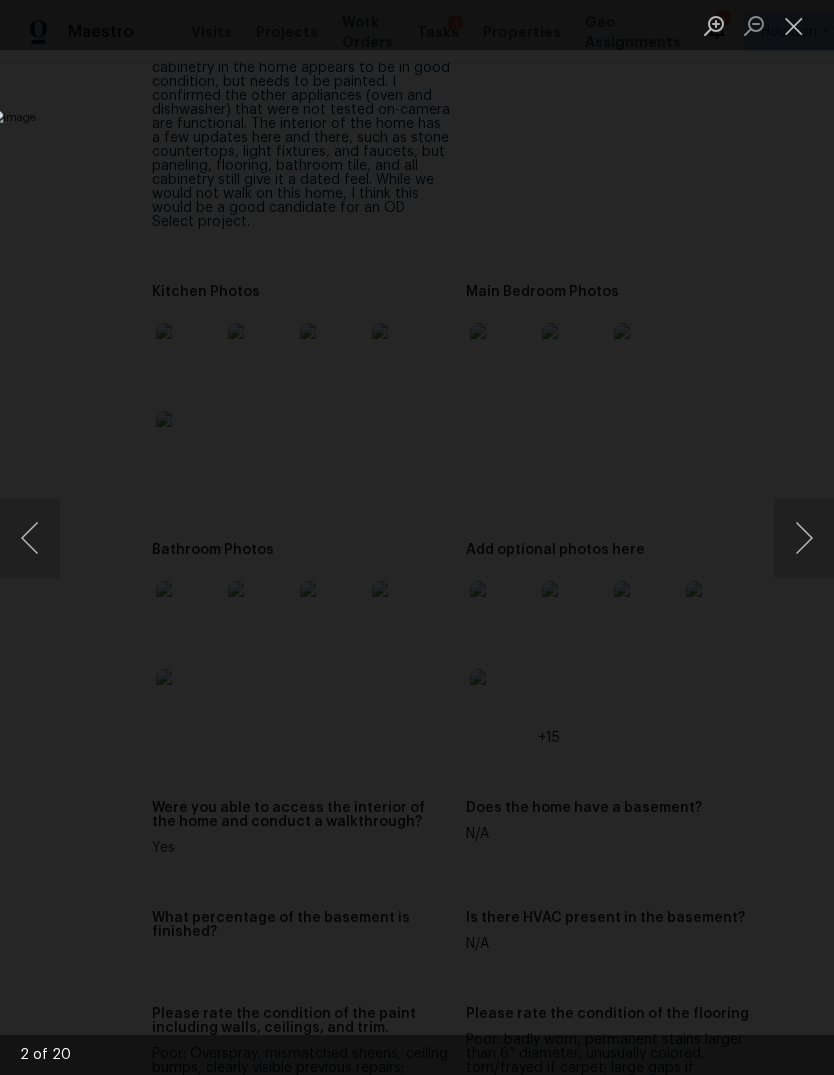 click at bounding box center [804, 538] 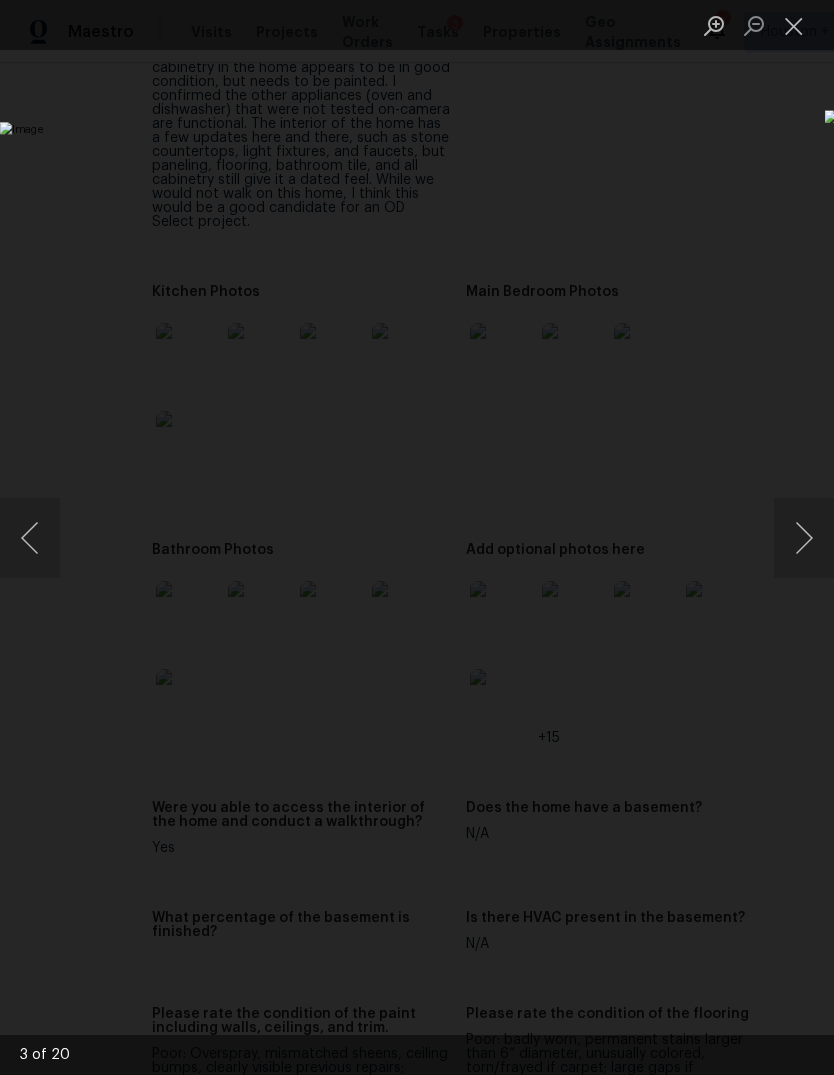 click at bounding box center (804, 538) 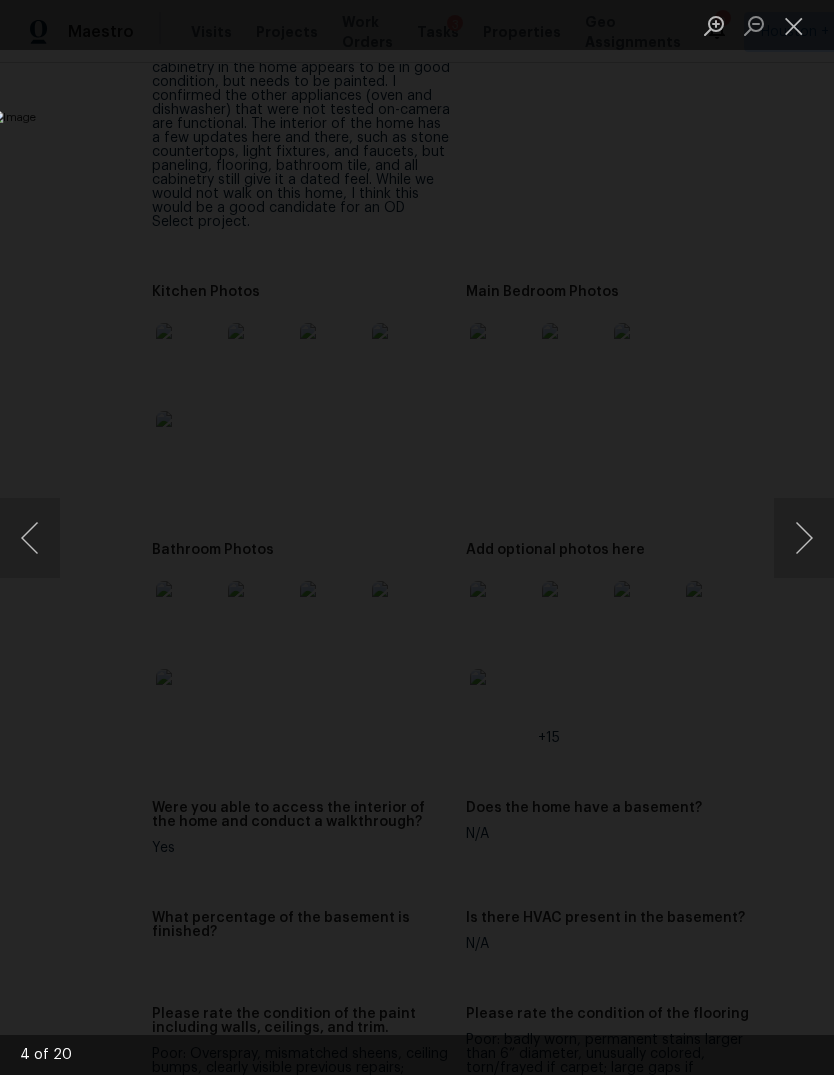 click at bounding box center [804, 538] 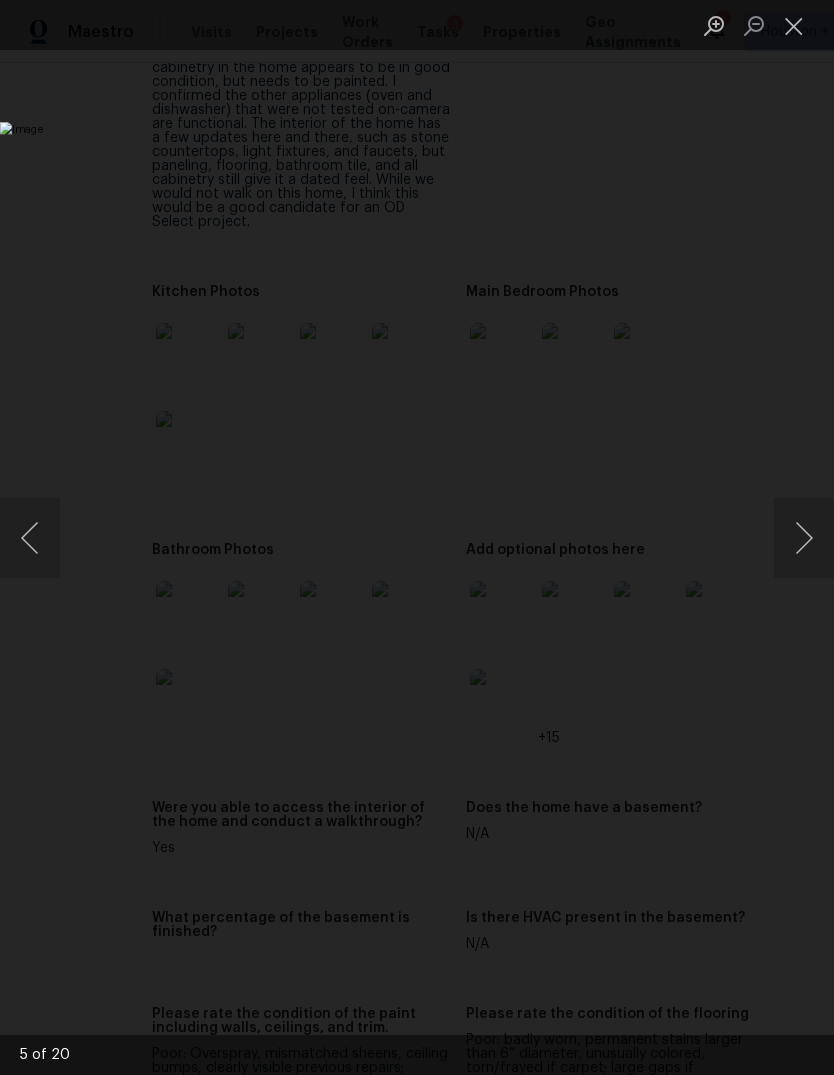 click at bounding box center (804, 538) 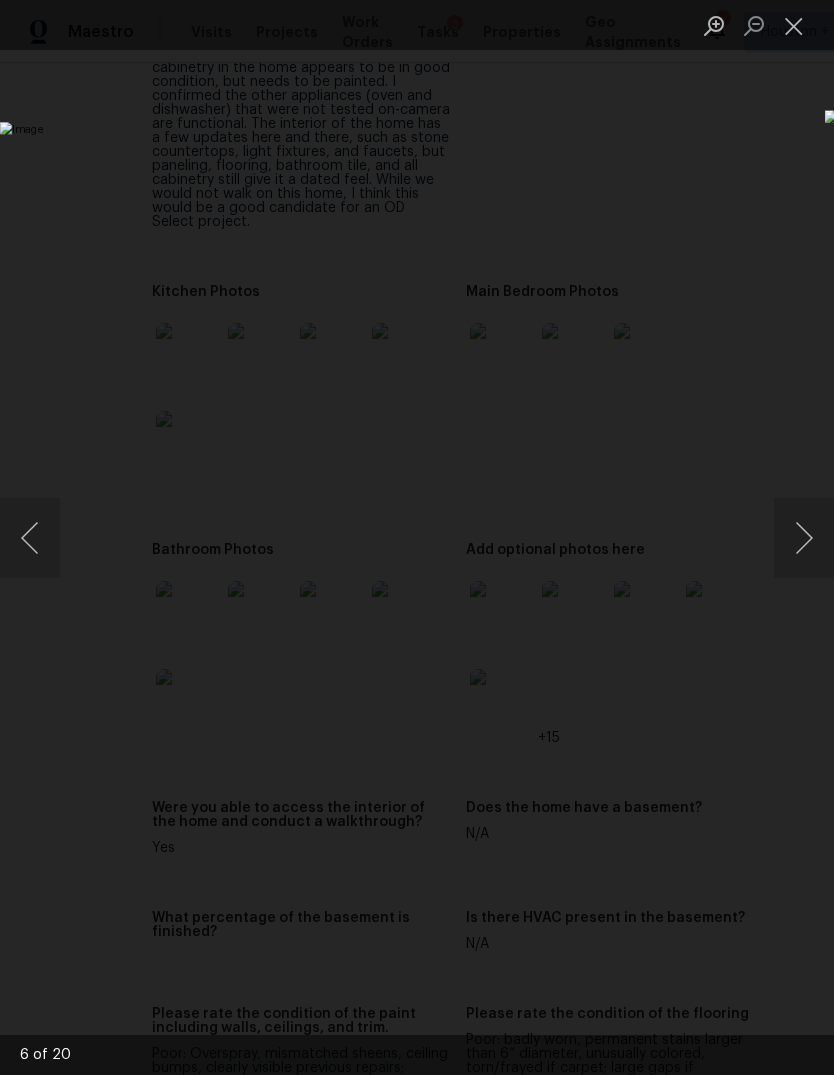 click at bounding box center (804, 538) 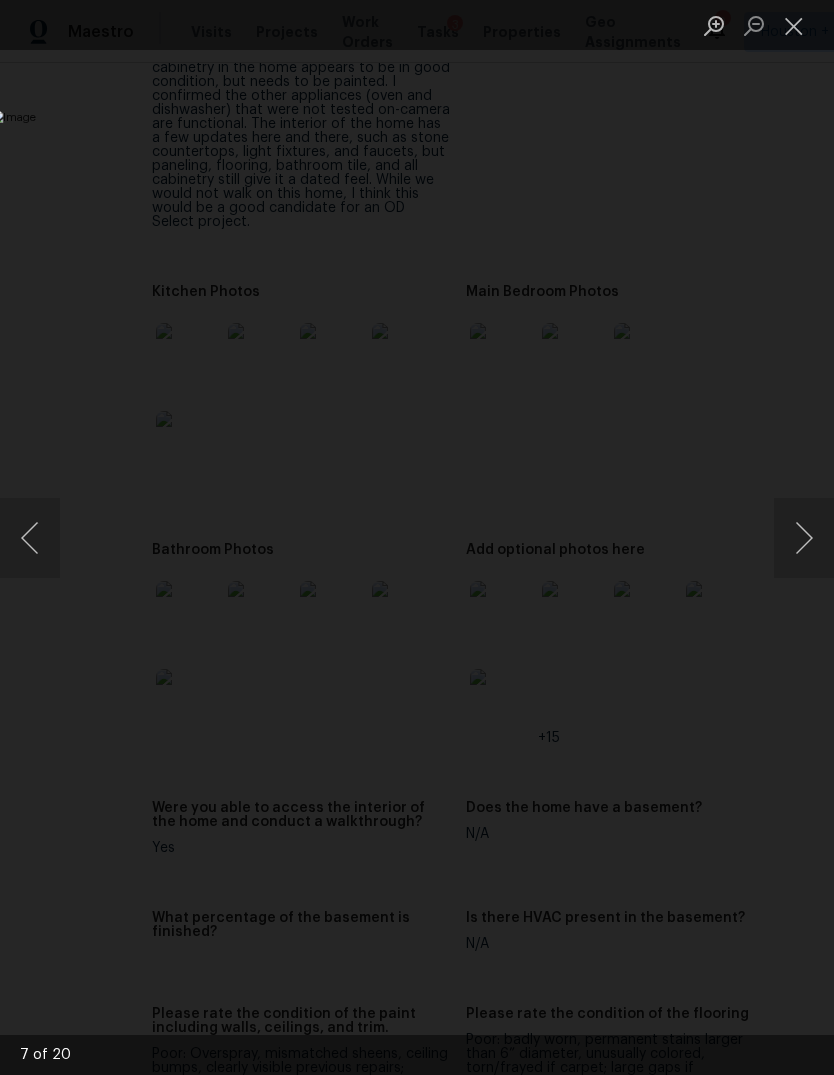 click at bounding box center [804, 538] 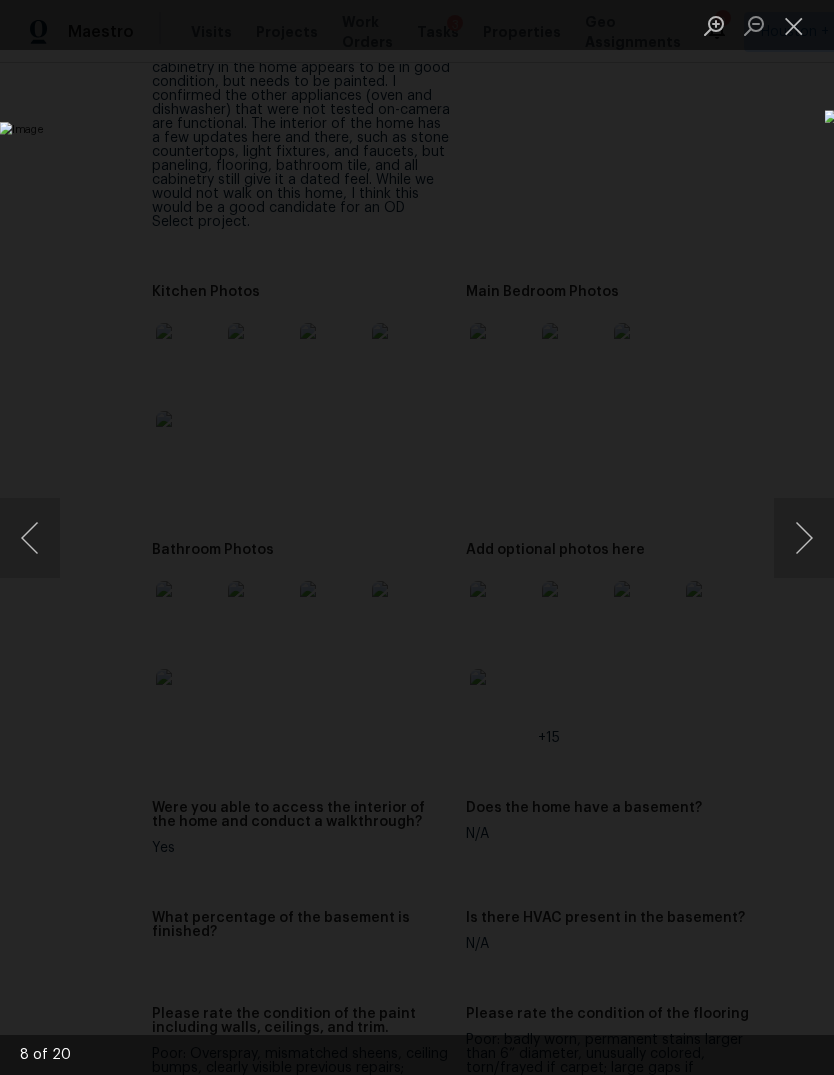 click at bounding box center (804, 538) 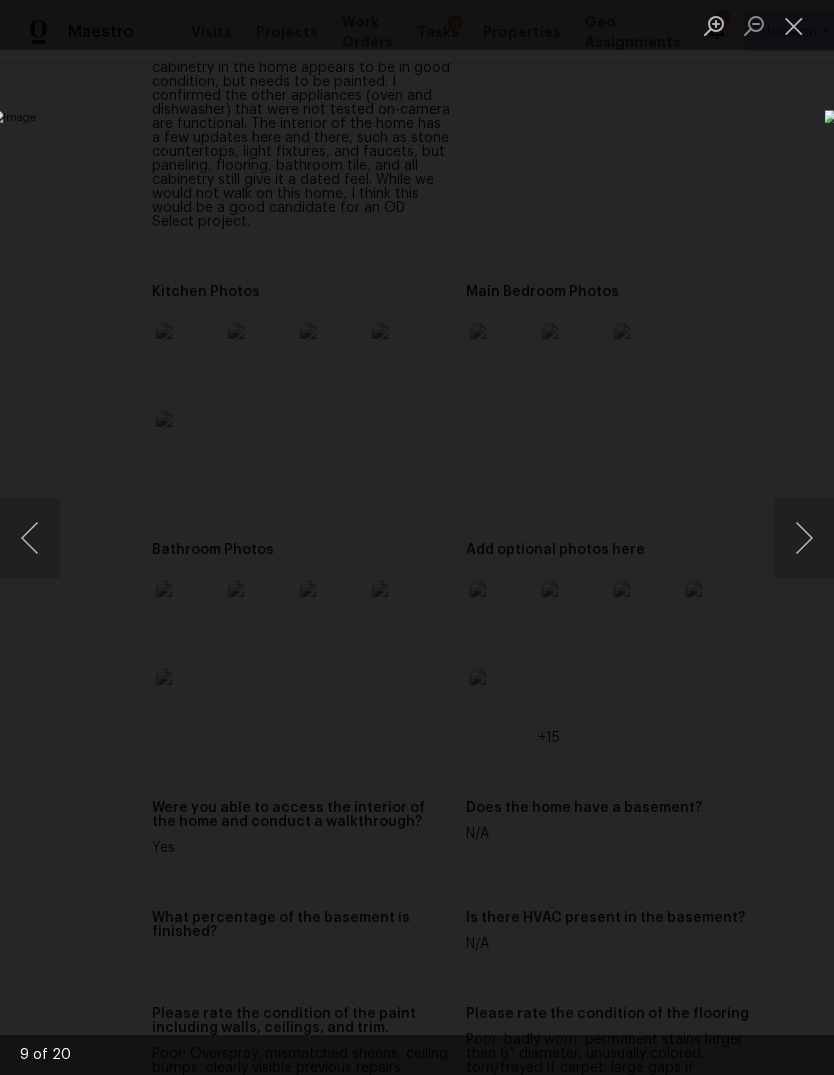 click at bounding box center (30, 538) 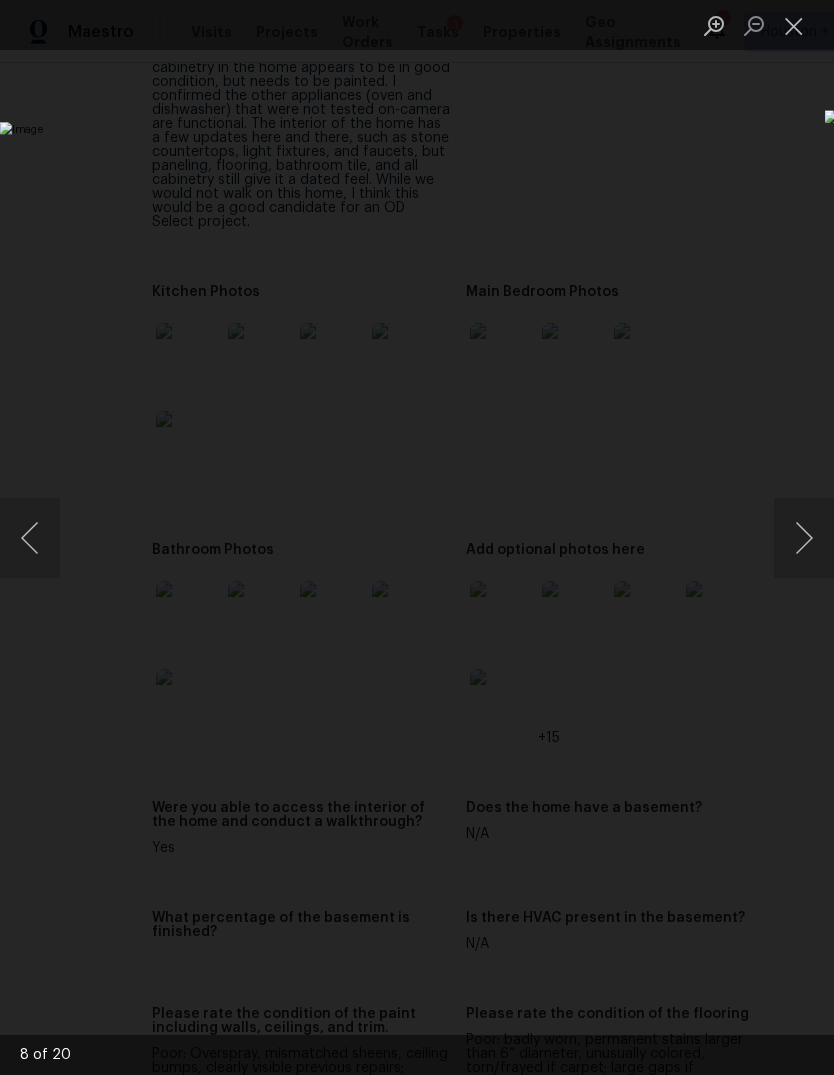 click at bounding box center (804, 538) 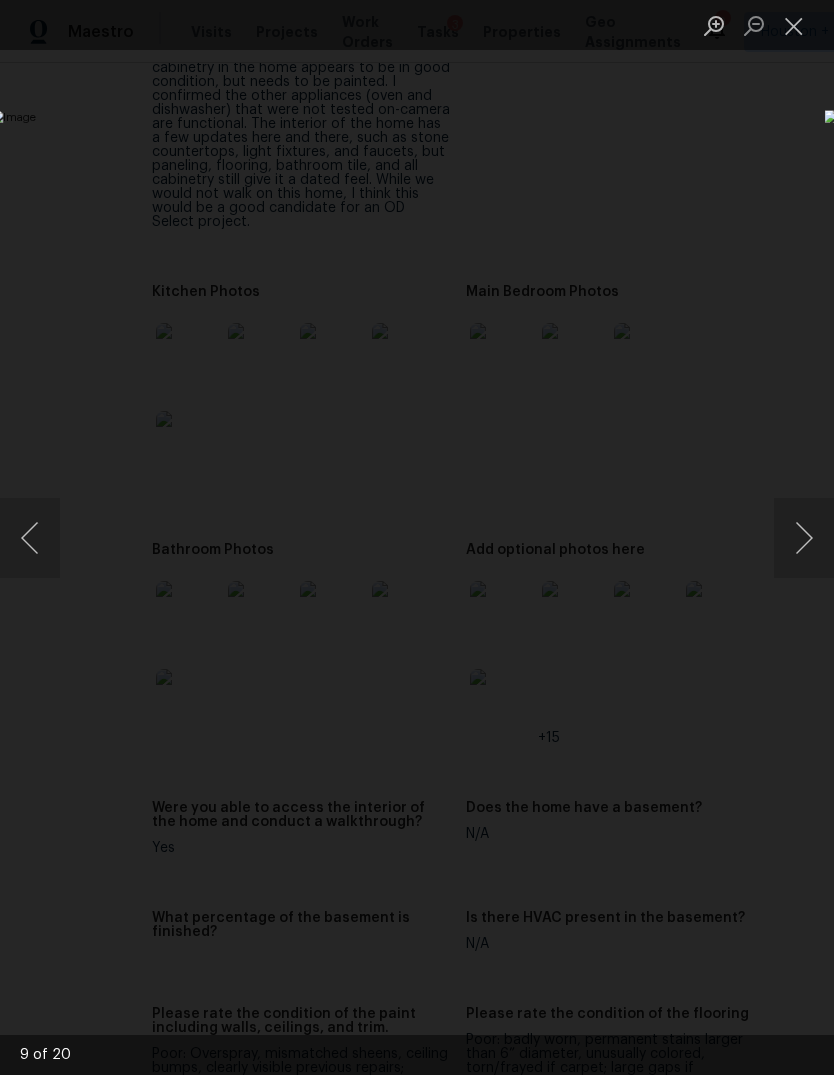 click at bounding box center (804, 538) 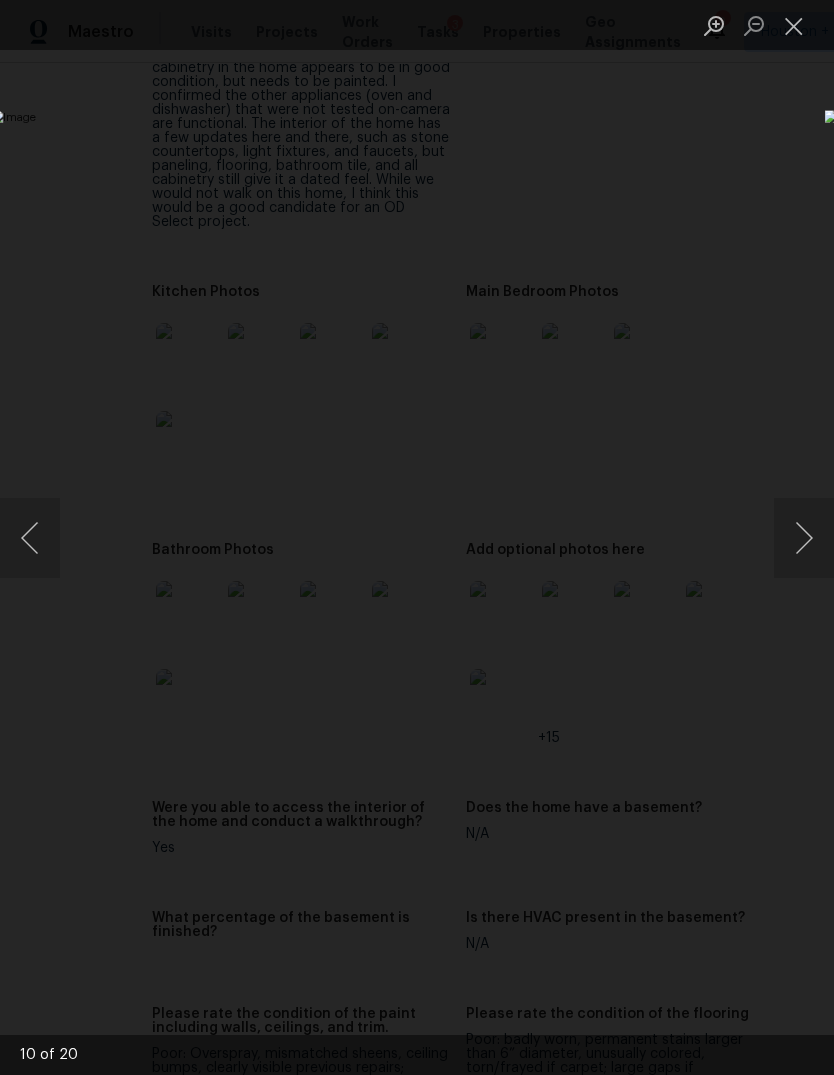 click at bounding box center (804, 538) 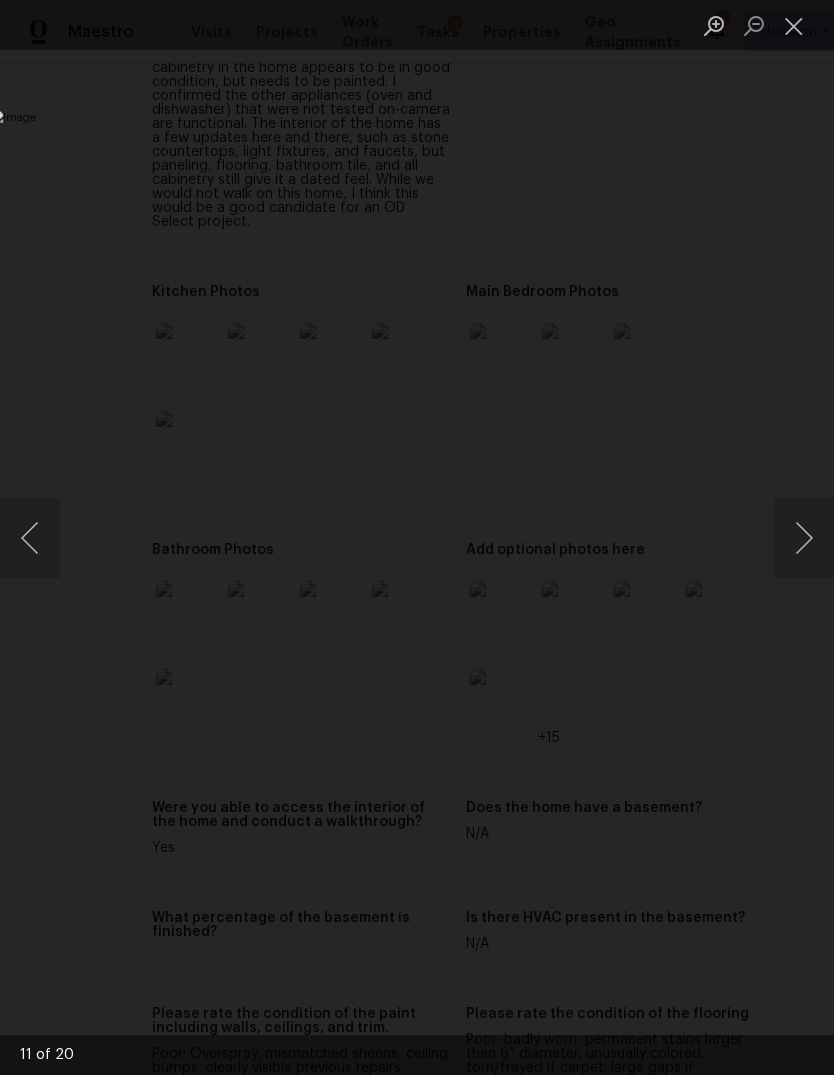 click at bounding box center [804, 538] 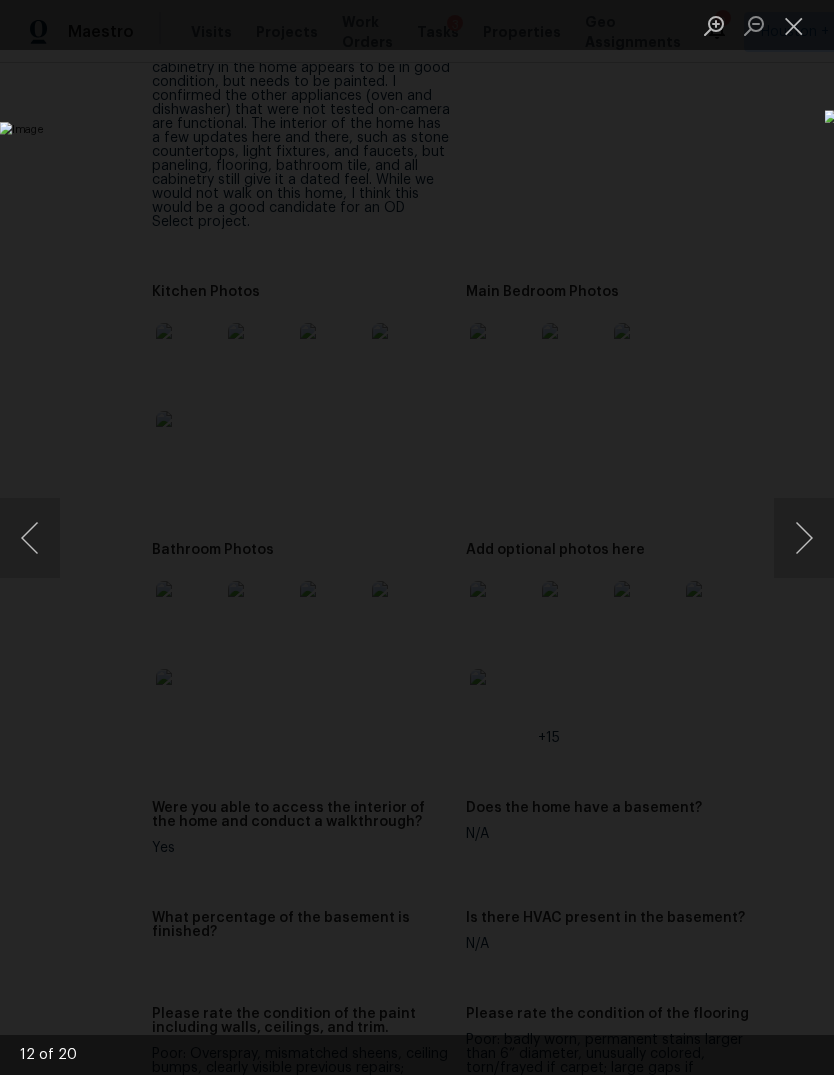 click at bounding box center (804, 538) 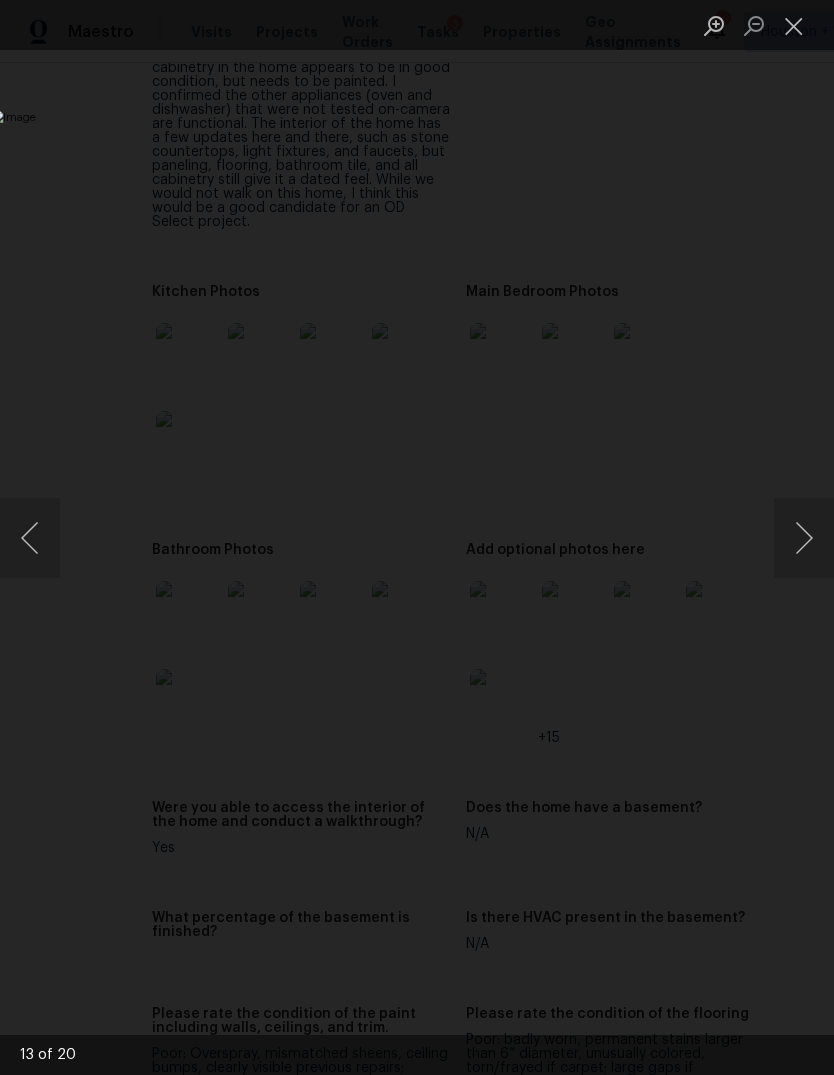 click at bounding box center (804, 538) 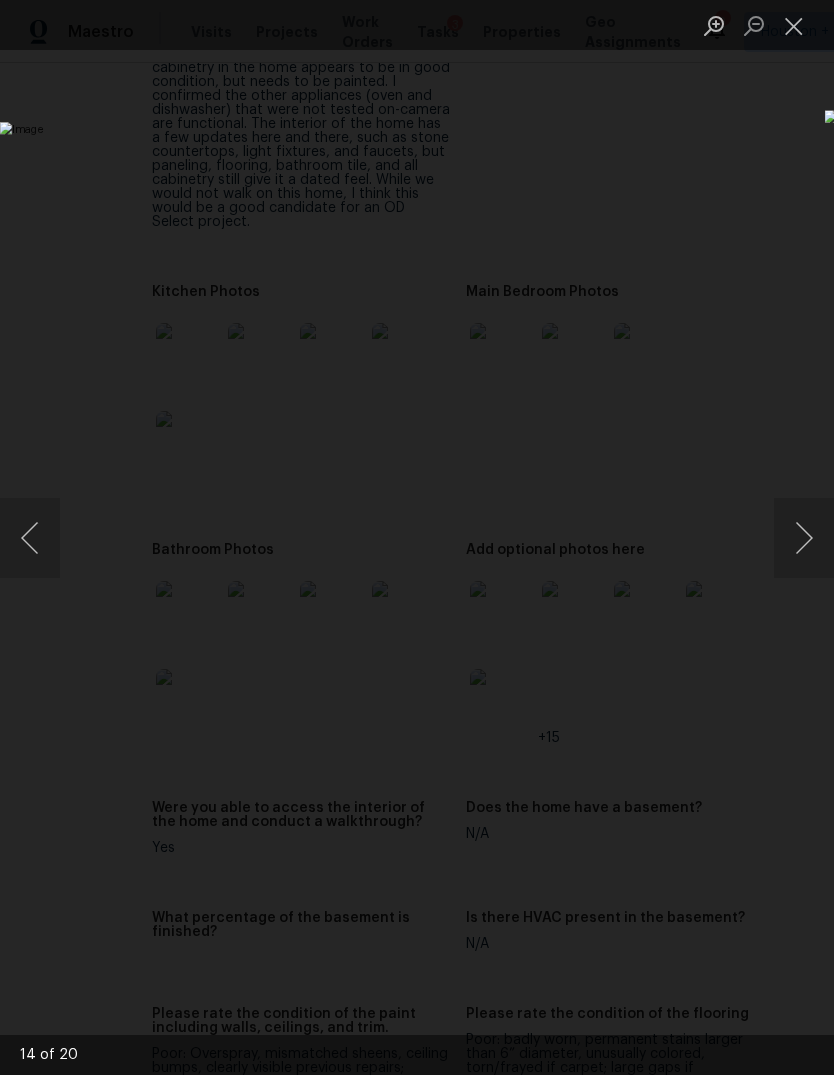click at bounding box center [794, 25] 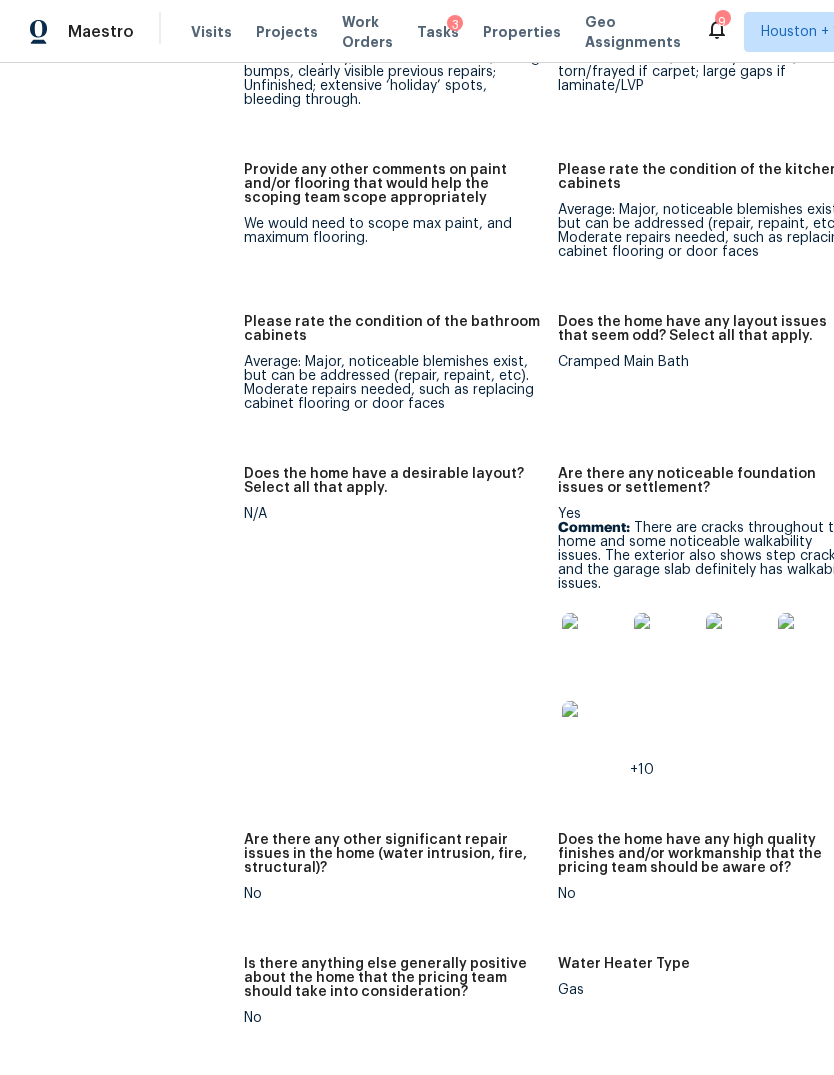 scroll, scrollTop: 3751, scrollLeft: 0, axis: vertical 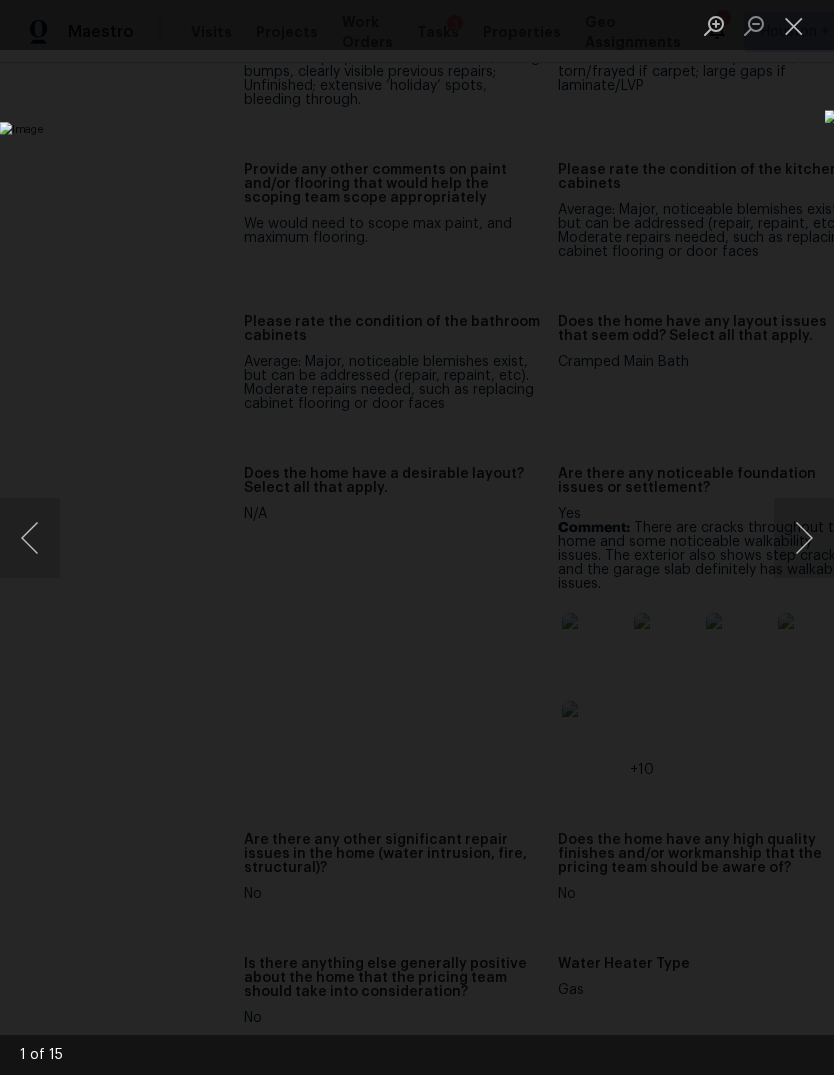 click at bounding box center (804, 538) 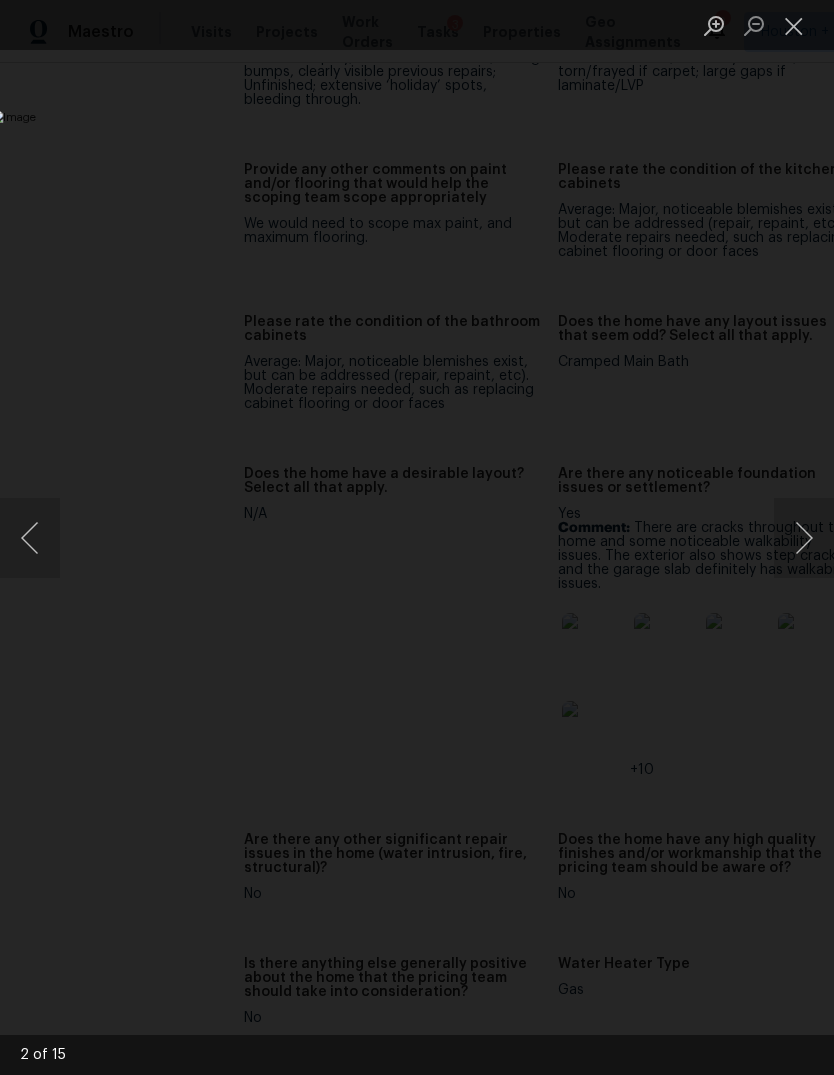 click at bounding box center (804, 538) 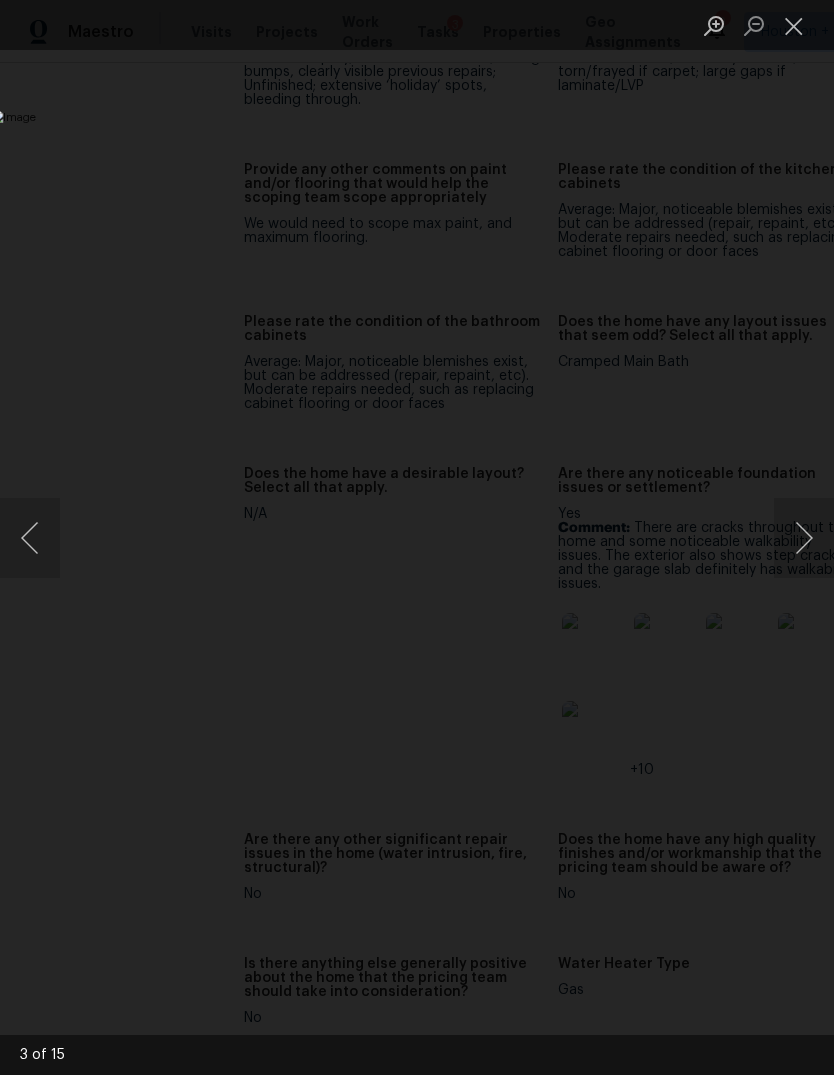 click at bounding box center (804, 538) 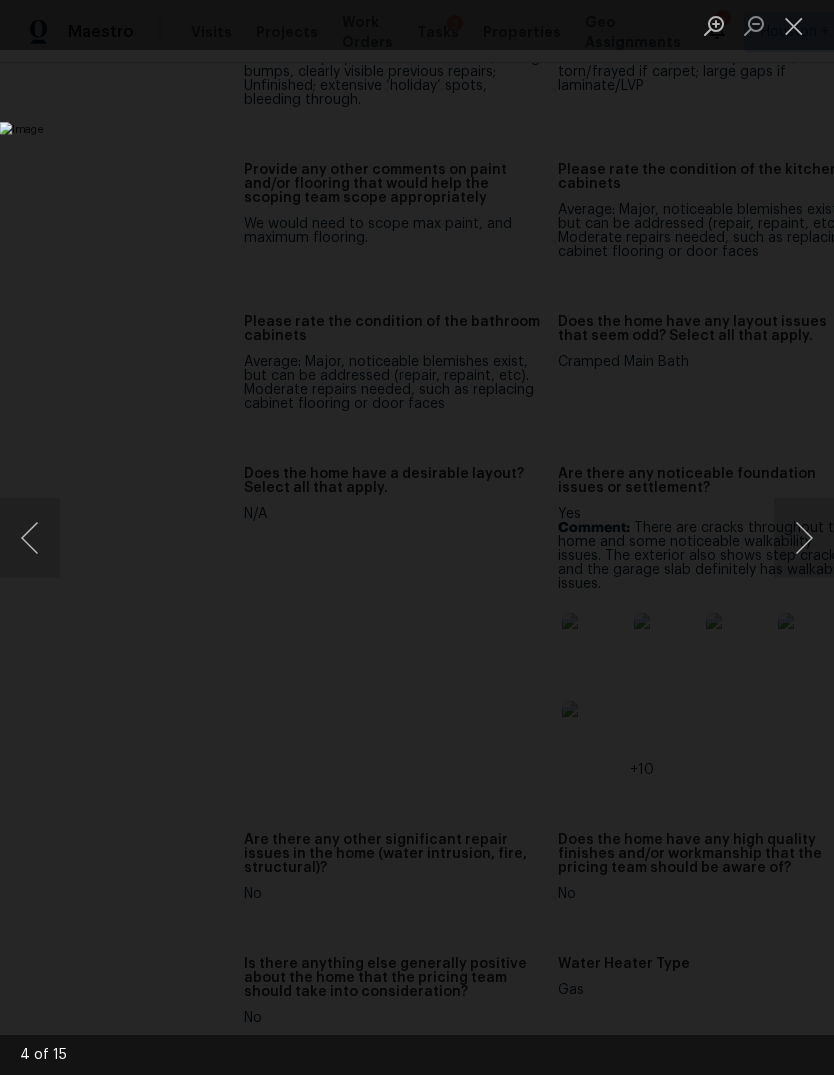 click at bounding box center [804, 538] 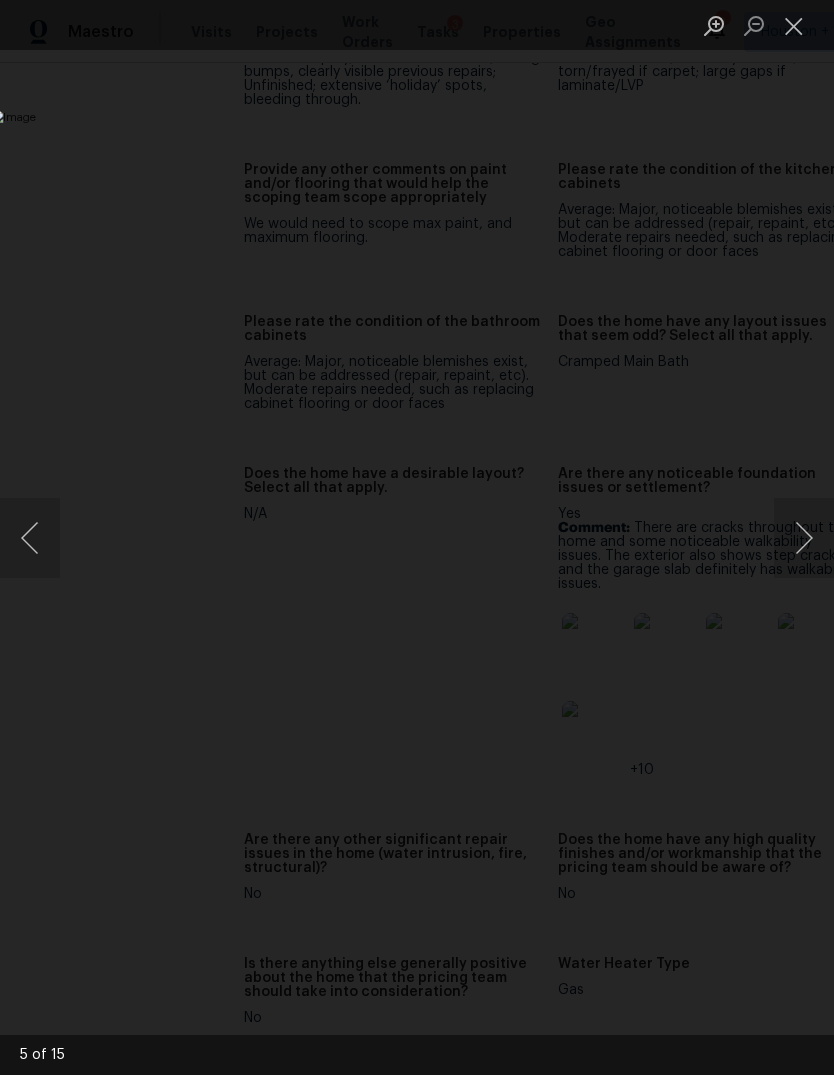 click at bounding box center [804, 538] 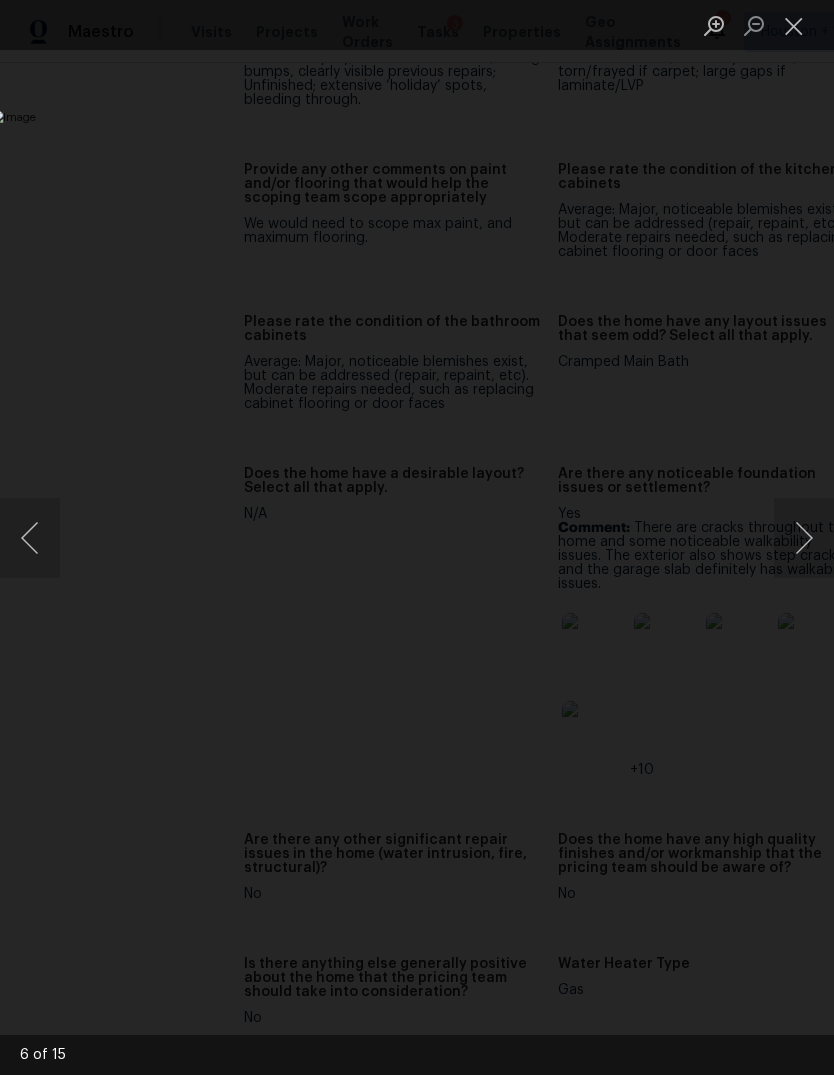 click at bounding box center [804, 538] 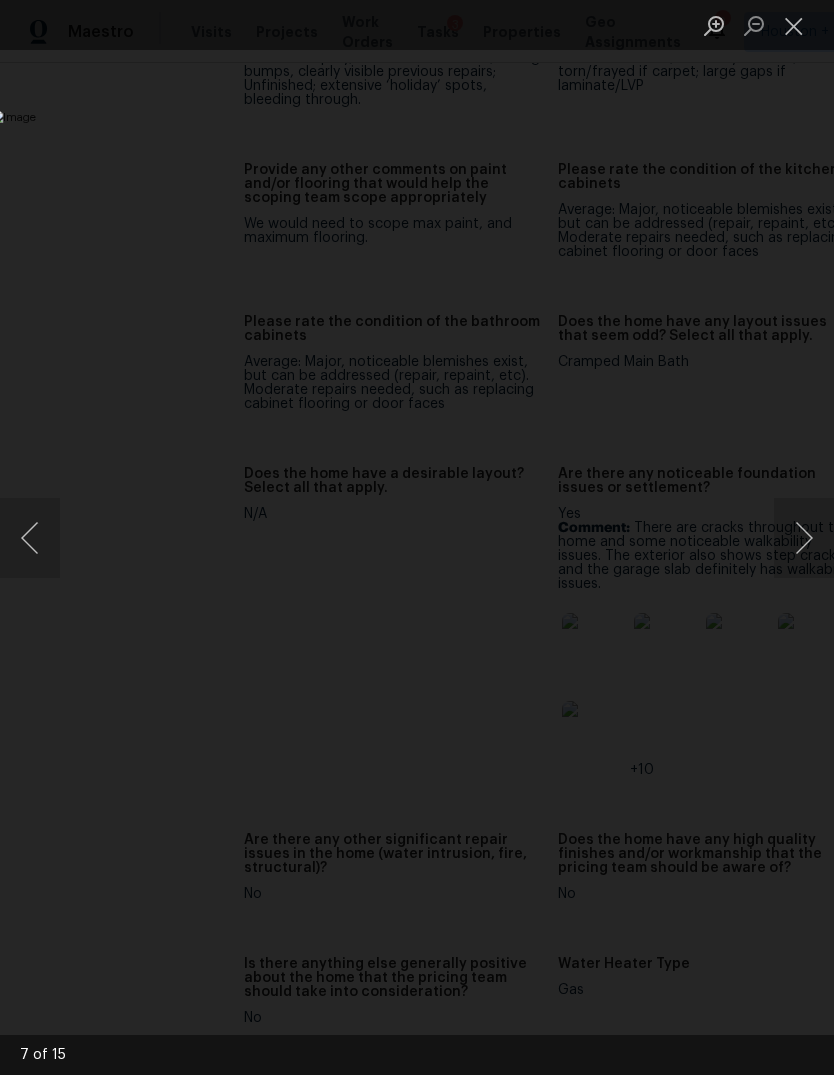 click at bounding box center (804, 538) 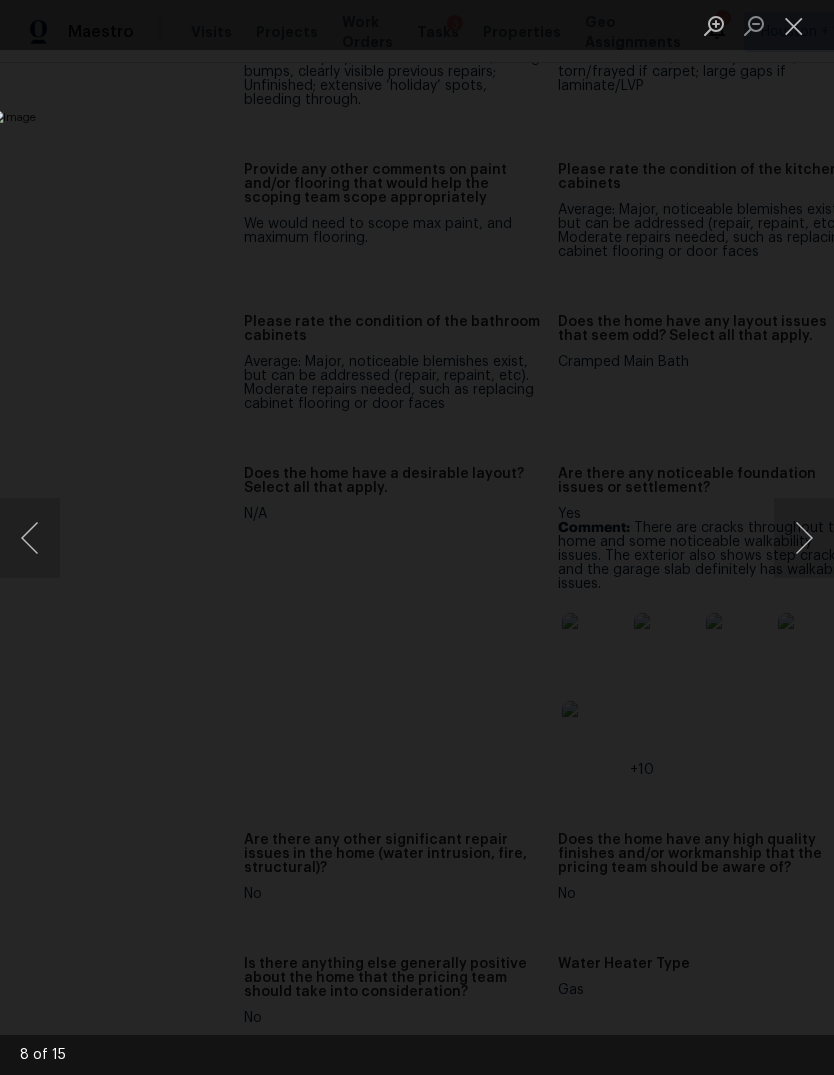 click at bounding box center [804, 538] 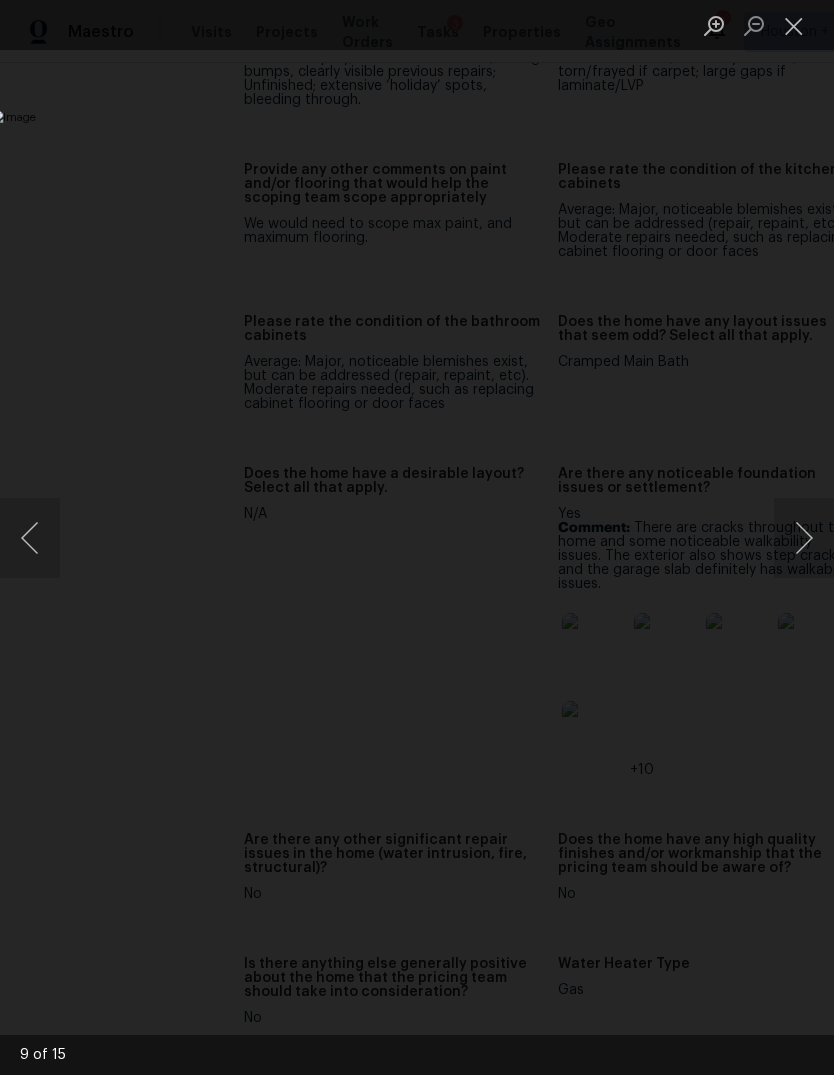 click at bounding box center [804, 538] 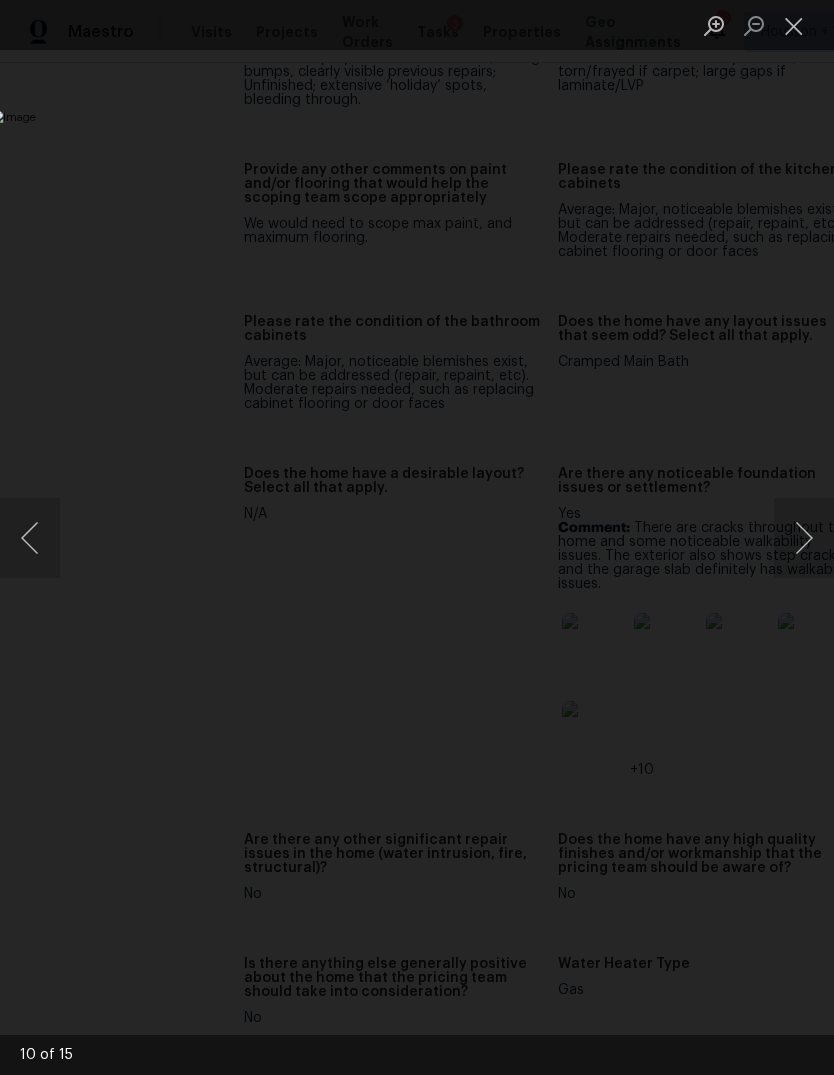 click at bounding box center (804, 538) 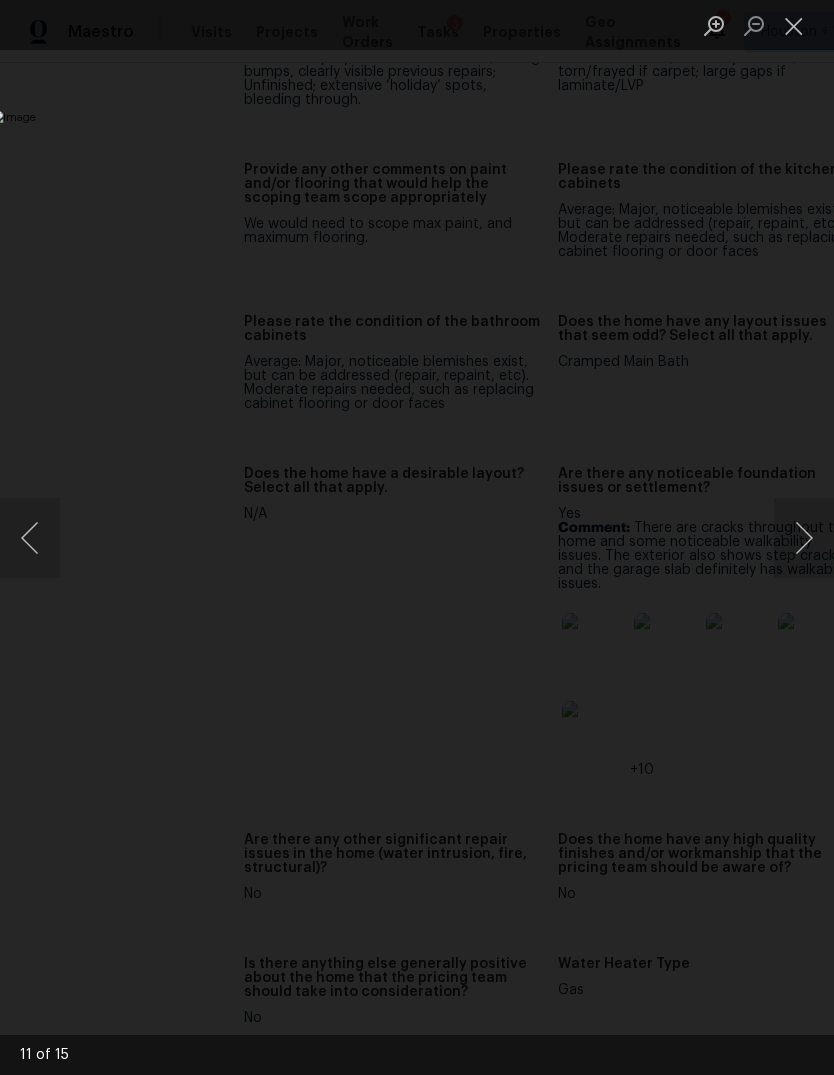click at bounding box center [804, 538] 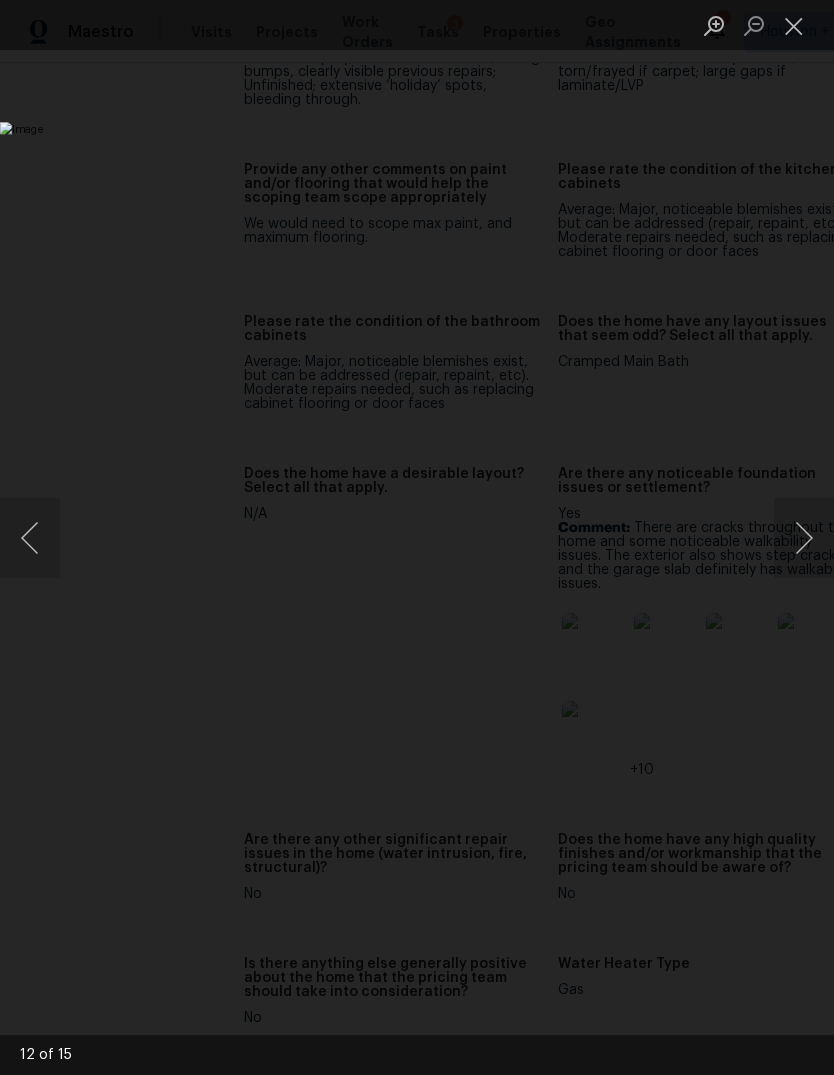 click at bounding box center (804, 538) 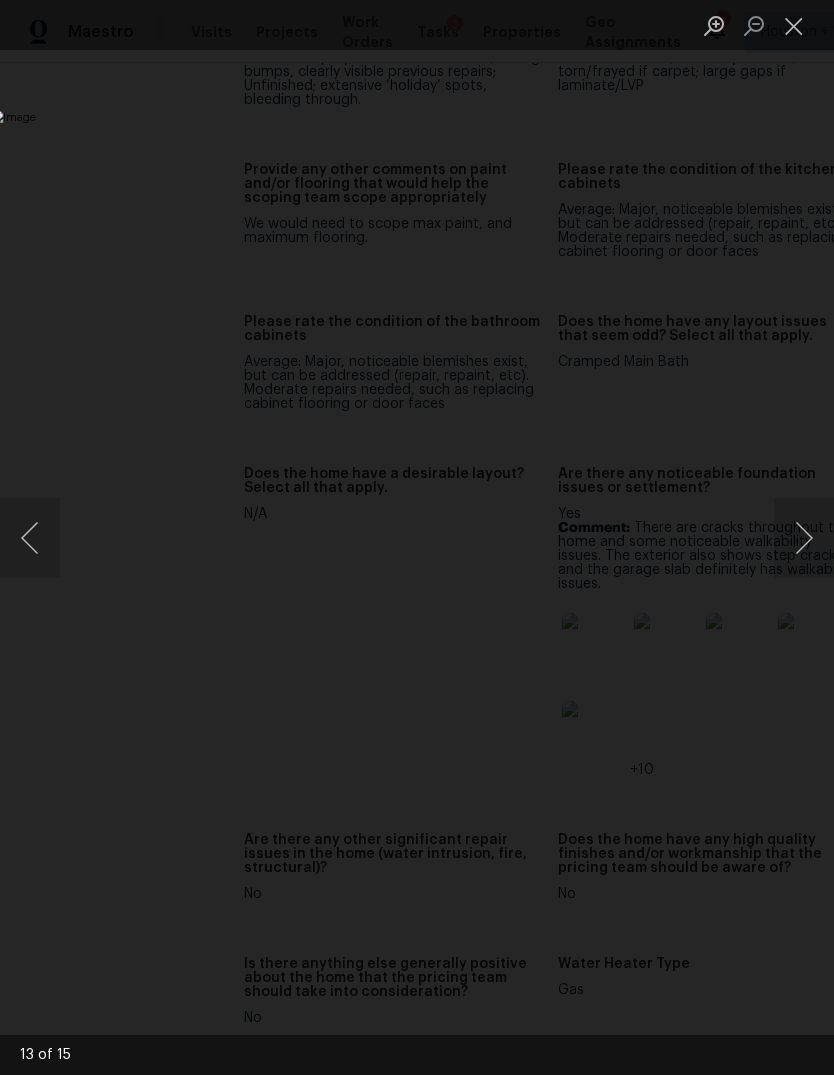 click at bounding box center (804, 538) 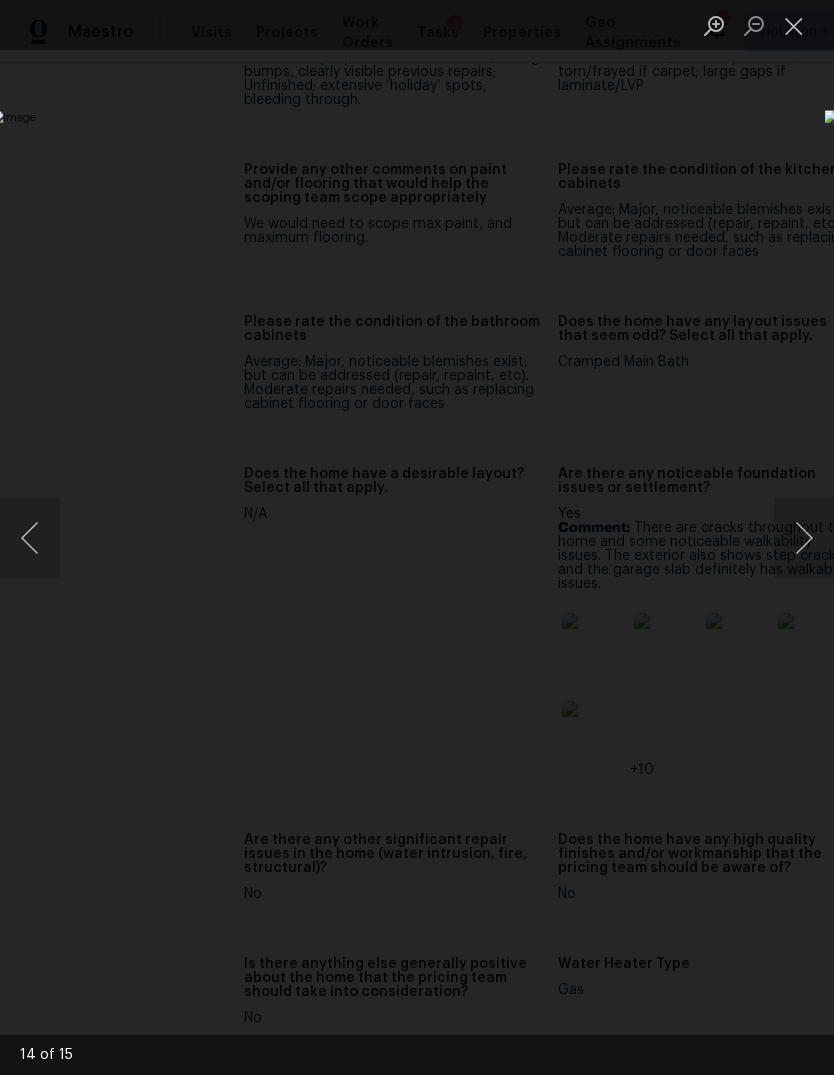 click at bounding box center [804, 538] 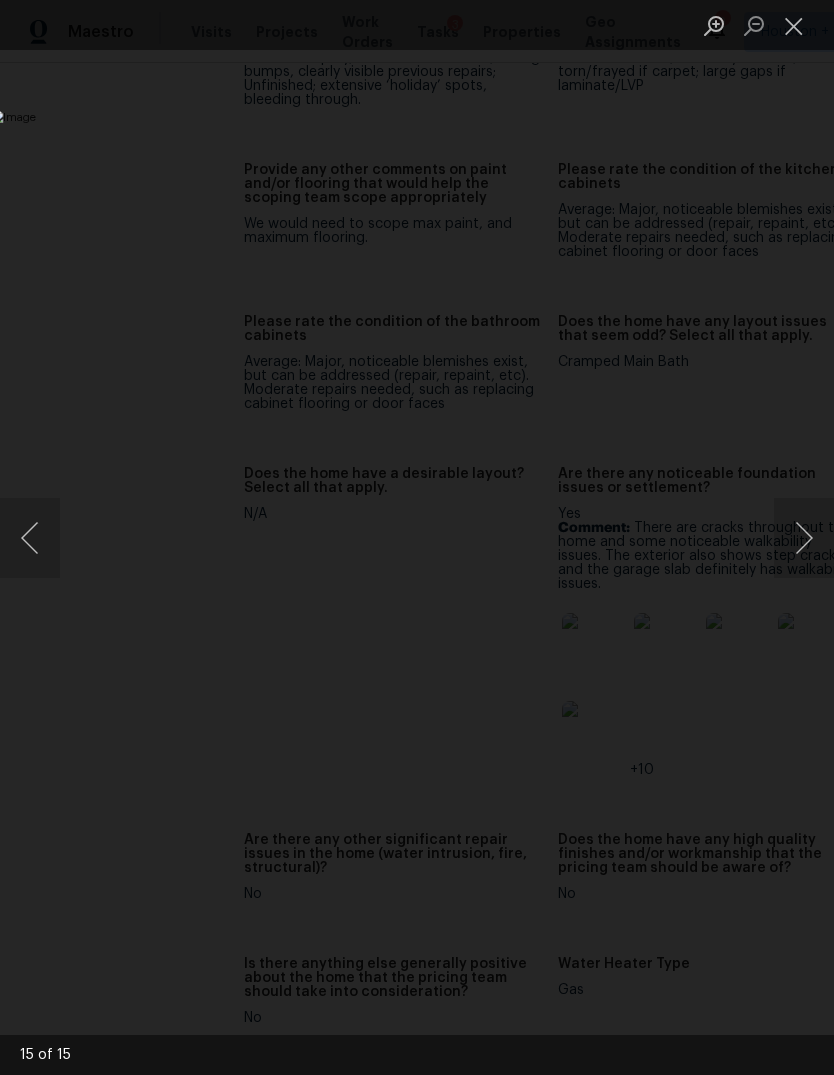 click at bounding box center [322, 537] 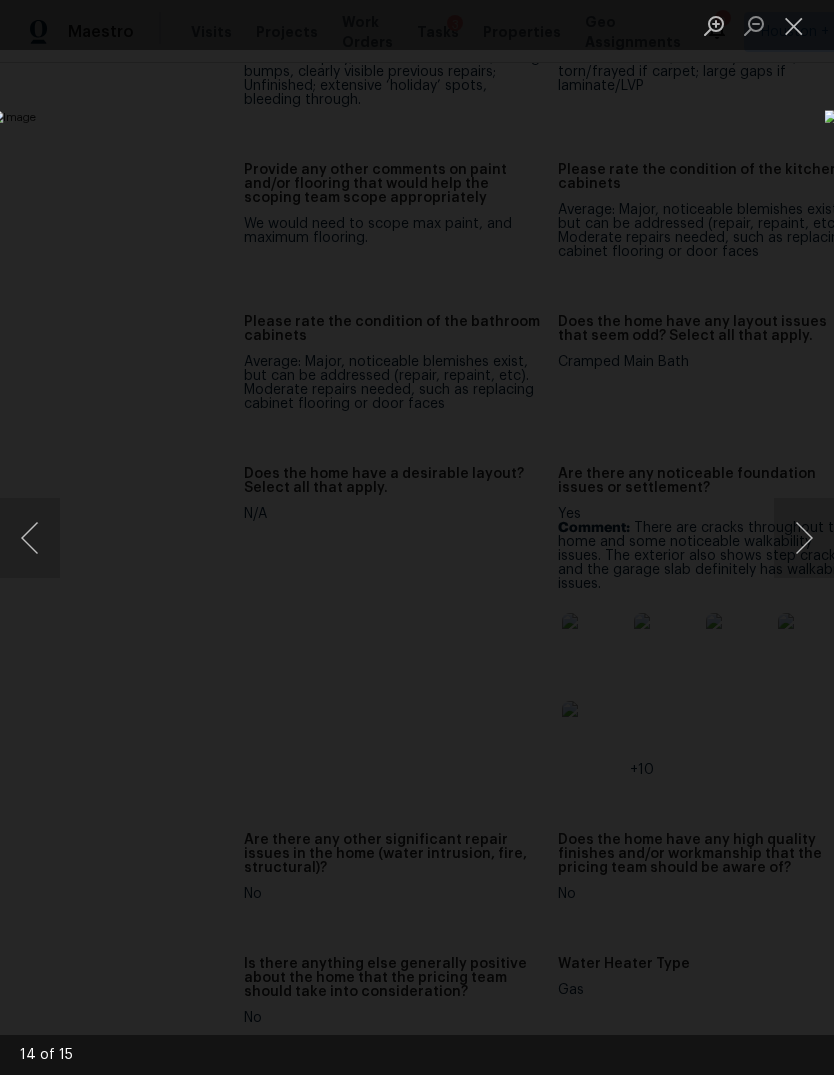 click at bounding box center (417, 537) 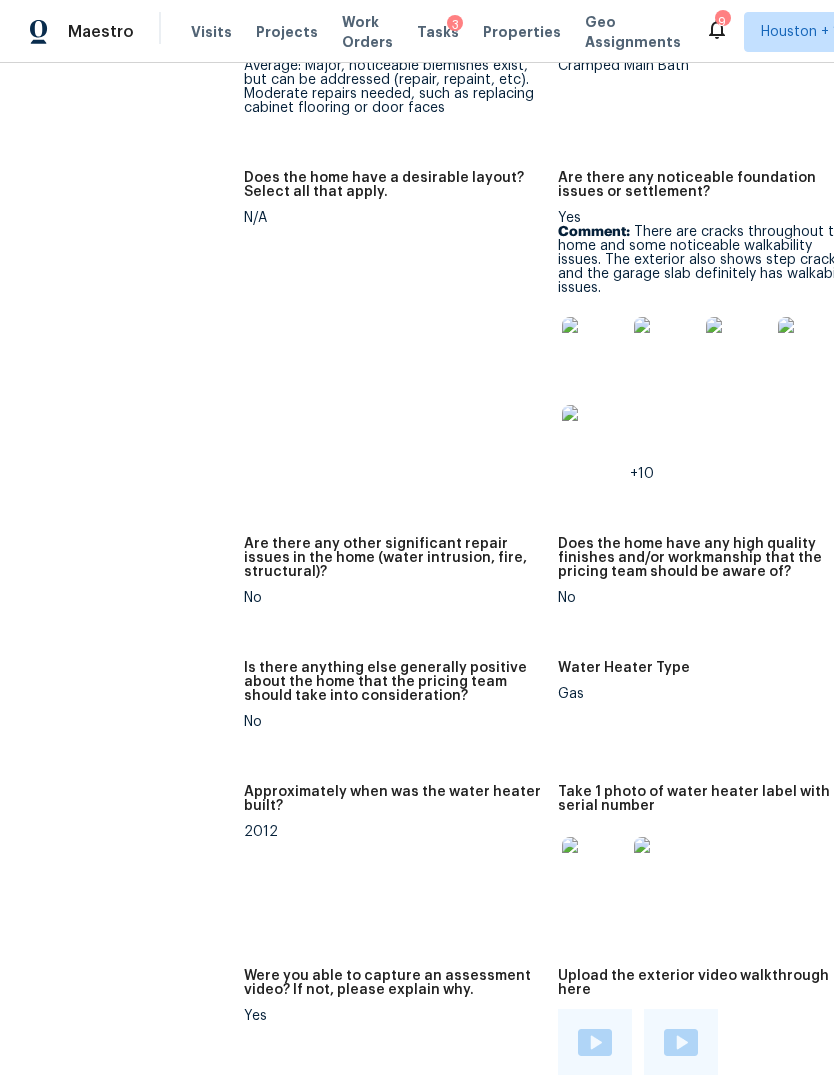 scroll, scrollTop: 4092, scrollLeft: 0, axis: vertical 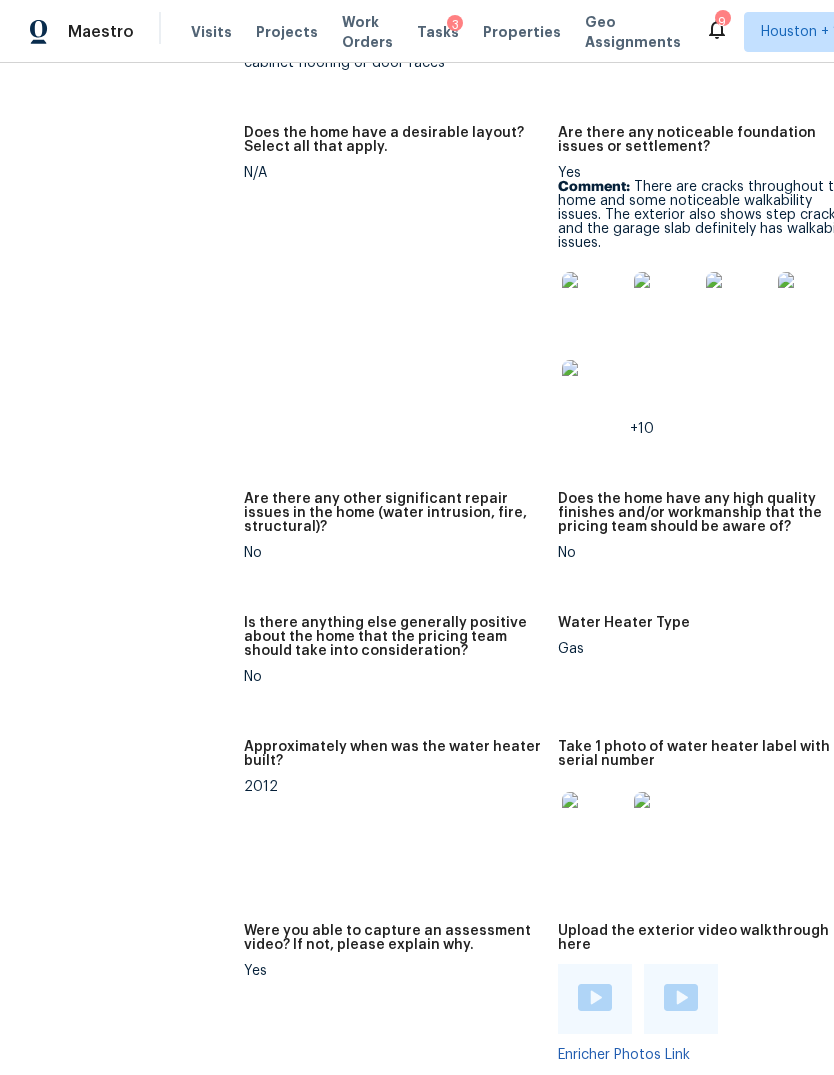 click at bounding box center (594, 824) 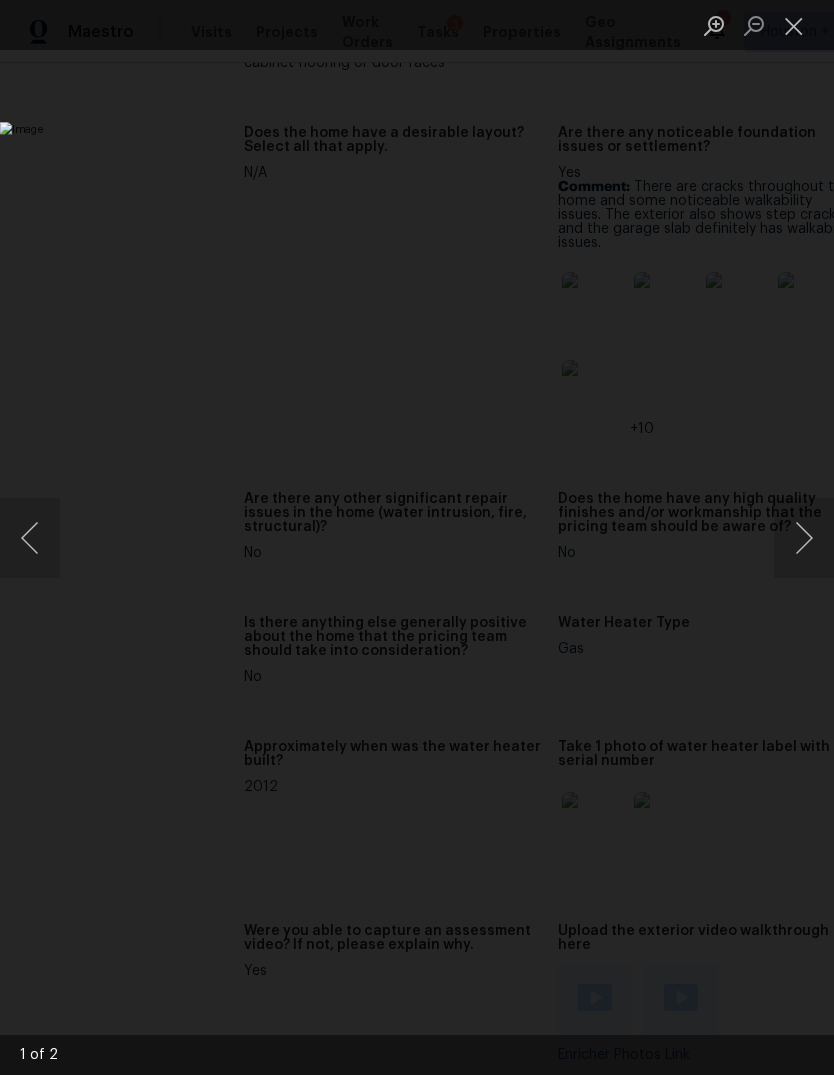 click at bounding box center [804, 538] 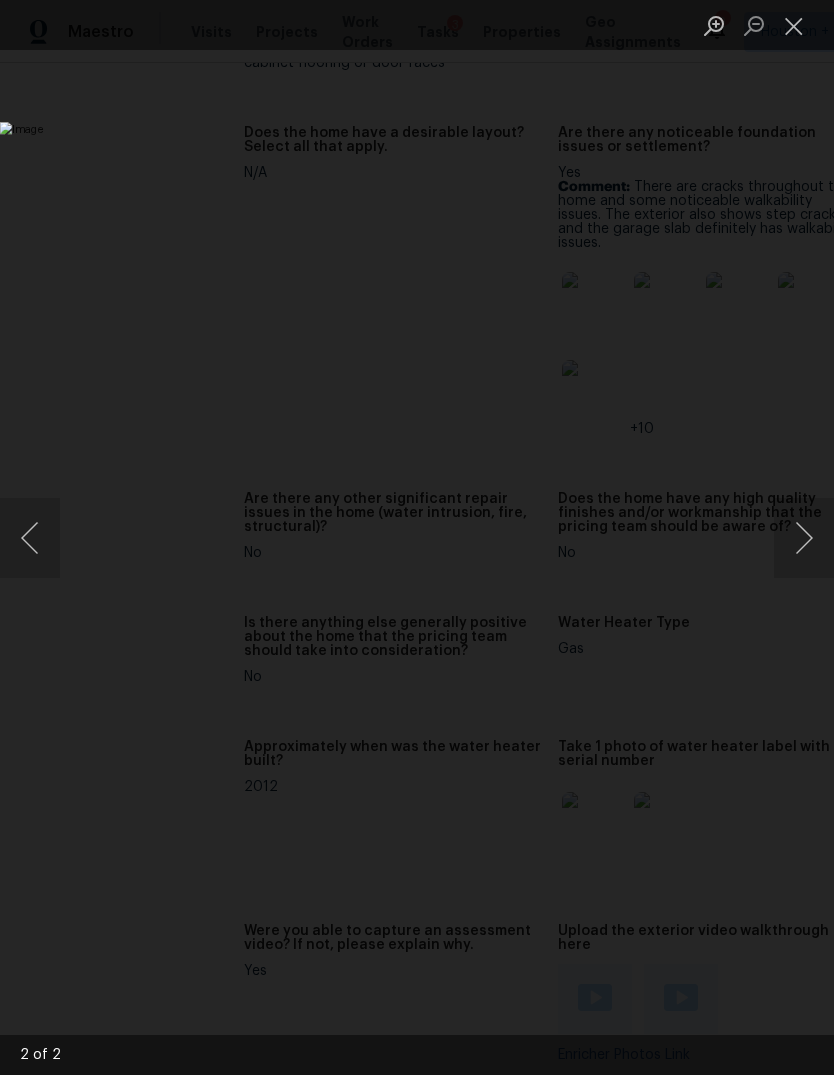 click at bounding box center [794, 25] 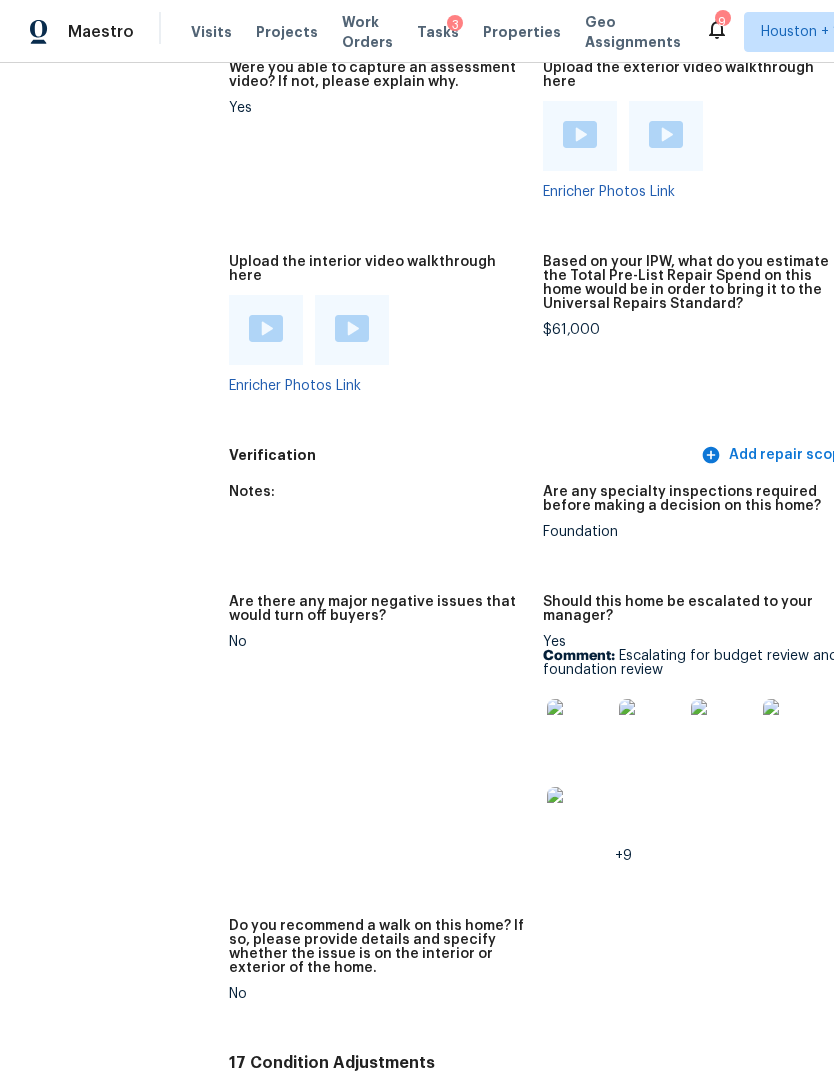 scroll, scrollTop: 5098, scrollLeft: 27, axis: both 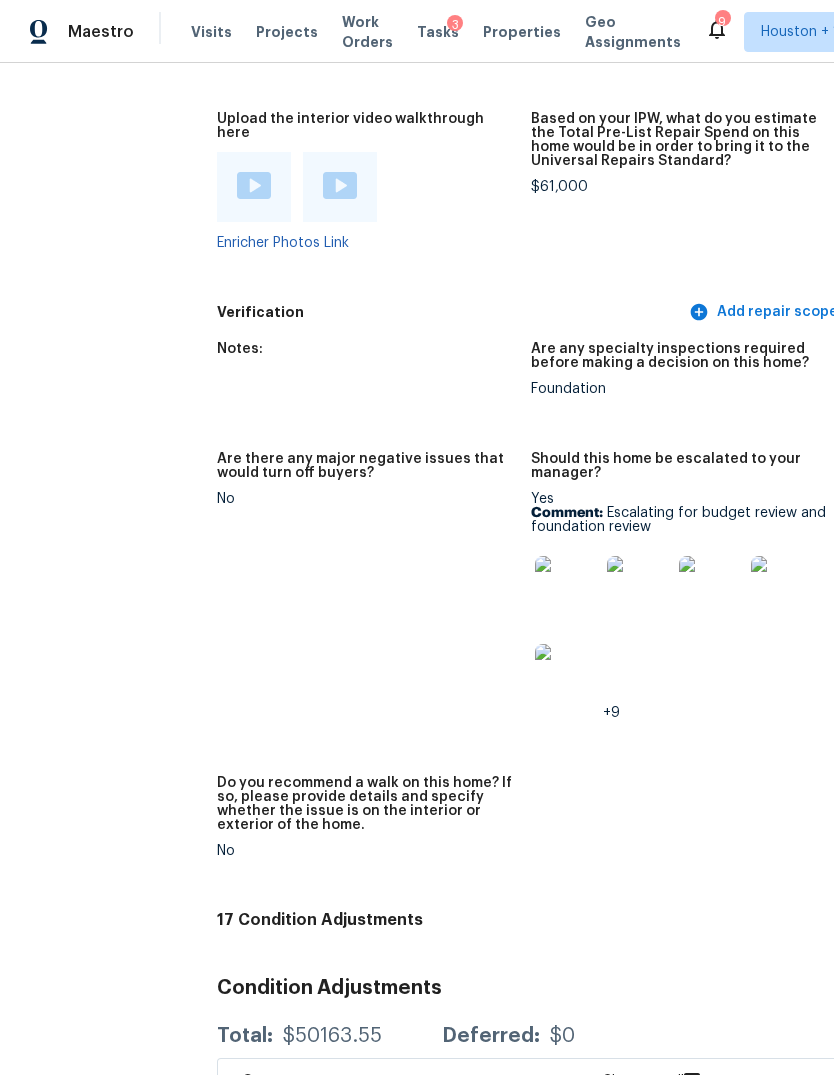 click at bounding box center [567, 588] 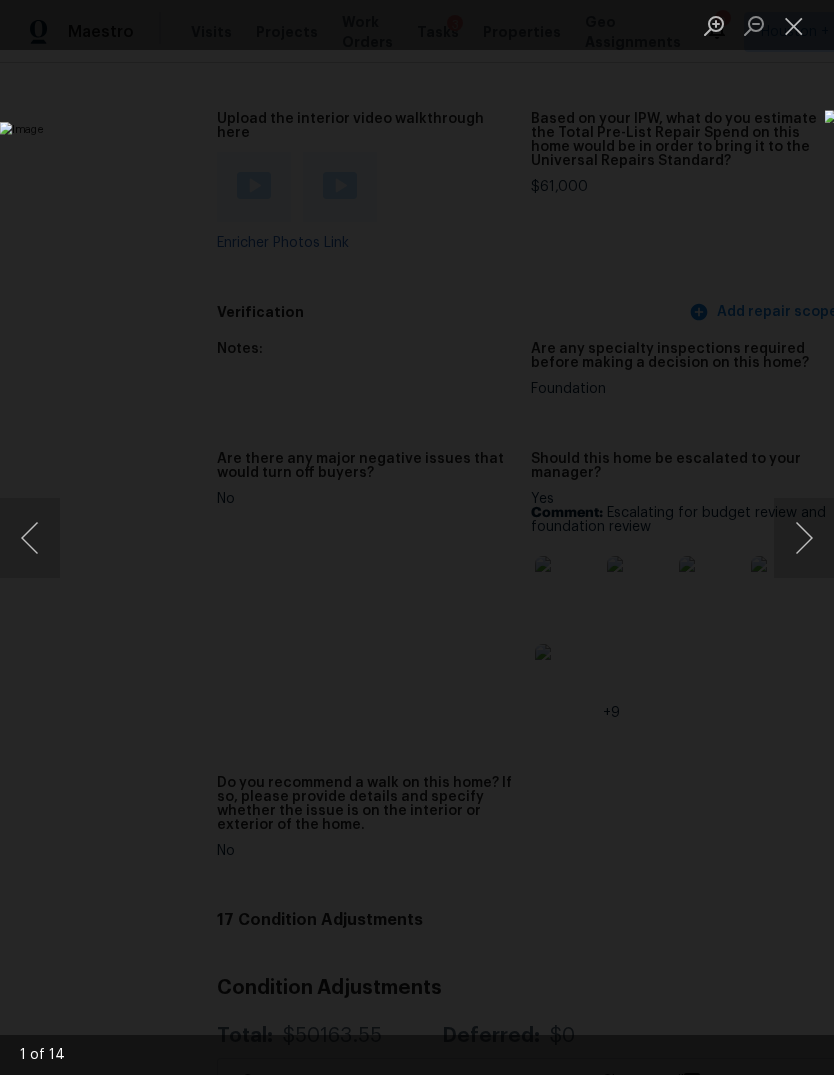 click at bounding box center (804, 538) 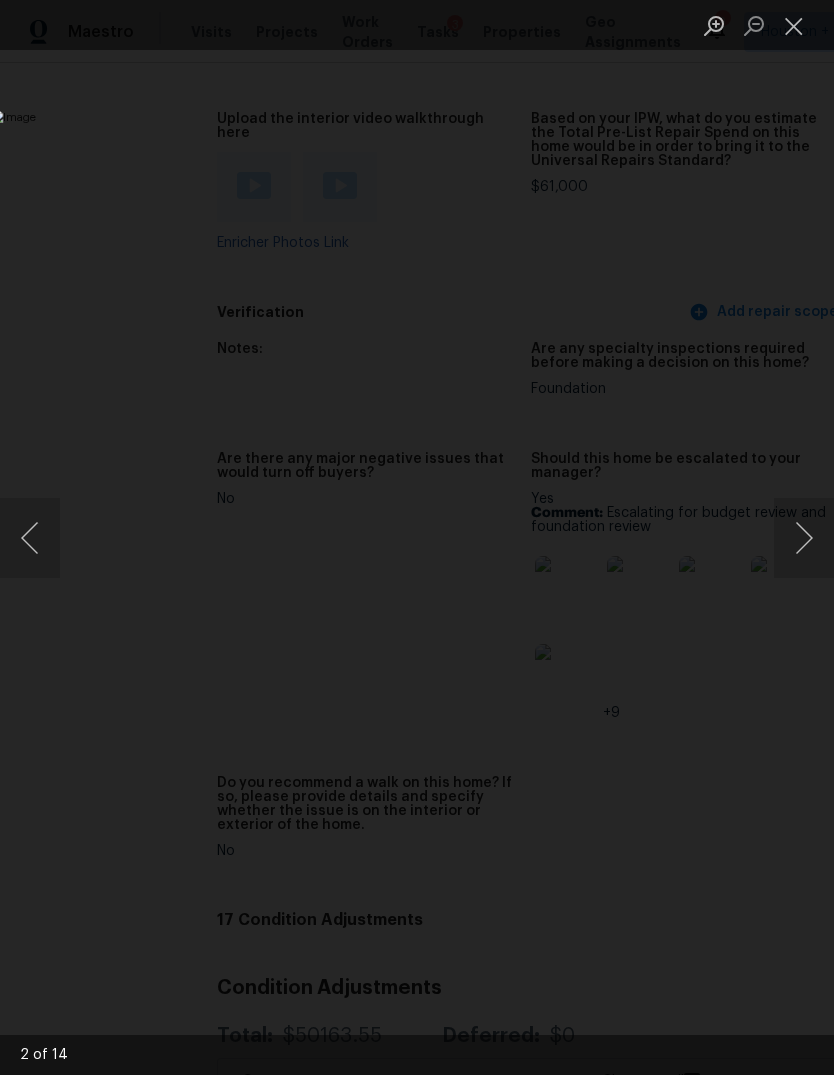 click at bounding box center (804, 538) 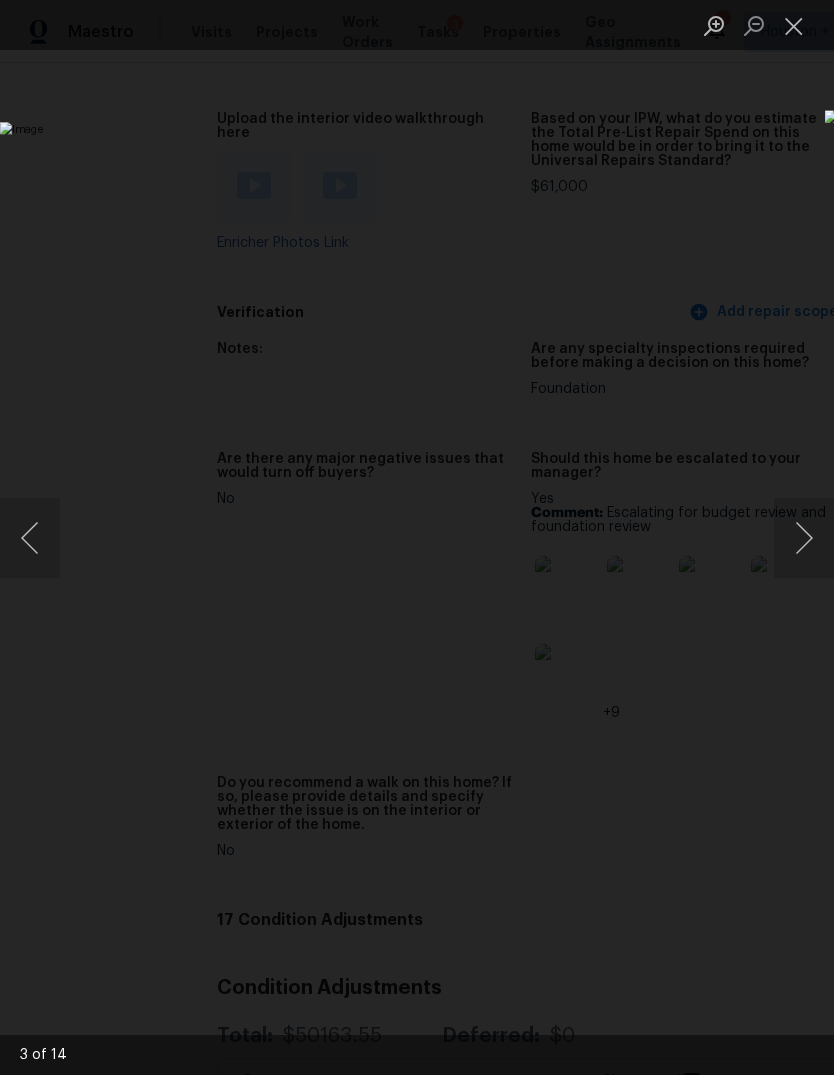 click at bounding box center (804, 538) 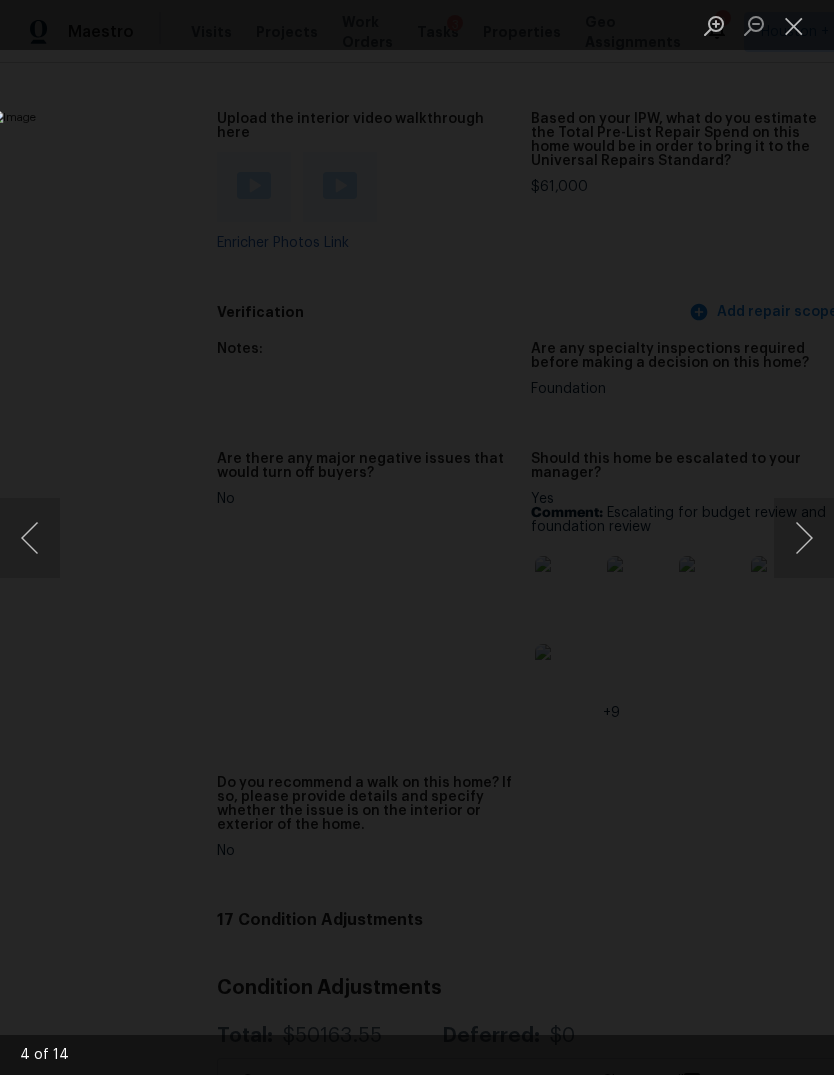 click at bounding box center [804, 538] 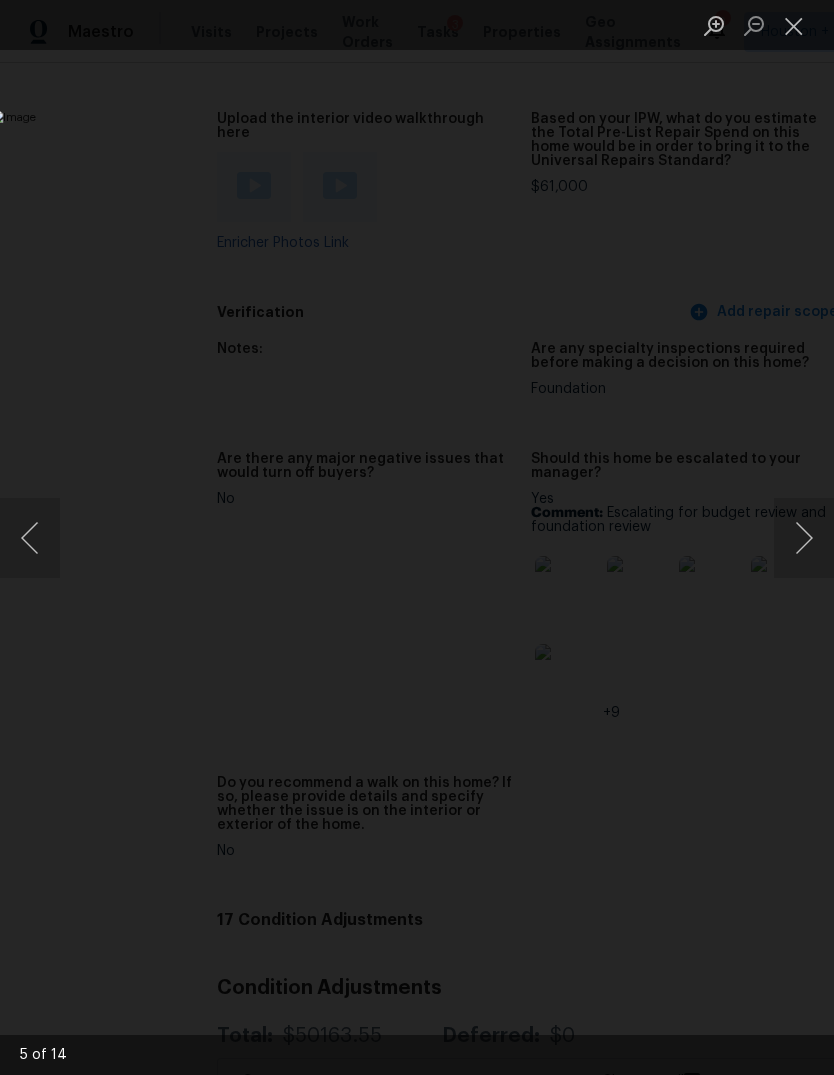 click at bounding box center (804, 538) 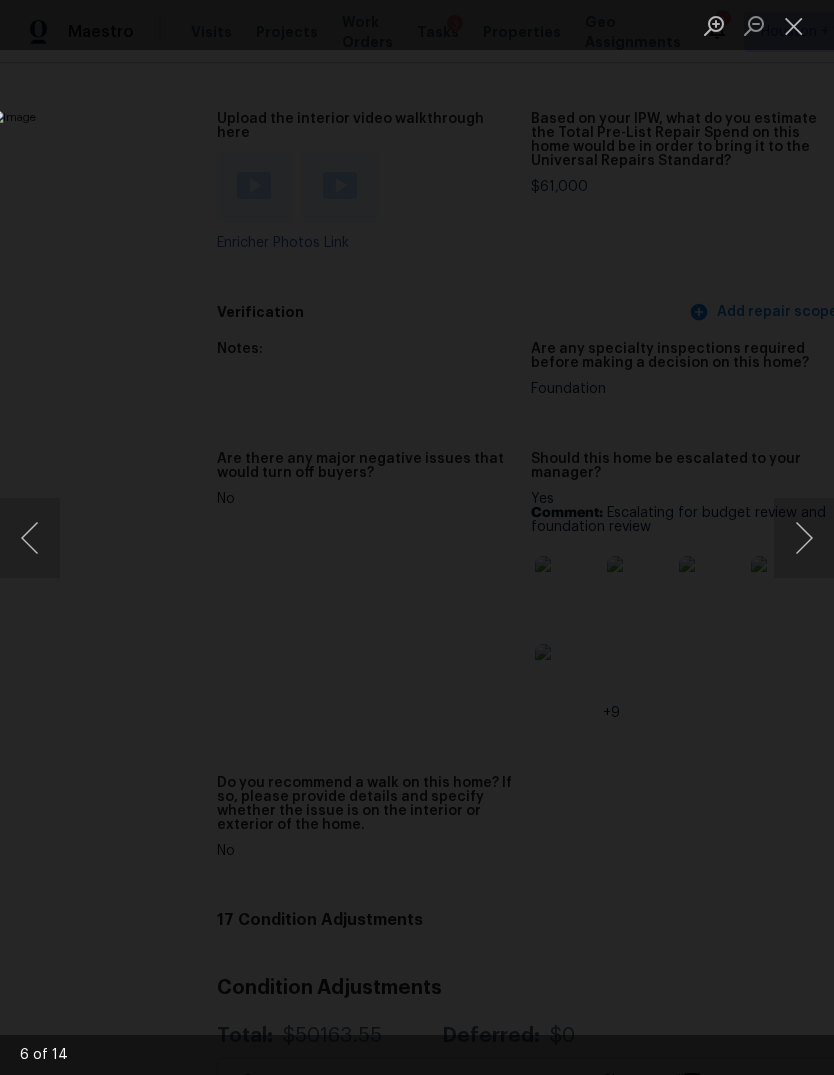 click at bounding box center [30, 538] 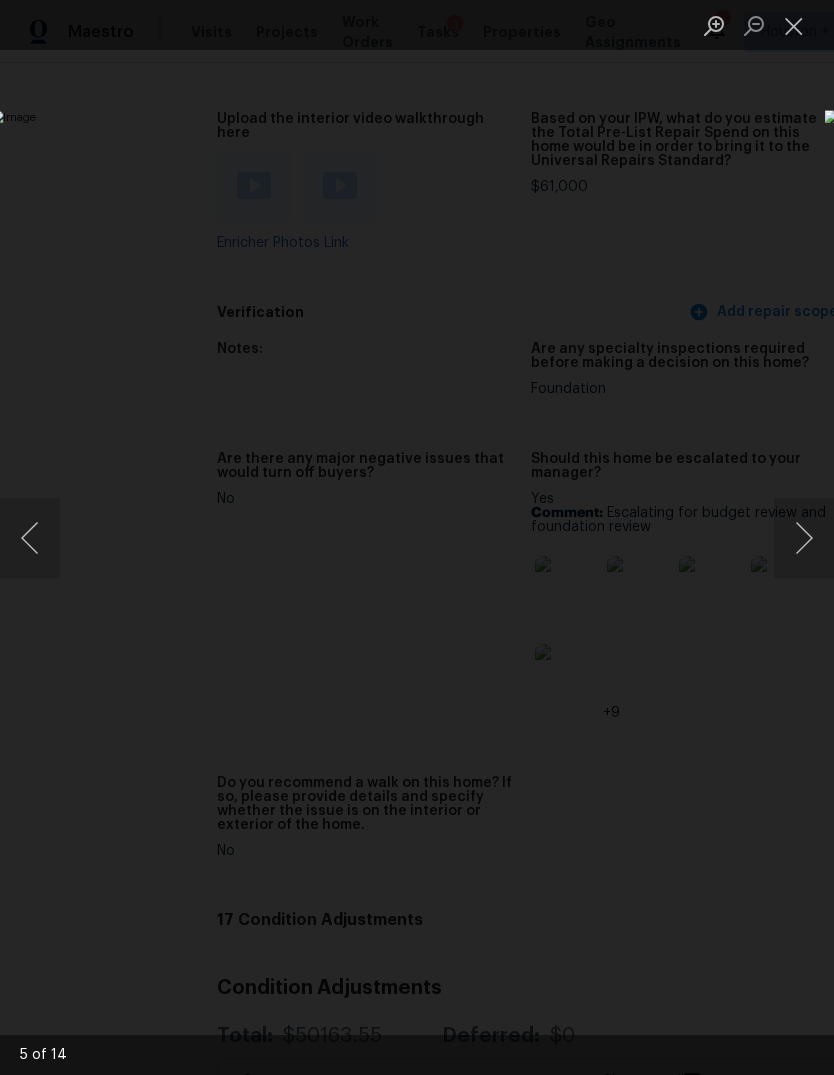 click at bounding box center (30, 538) 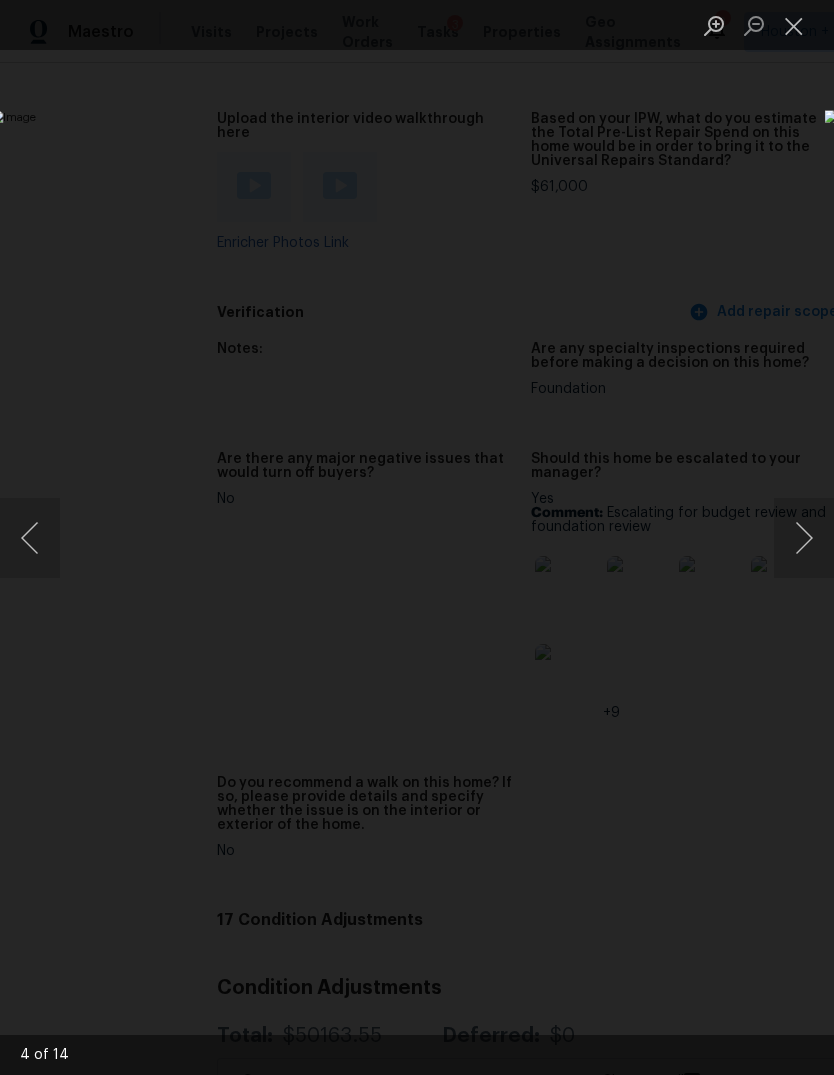click at bounding box center (794, 25) 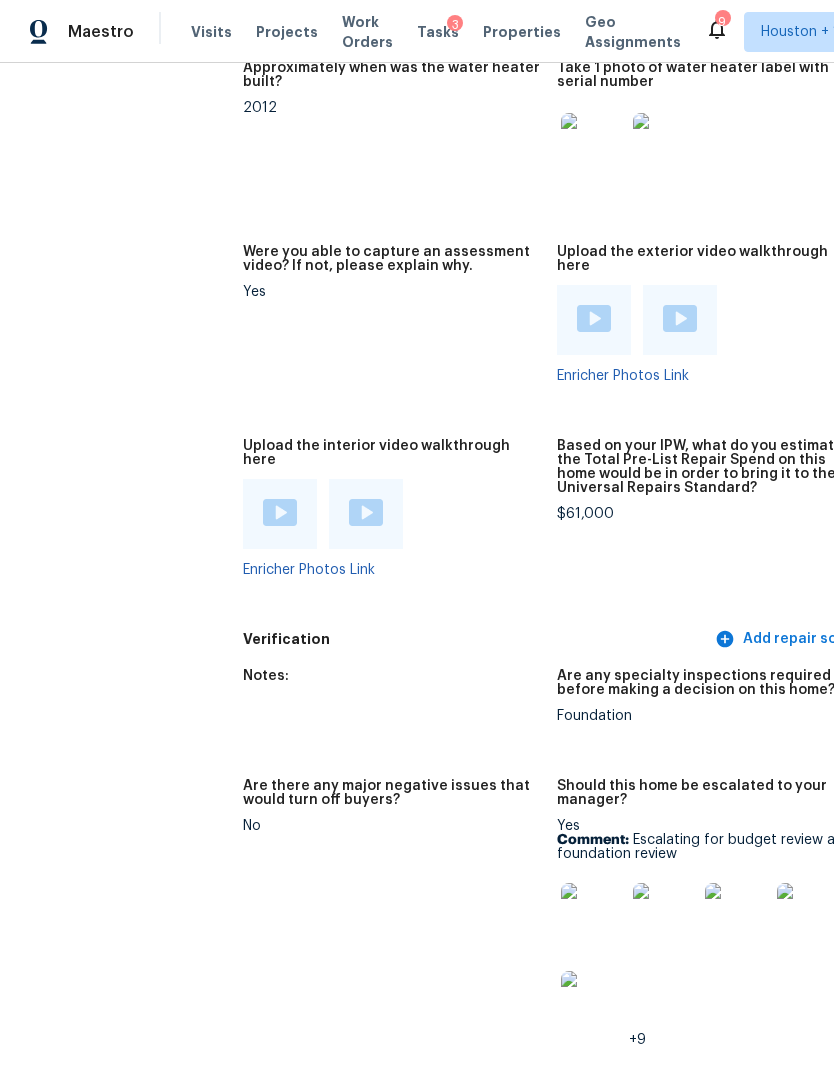 scroll, scrollTop: 4769, scrollLeft: 2, axis: both 